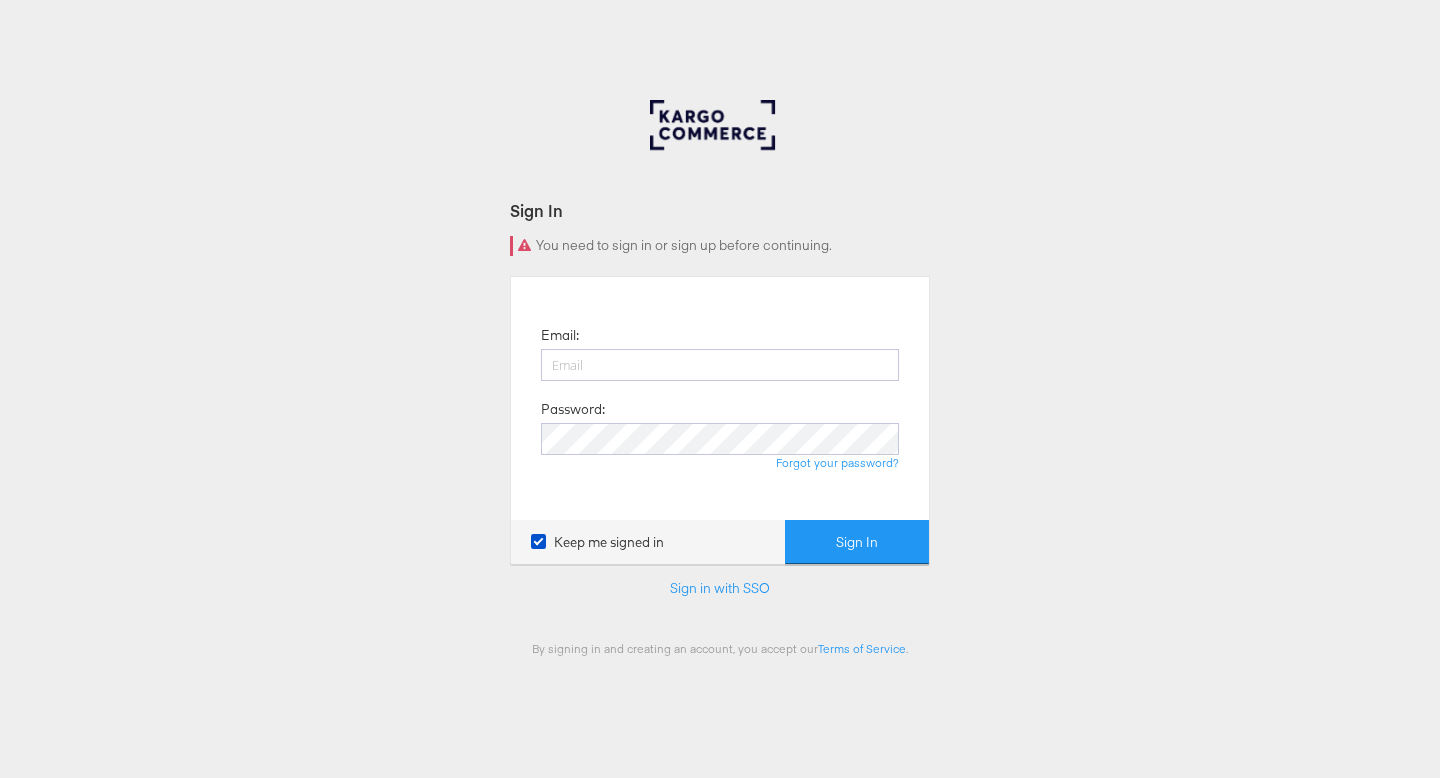 scroll, scrollTop: 0, scrollLeft: 0, axis: both 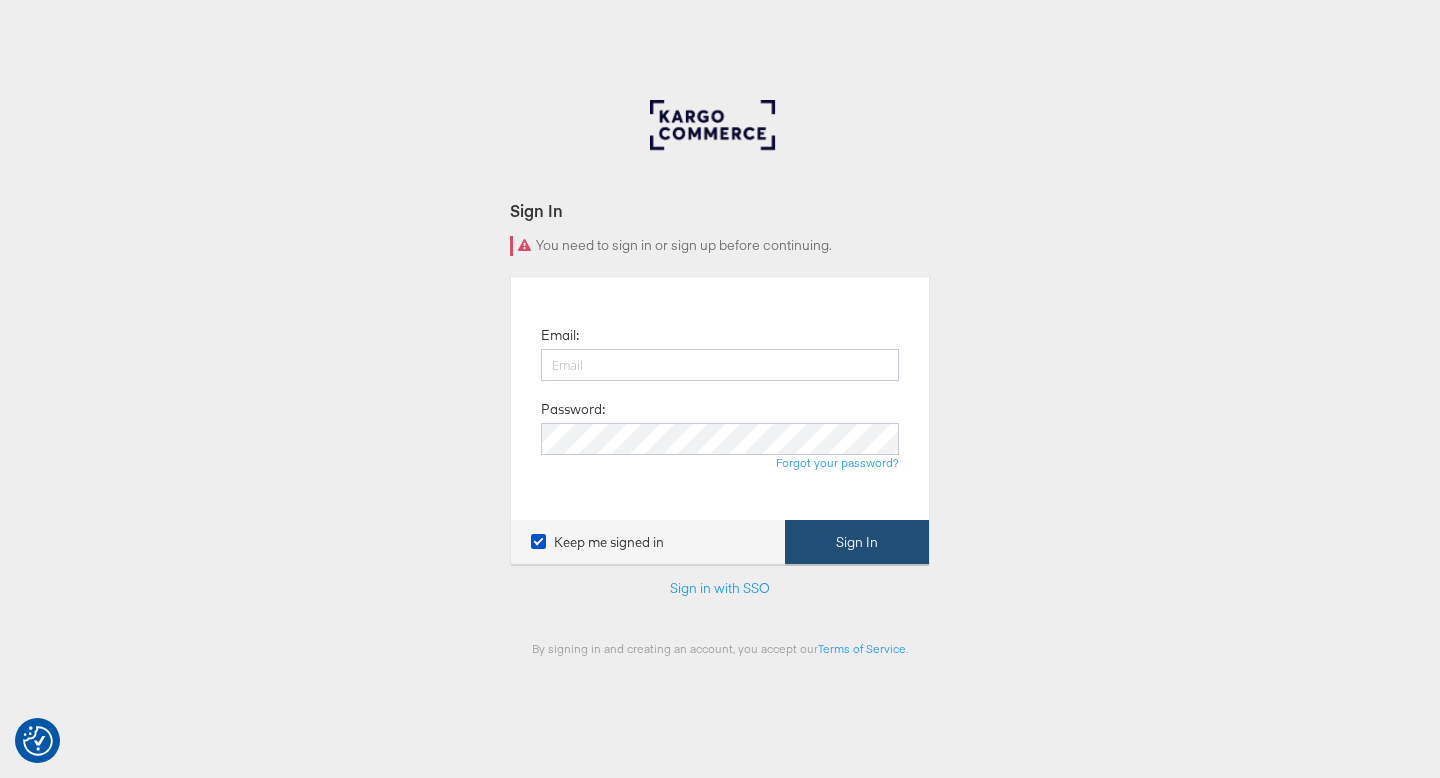 type on "[PERSON_NAME][EMAIL_ADDRESS][PERSON_NAME][DOMAIN_NAME]" 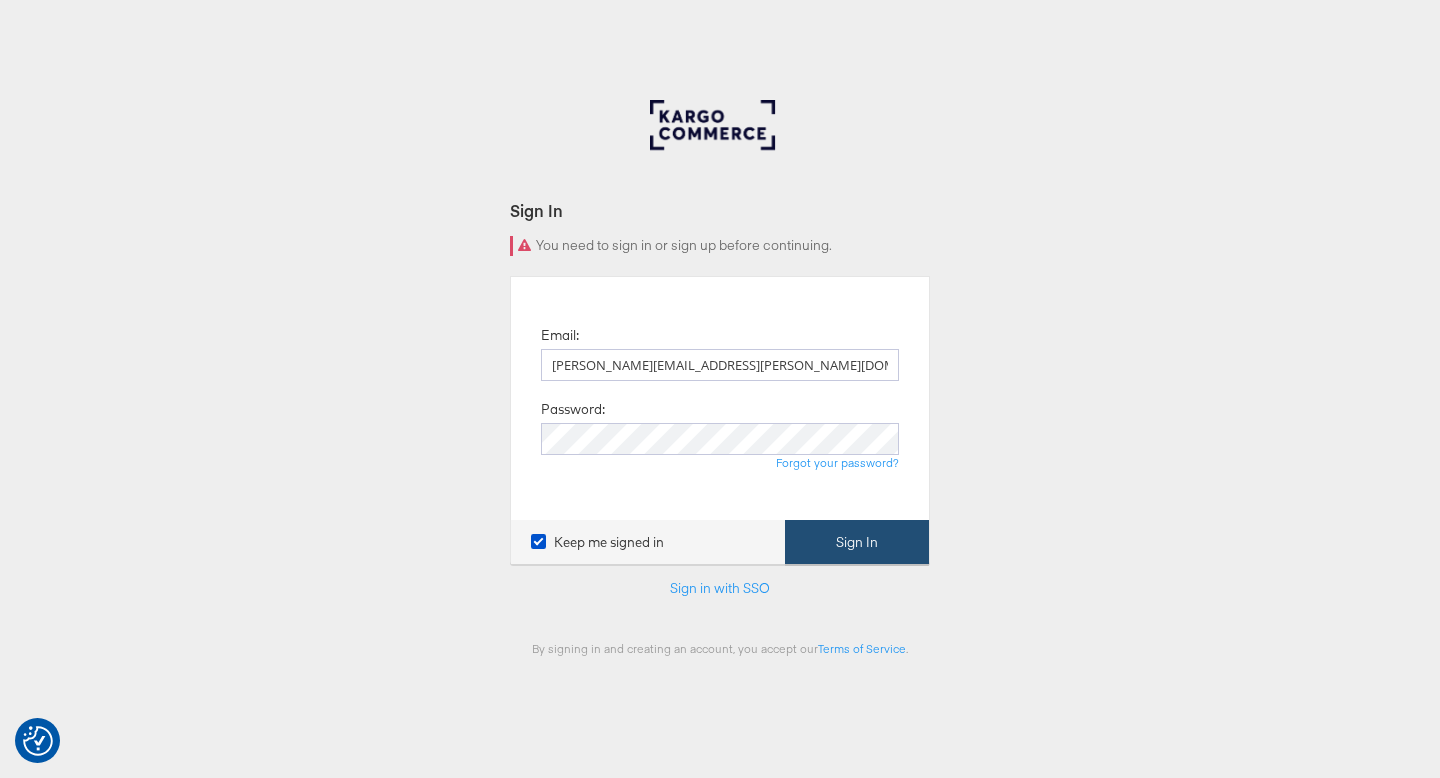 click on "Sign In" at bounding box center (857, 542) 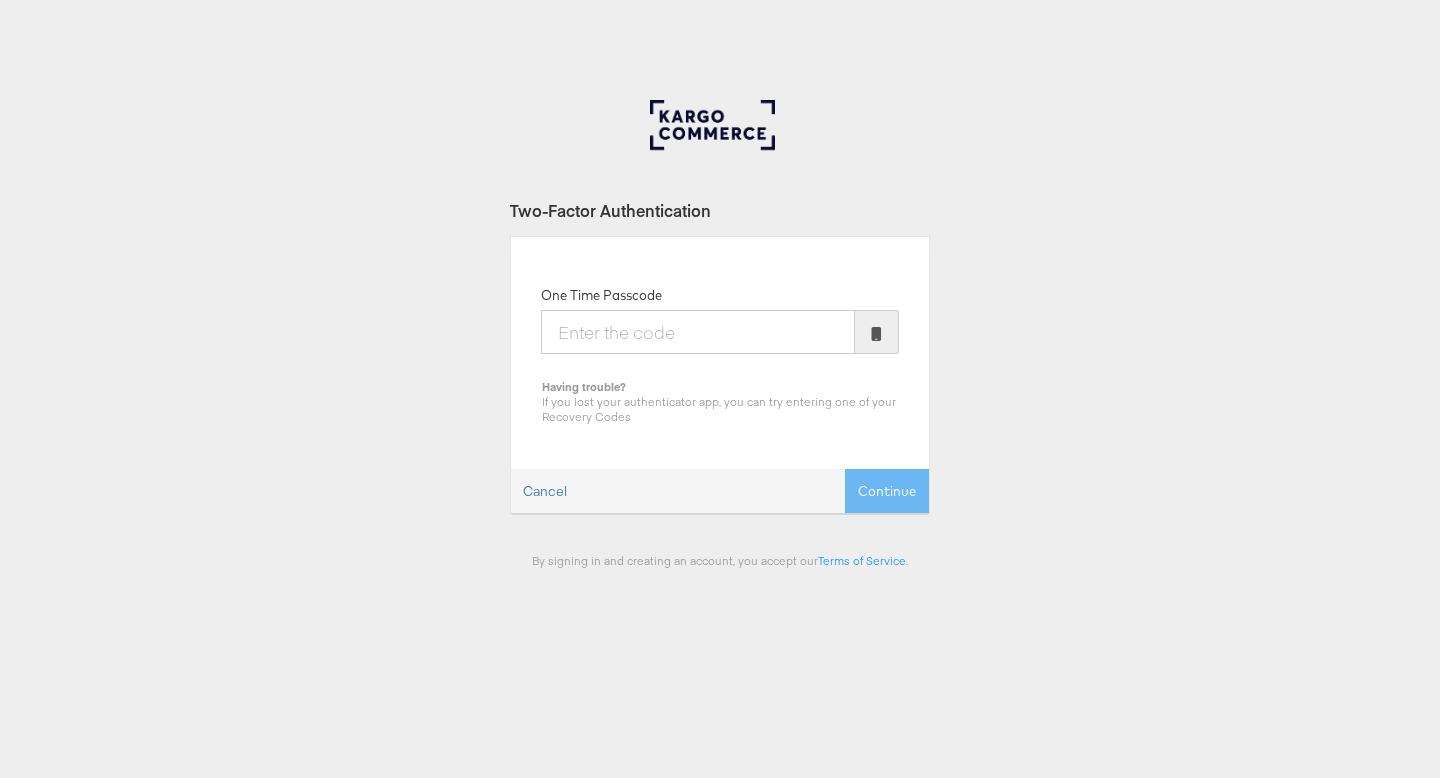 scroll, scrollTop: 0, scrollLeft: 0, axis: both 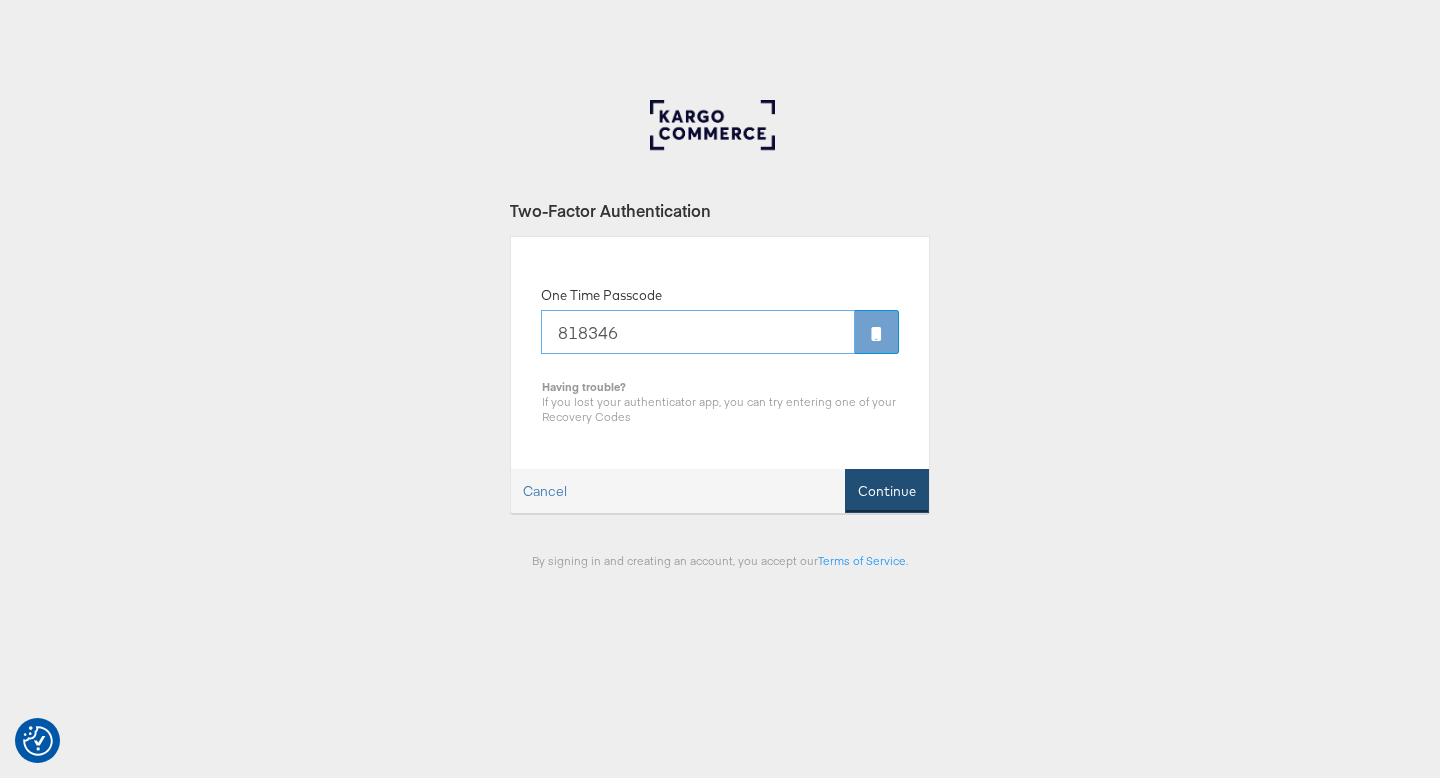 type on "818346" 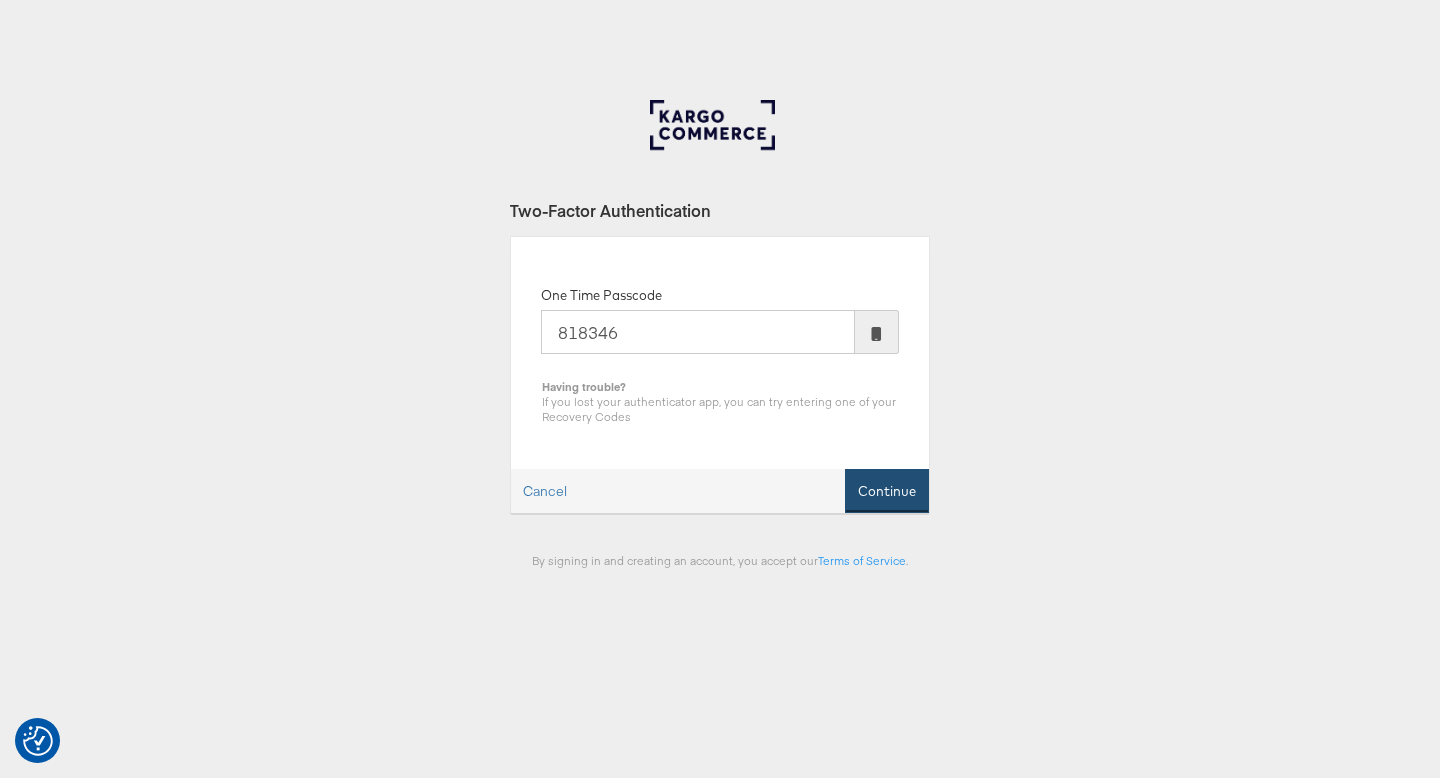 click on "Continue" at bounding box center (887, 491) 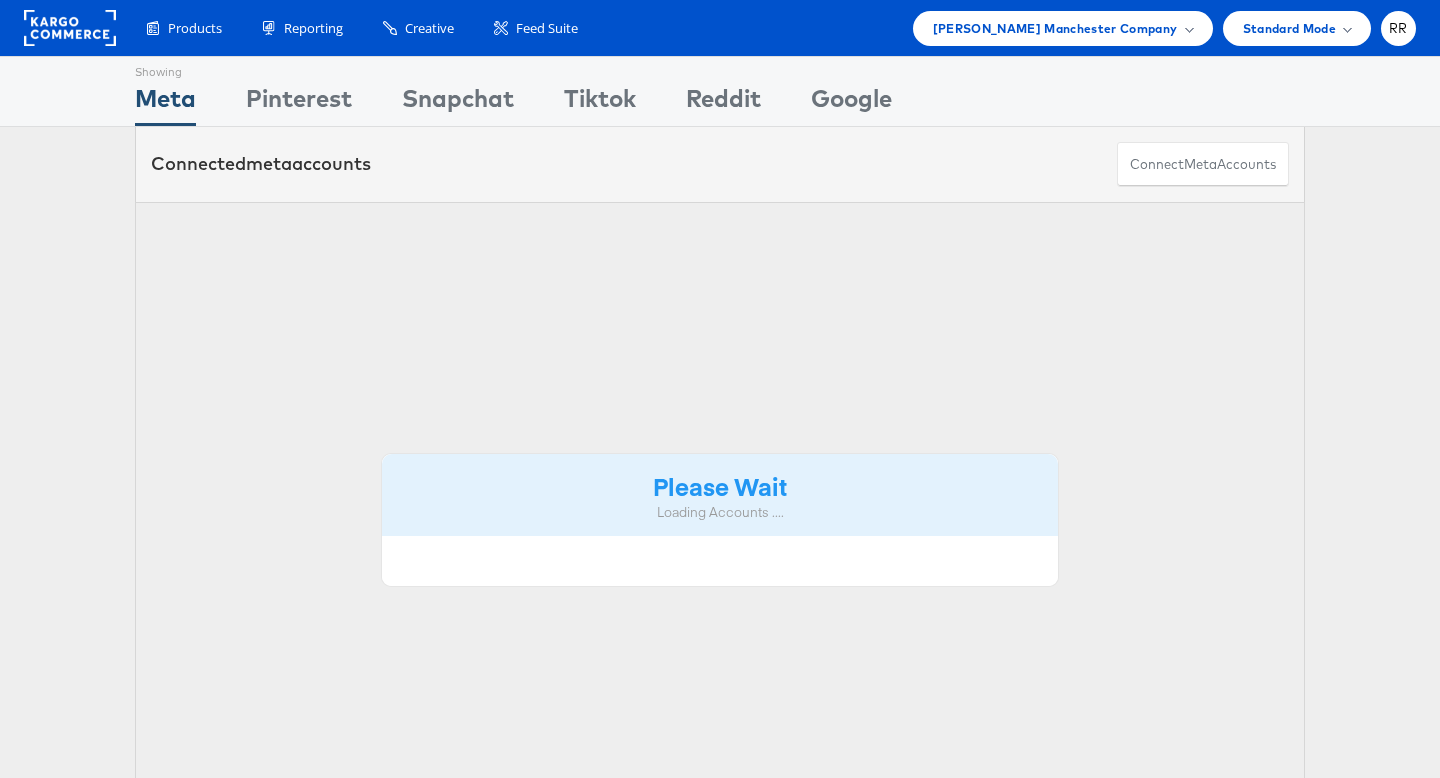 scroll, scrollTop: 0, scrollLeft: 0, axis: both 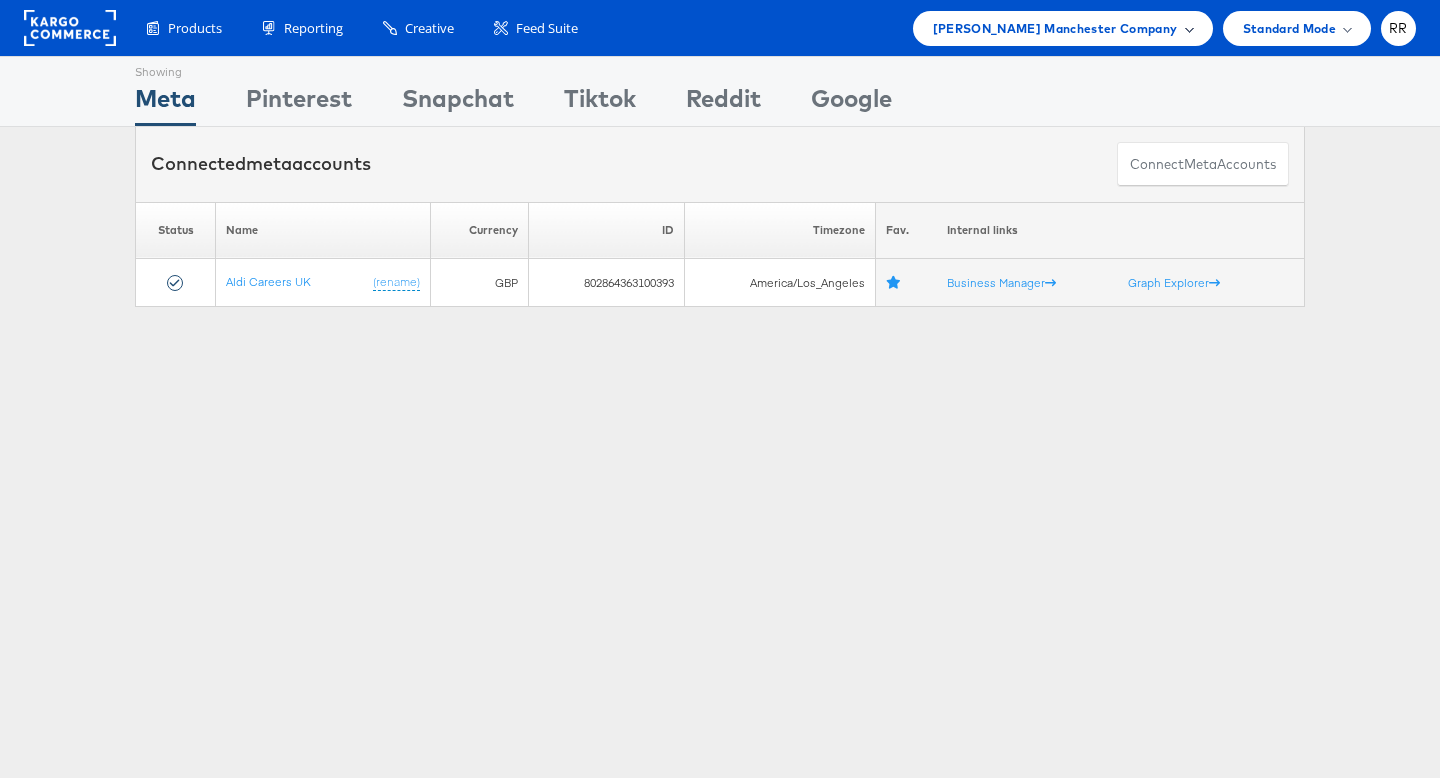 click on "Mccann Manchester Company" at bounding box center [1063, 28] 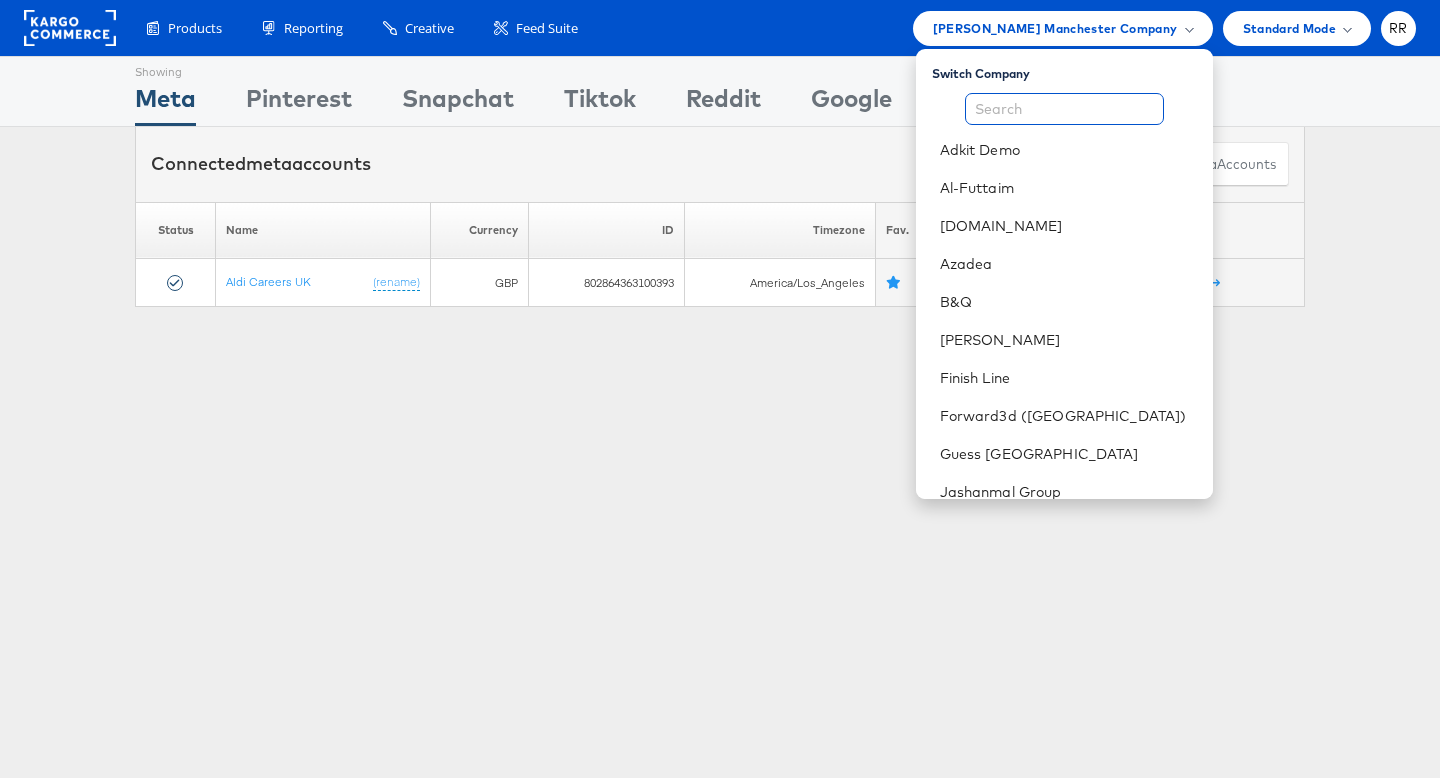click at bounding box center [1064, 109] 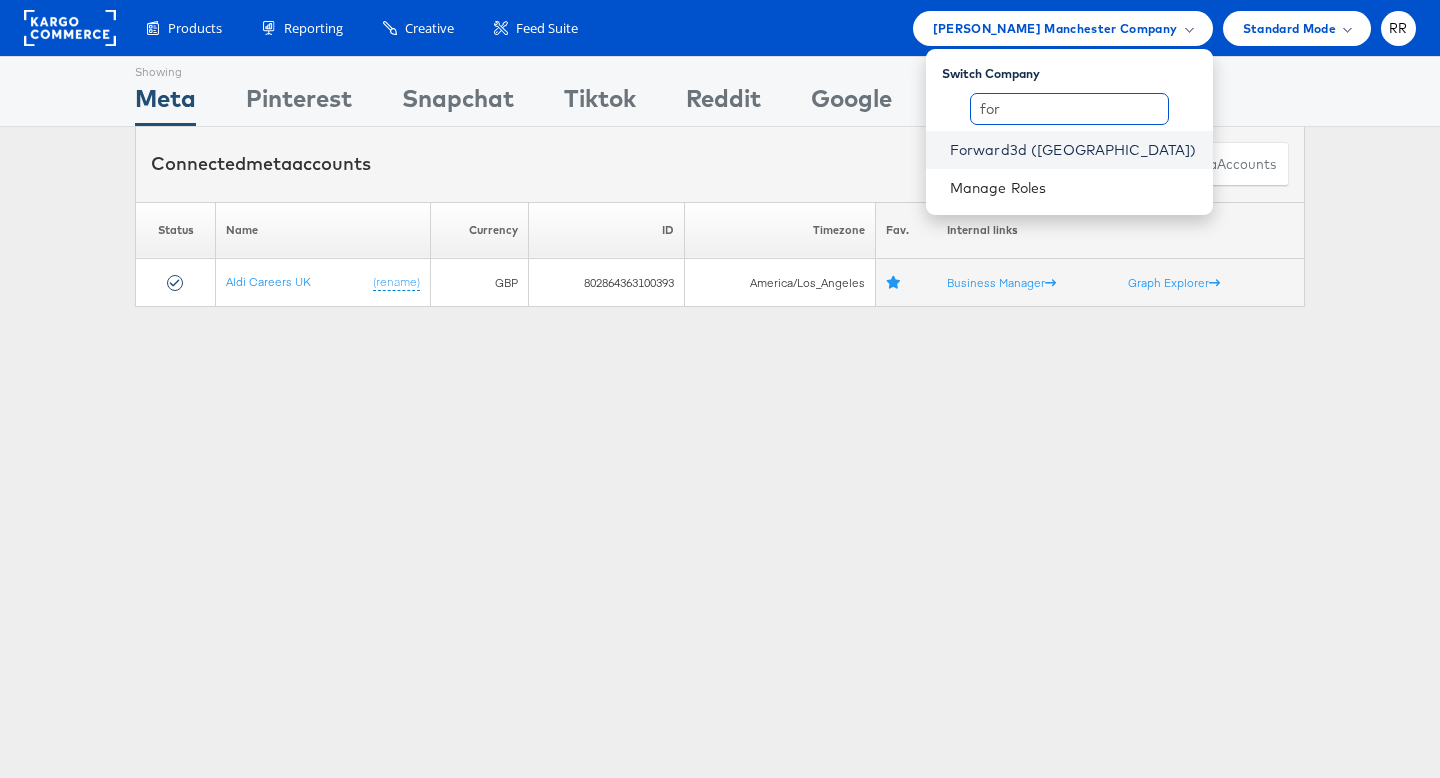 type on "for" 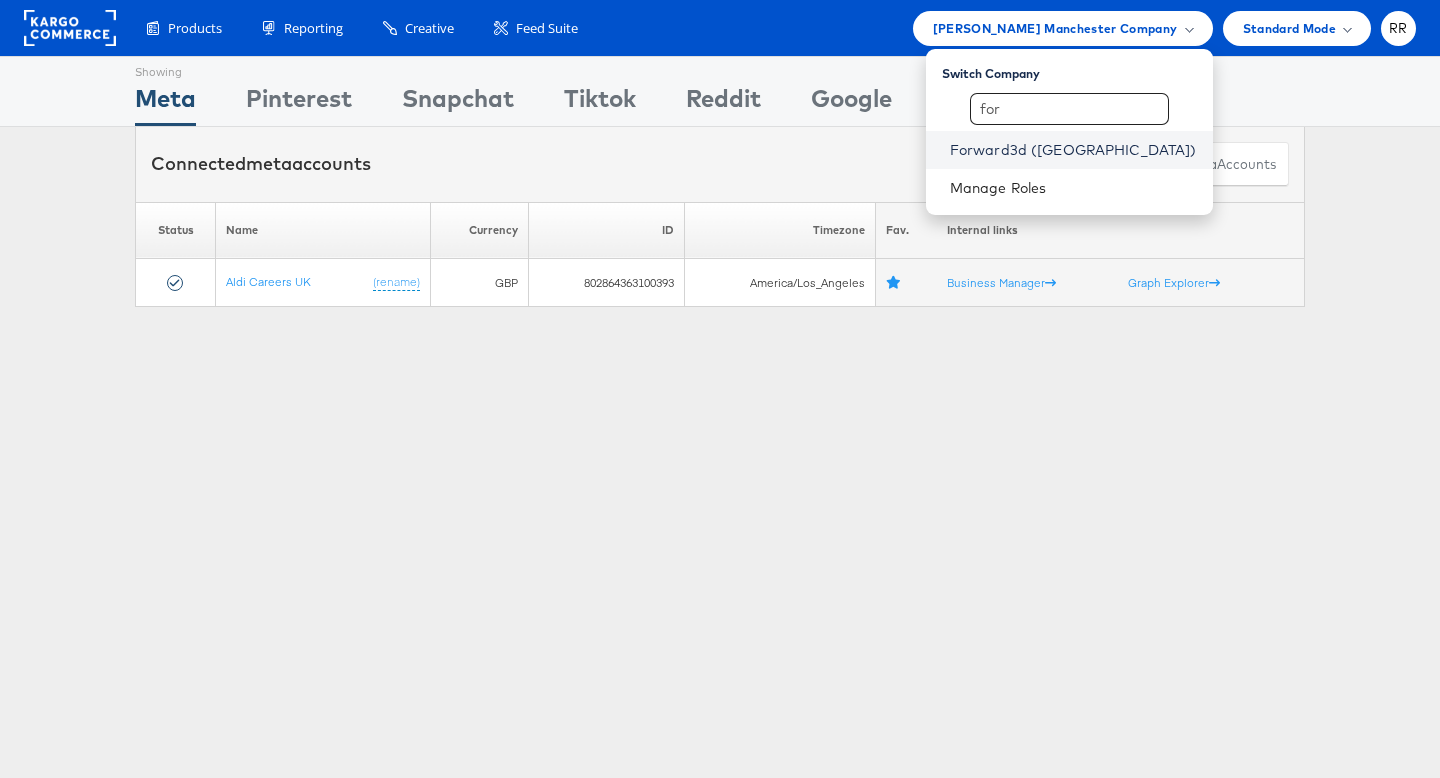 click on "Forward3d (UAE)" at bounding box center (1073, 150) 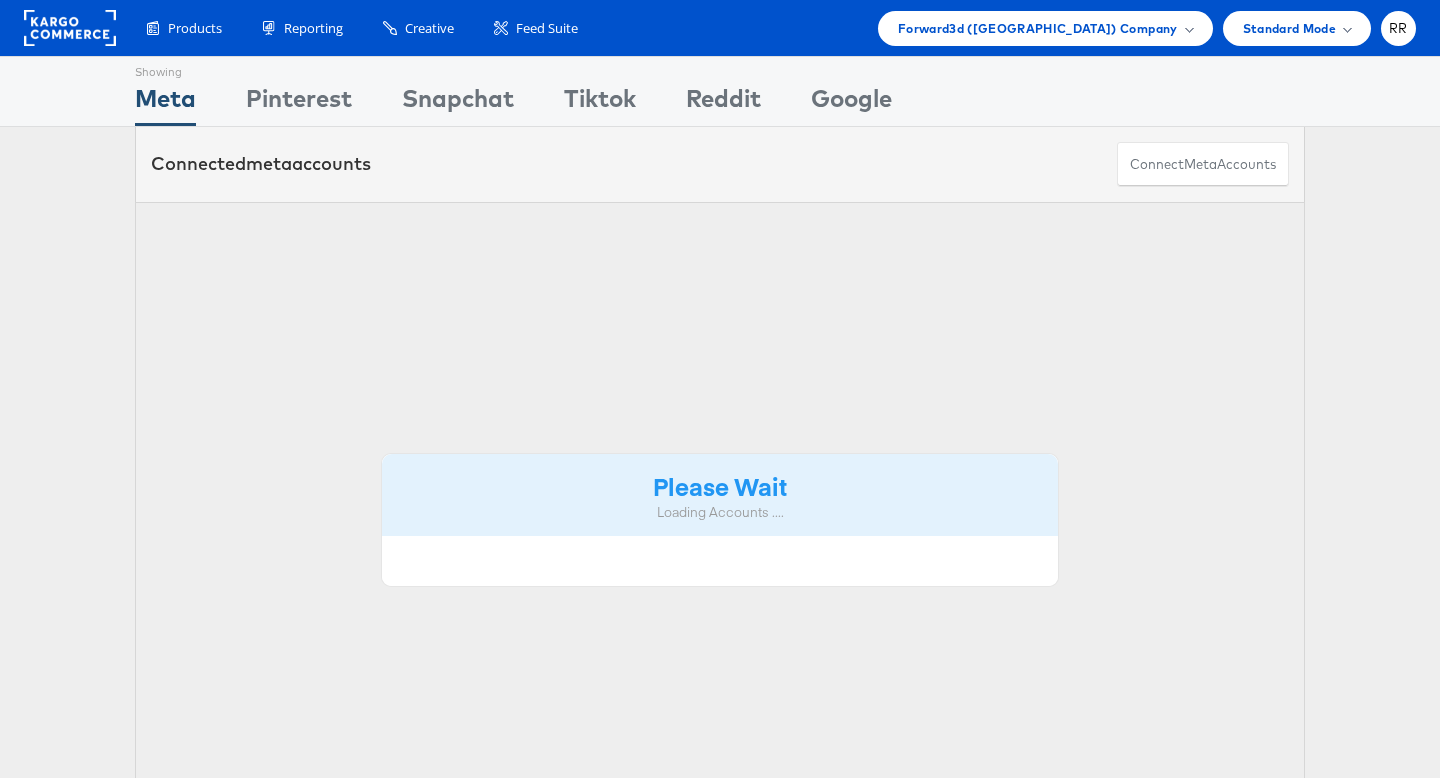 scroll, scrollTop: 0, scrollLeft: 0, axis: both 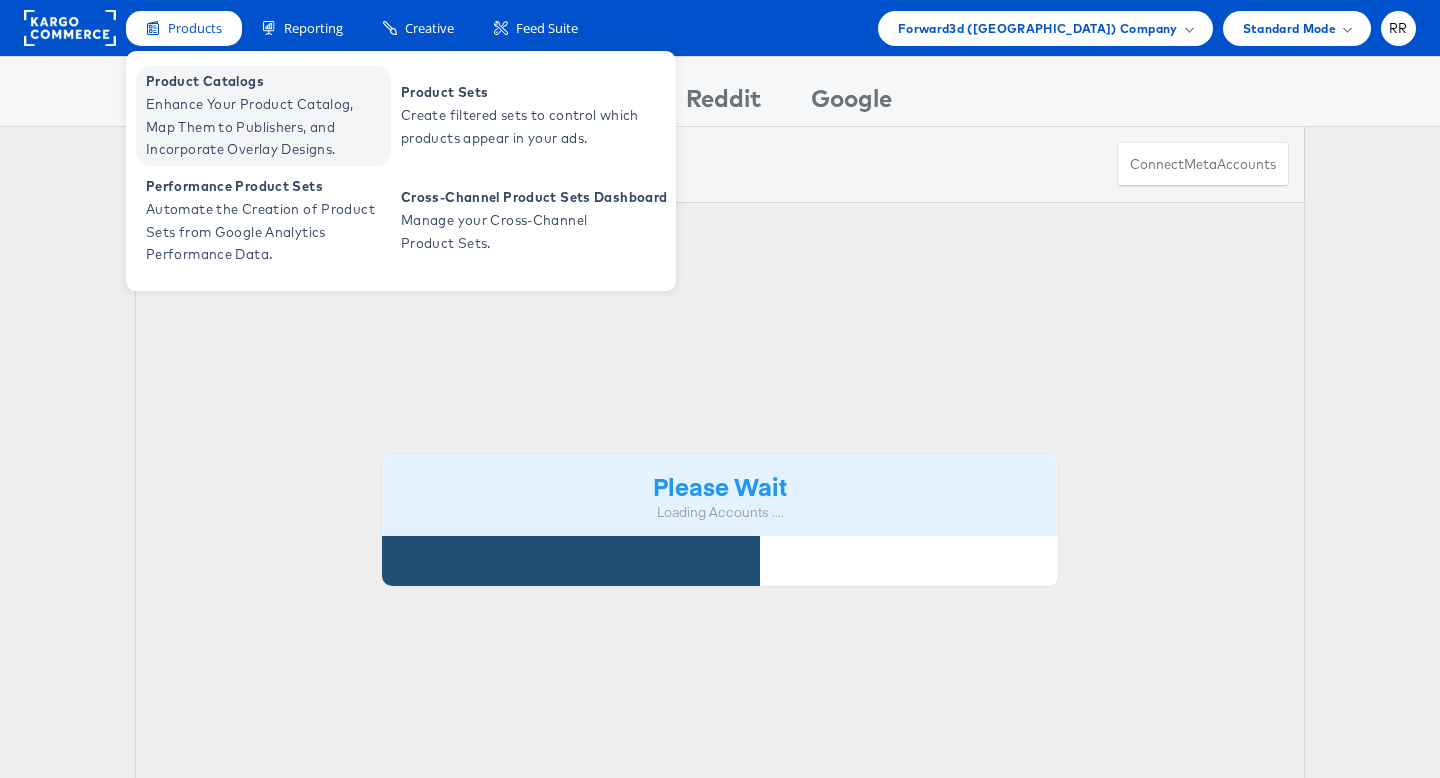click on "Product Catalogs" at bounding box center [266, 81] 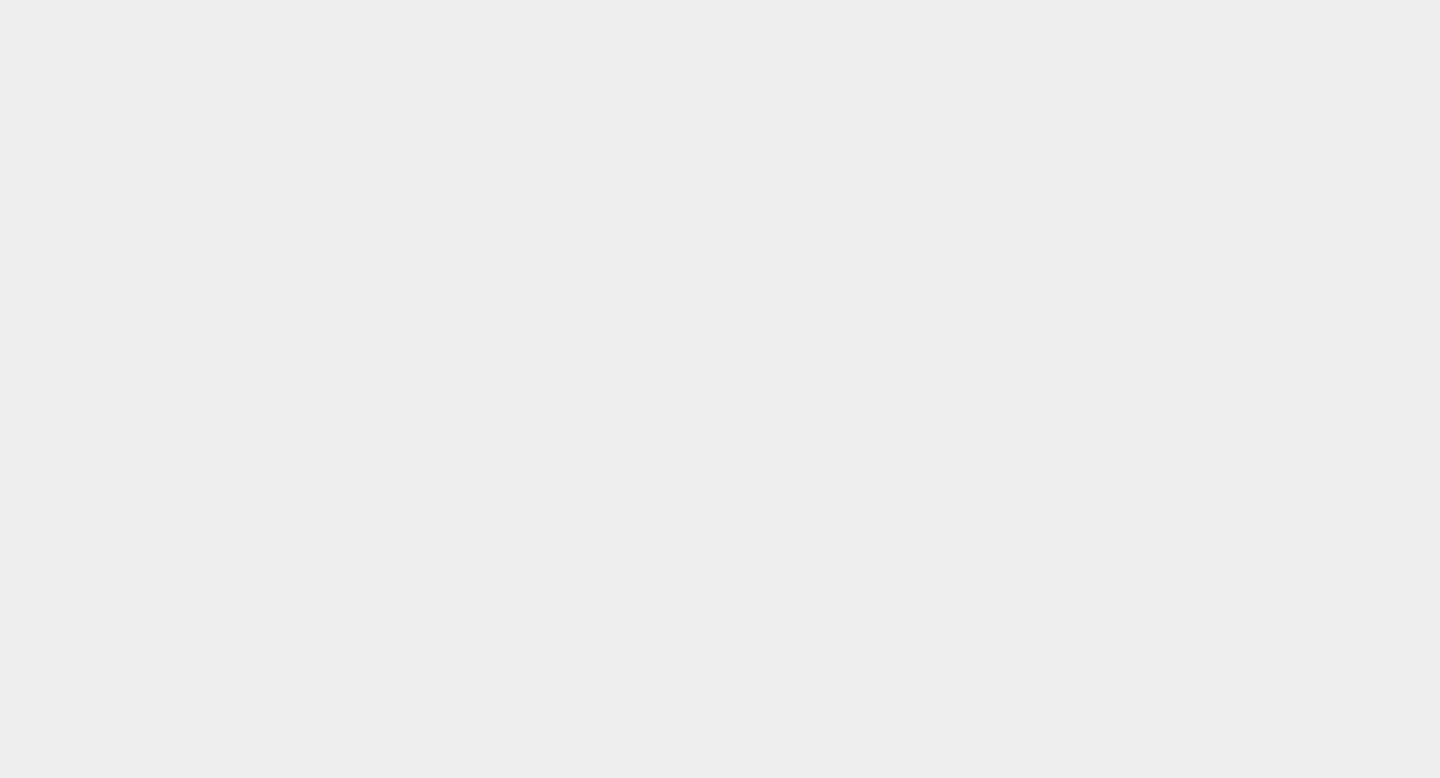 scroll, scrollTop: 0, scrollLeft: 0, axis: both 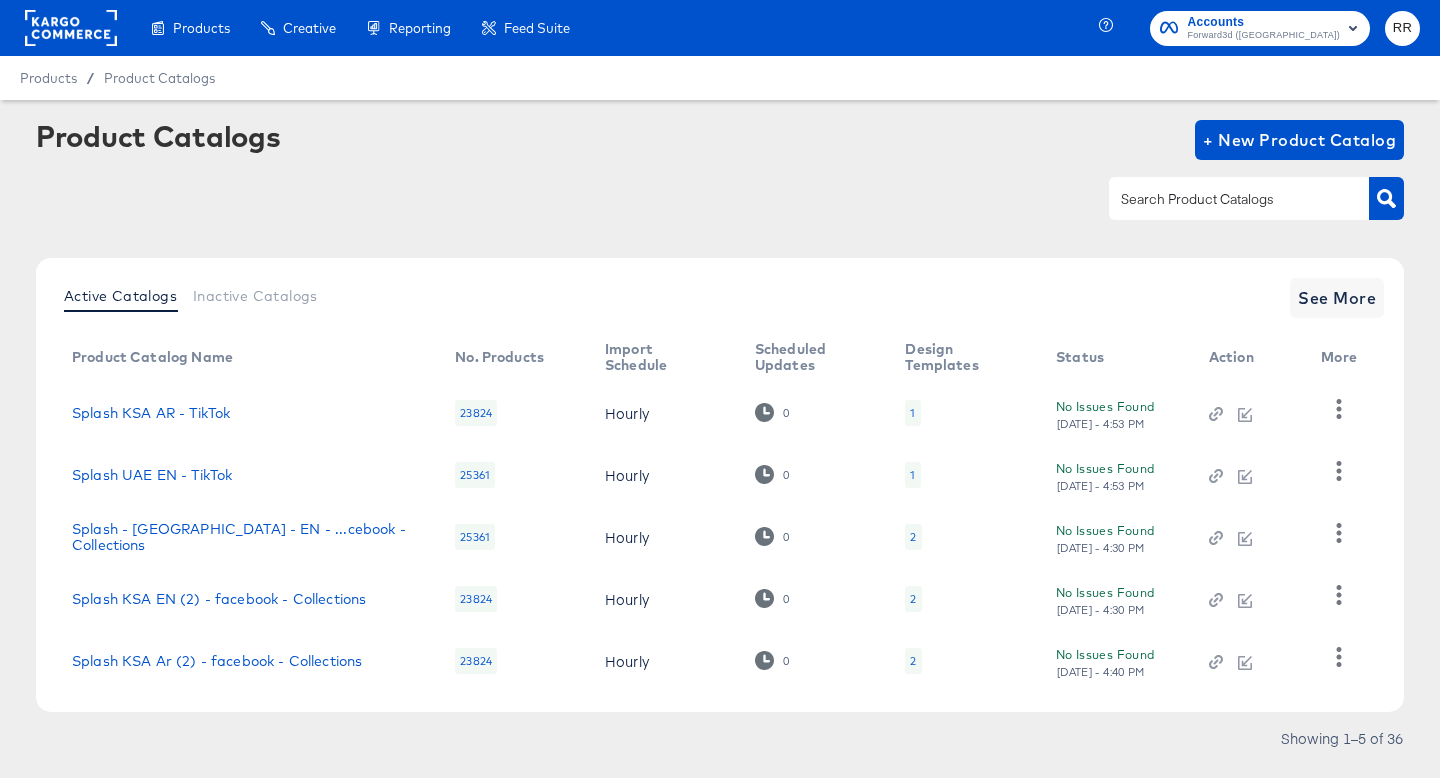 click at bounding box center [1223, 199] 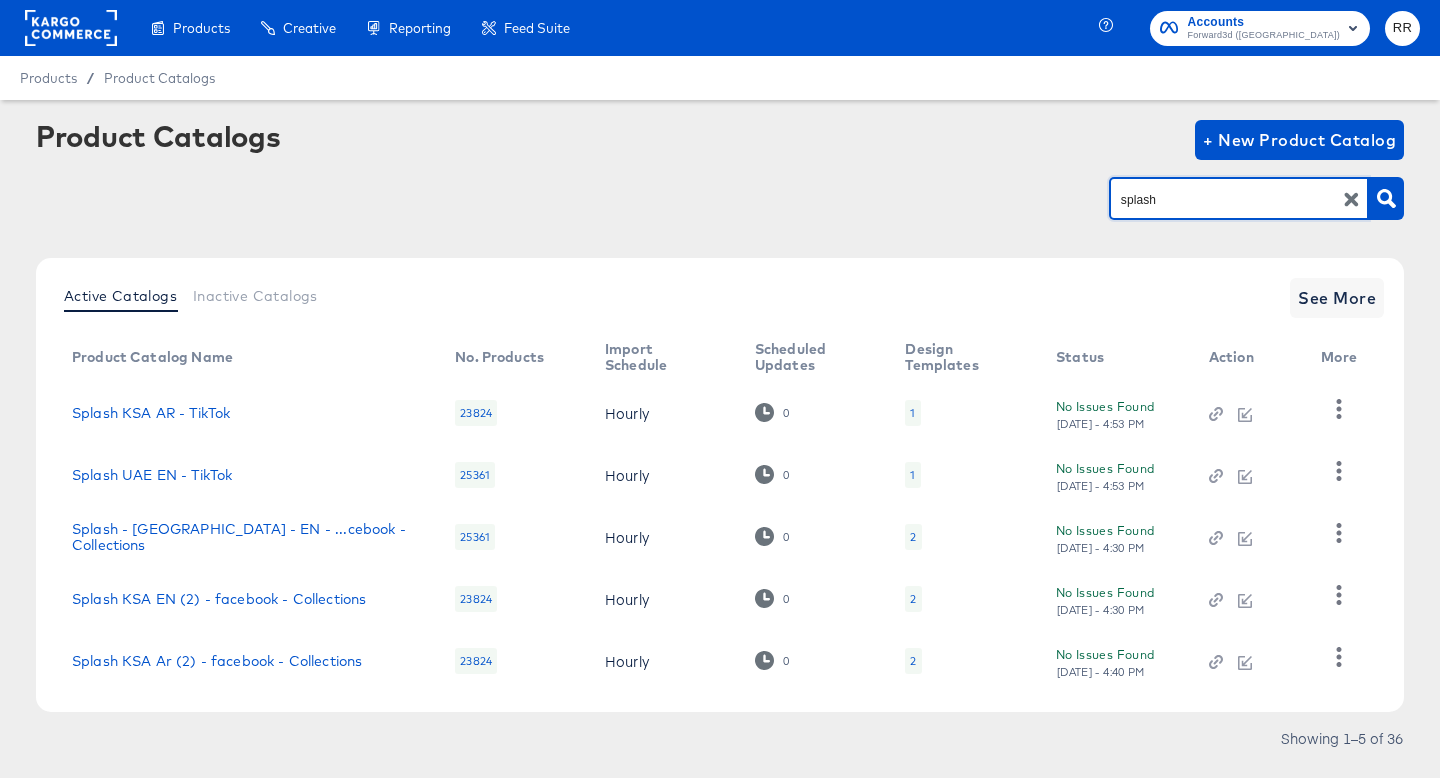 type on "splash" 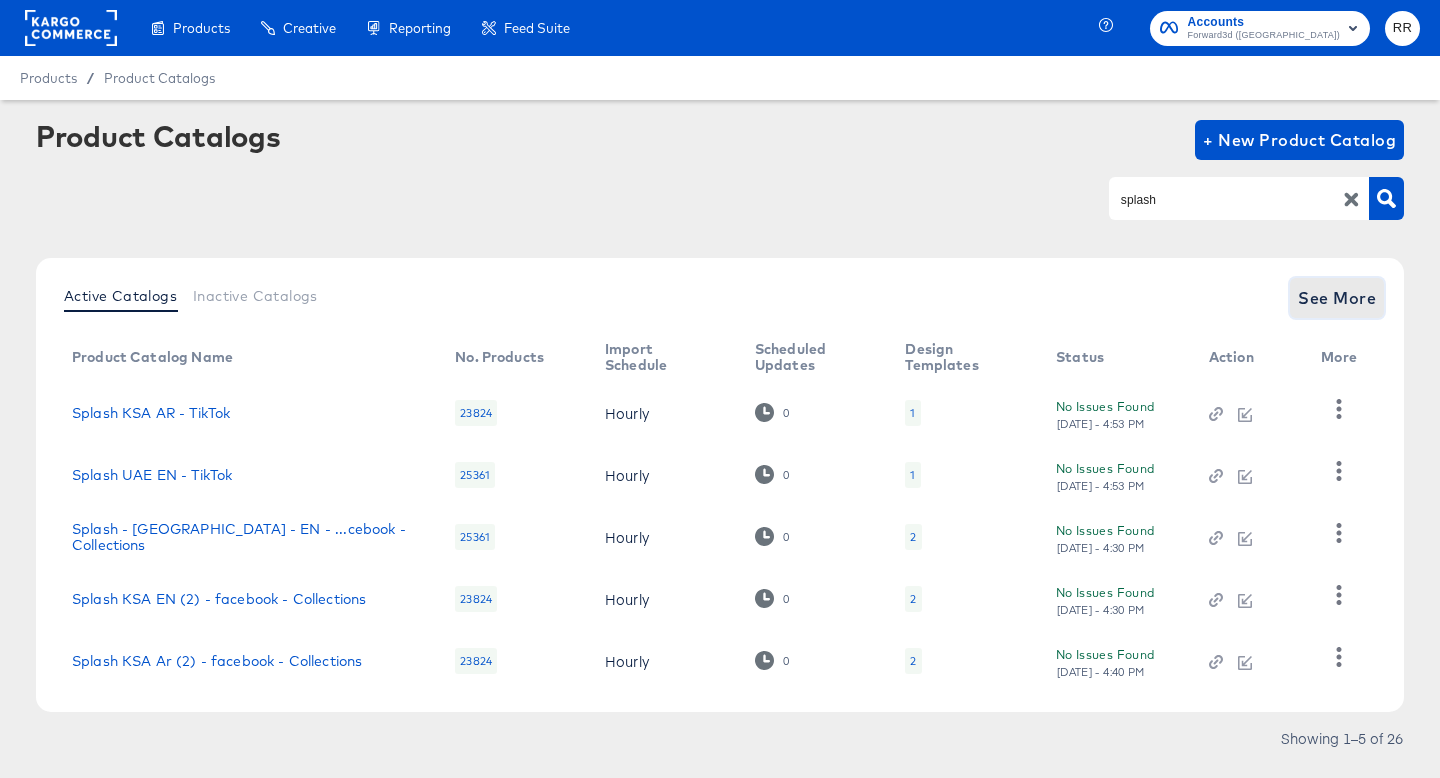 click on "See More" at bounding box center [1337, 298] 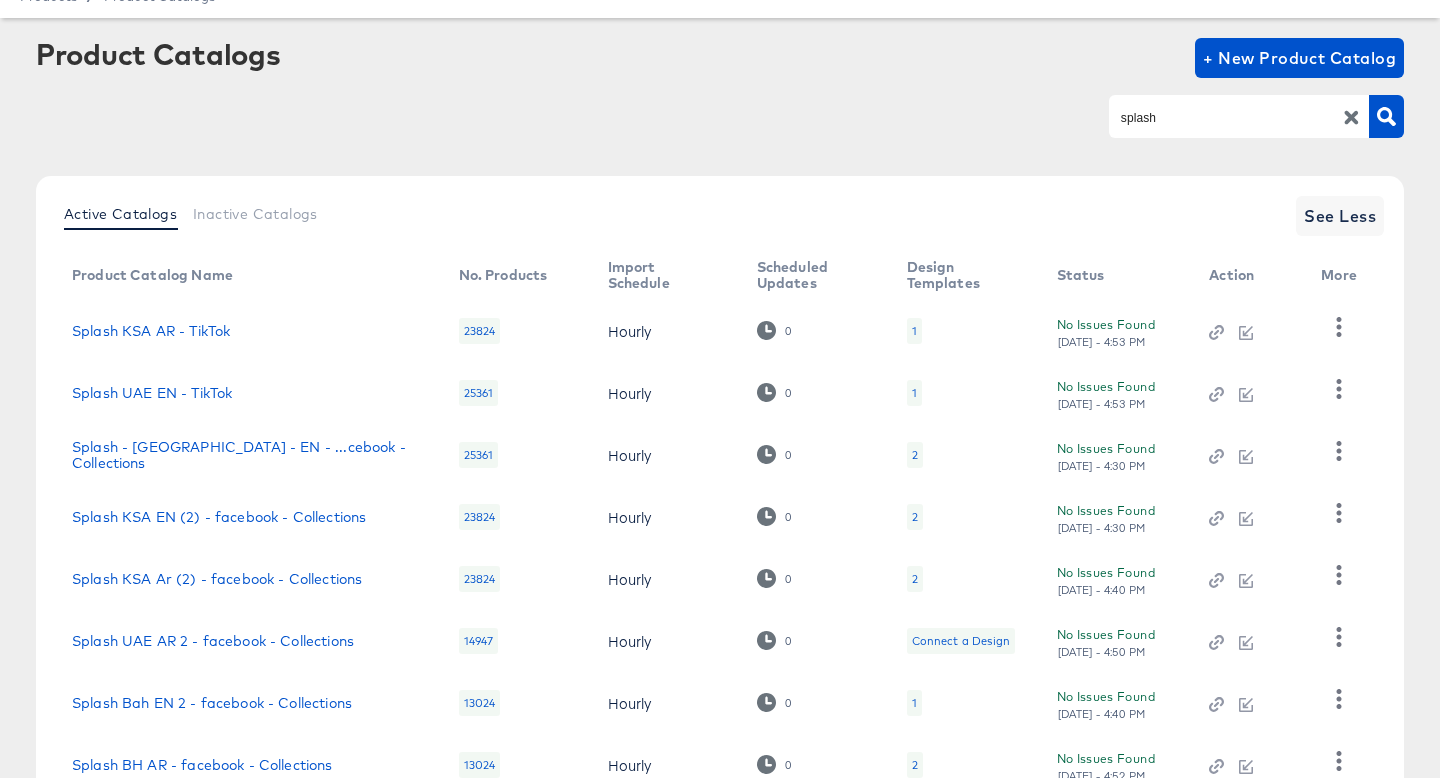scroll, scrollTop: 356, scrollLeft: 0, axis: vertical 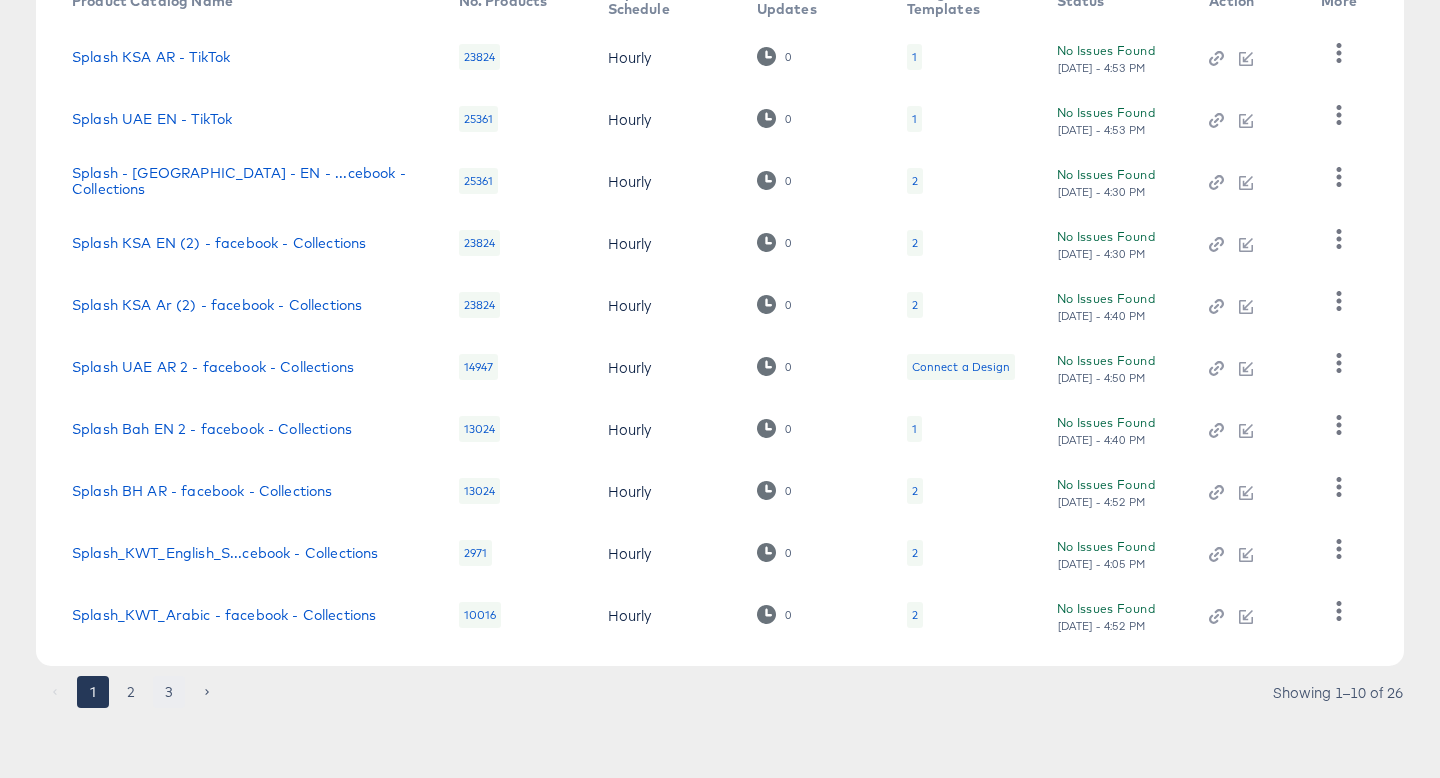 click on "3" at bounding box center [169, 692] 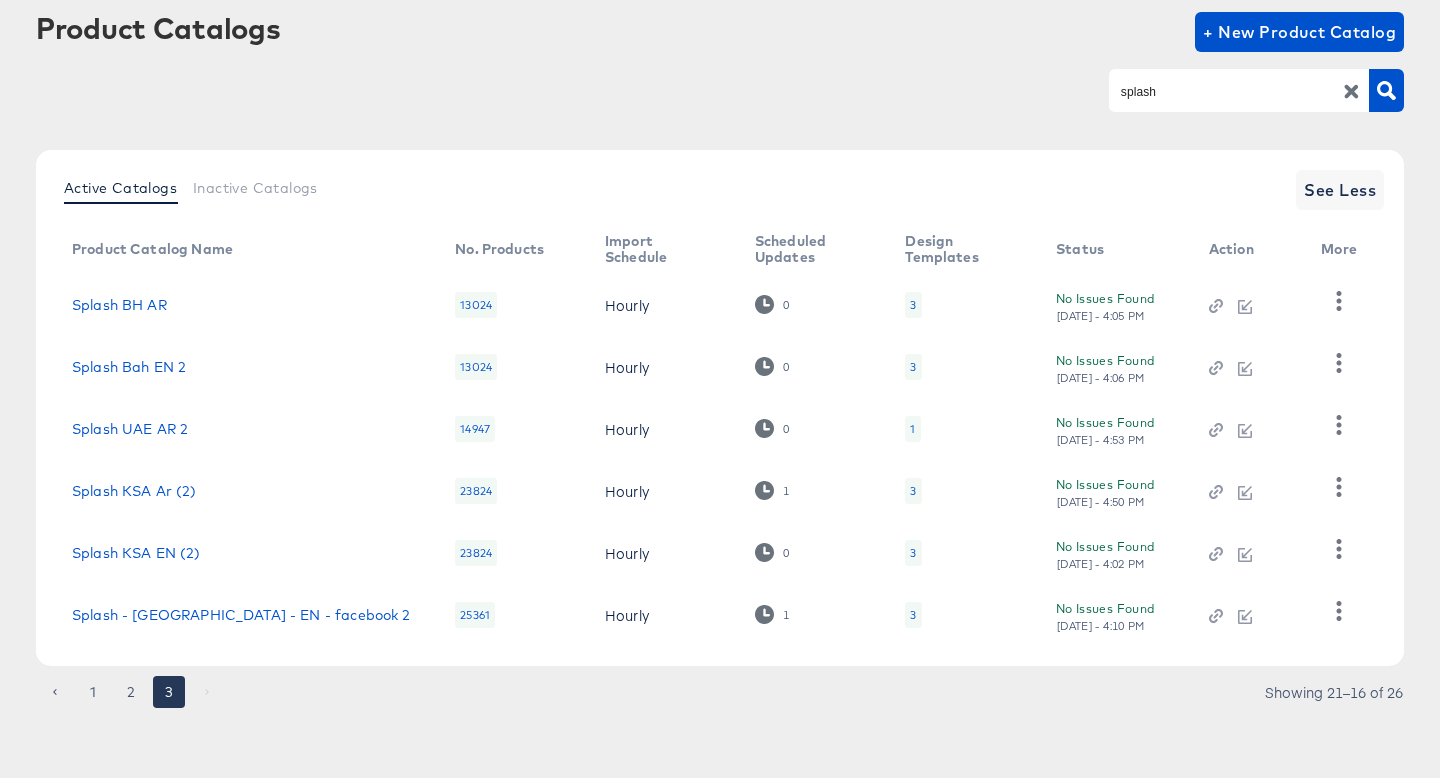scroll, scrollTop: 108, scrollLeft: 0, axis: vertical 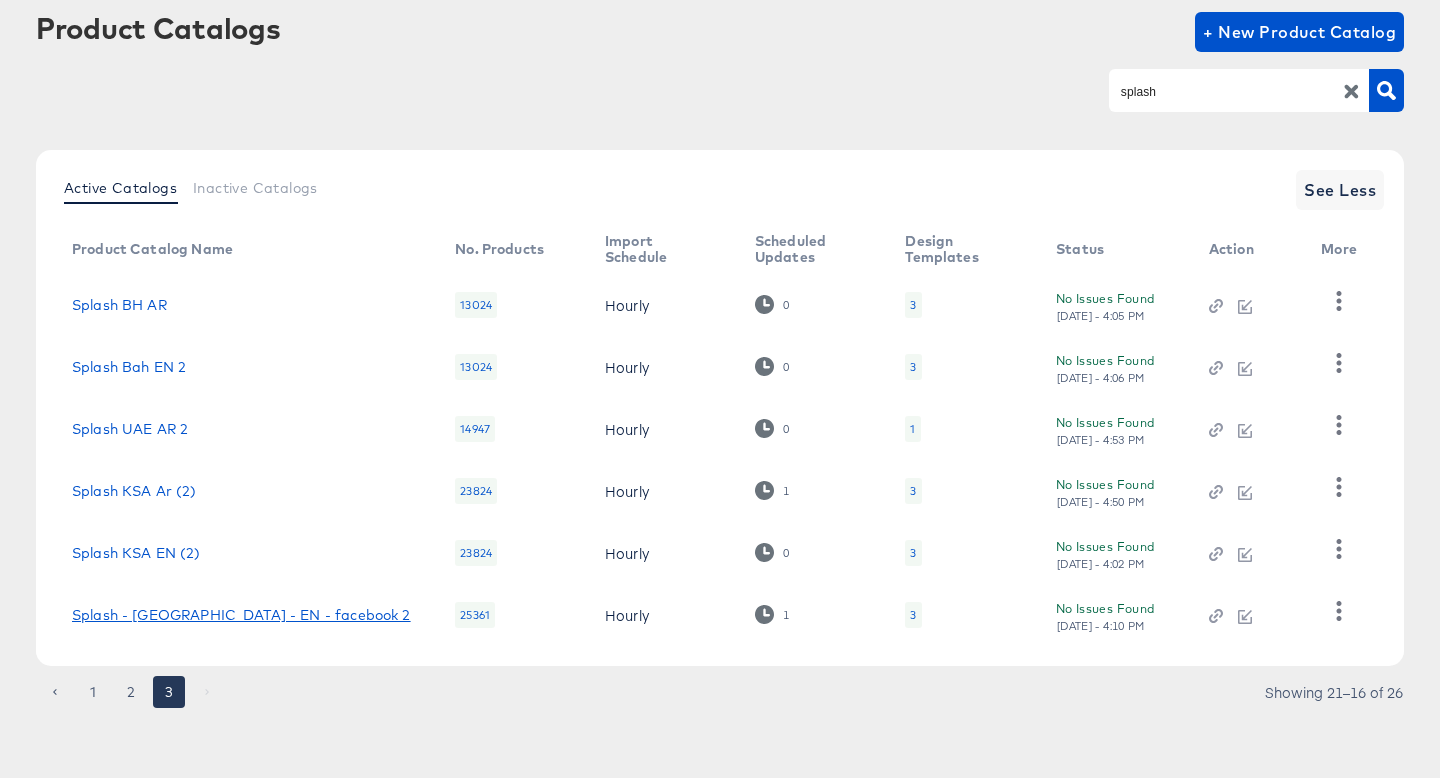 click on "Splash - [GEOGRAPHIC_DATA] - EN - facebook 2" at bounding box center (241, 615) 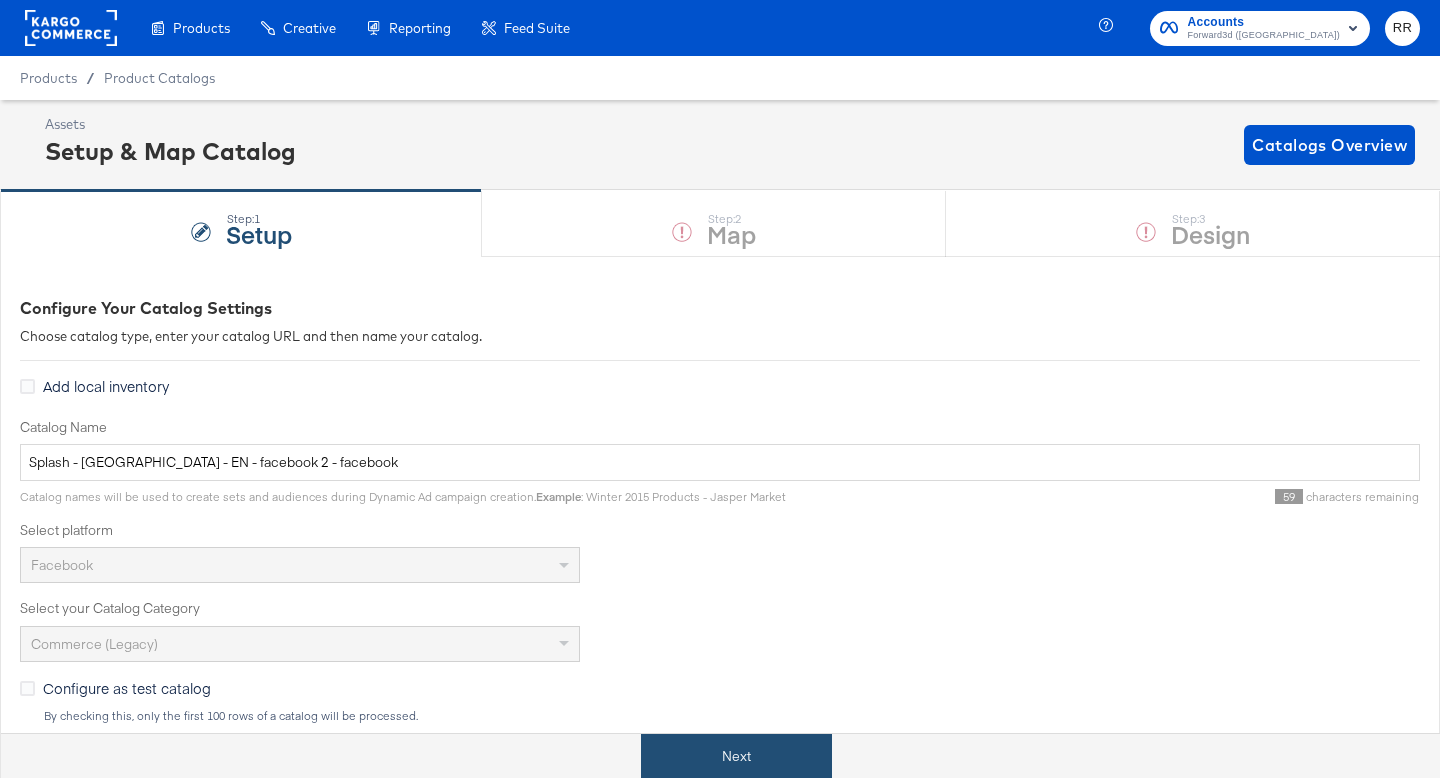 click on "Next" at bounding box center [736, 756] 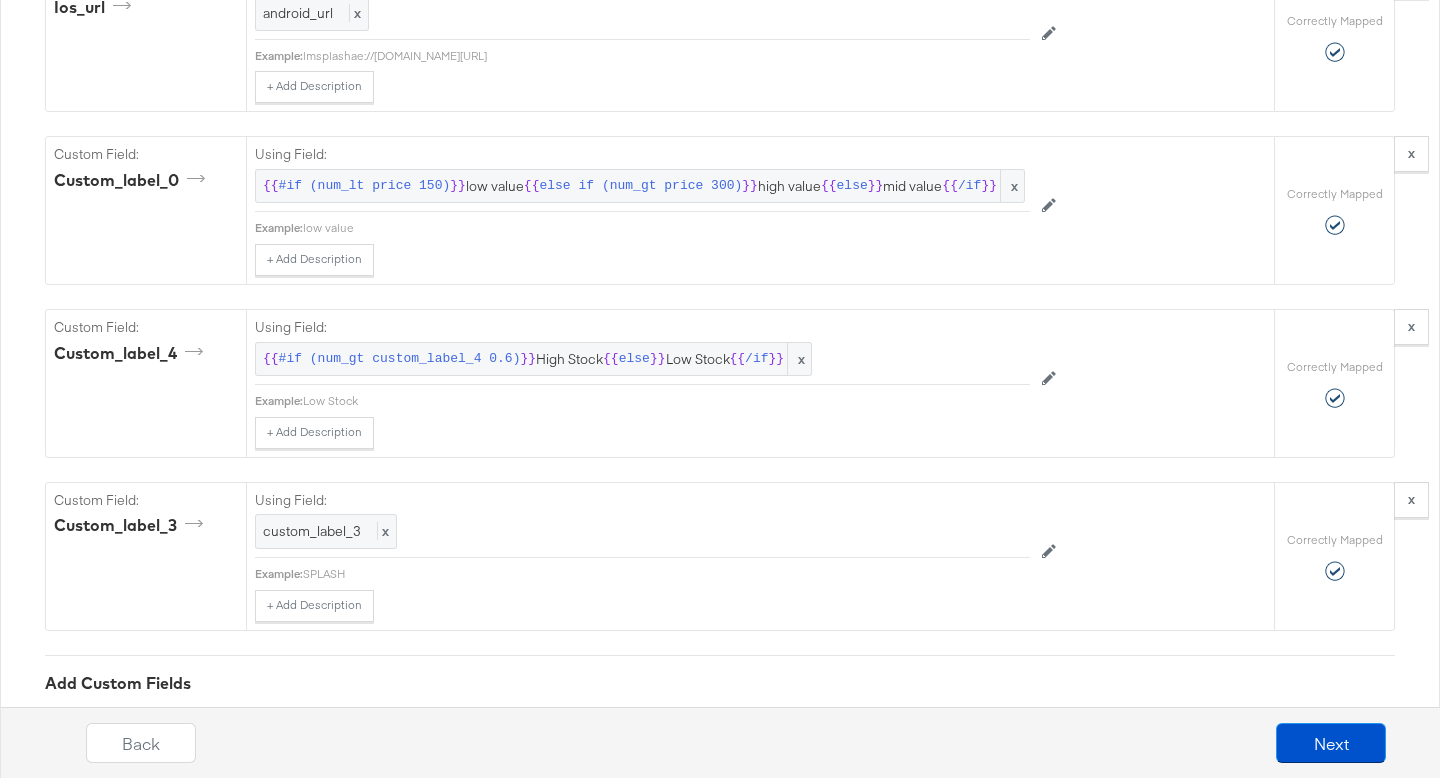 scroll, scrollTop: 3404, scrollLeft: 0, axis: vertical 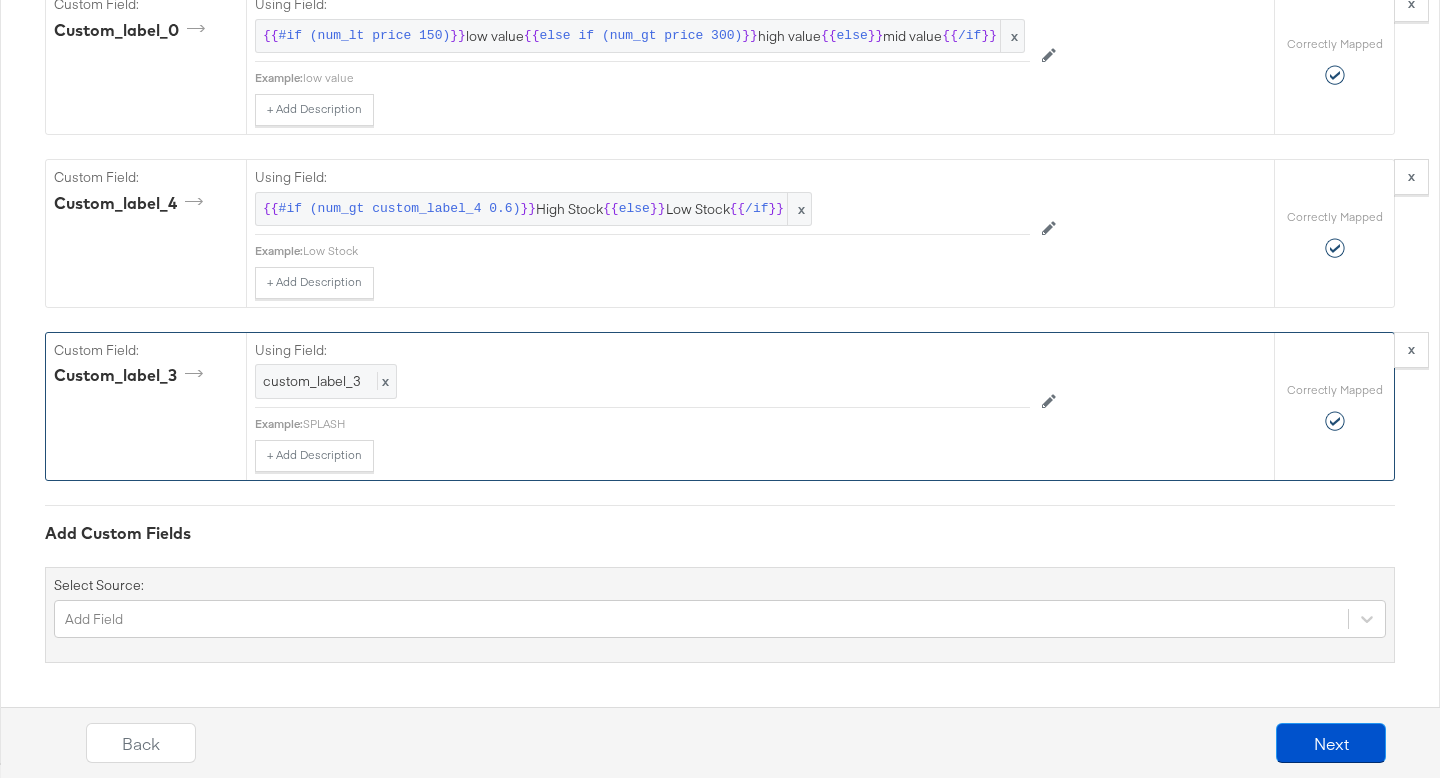 click on "+ Add Description Add Note" at bounding box center (642, 456) 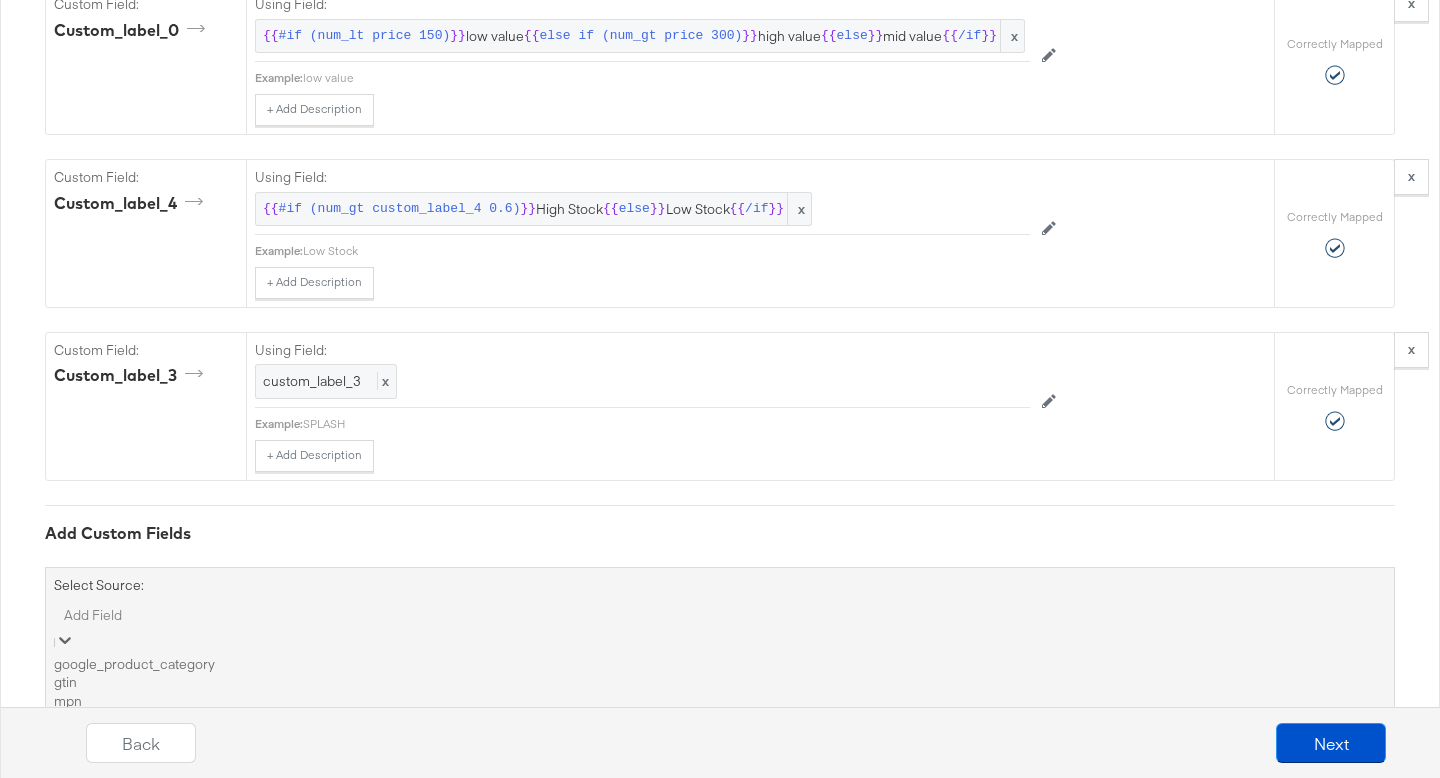 click on "option color focused, 5 of 56. 56 results available. Use Up and Down to choose options, press Enter to select the currently focused option, press Escape to exit the menu, press Tab to select the option and exit the menu. Add Field google_product_category gtin mpn age_group color expiration_date gender item_group_id material pattern product_type size size_type size_system tax sale_price_effective_date shipping shipping_weight shipping_size ios_app_store_id ios_app_name iphone_url iphone_app_store_id iphone_app_name ipad_url ipad_app_store_id ipad_app_name android_package android_class android_app_name windows_phone_url windows_phone_app_id windows_phone_app_name video[0].url video[1].url video[2].url video[3].url video[4].url visibility adwords_redirect availability_circle_origin availability_circle_radius availability_polygon_coordinates address ad_priority product_priority_0 product_priority_1 product_priority_2 product_priority_3 product_priority_4 product_tags internal_label bundle_ids is_bundle_hero" at bounding box center [720, 1147] 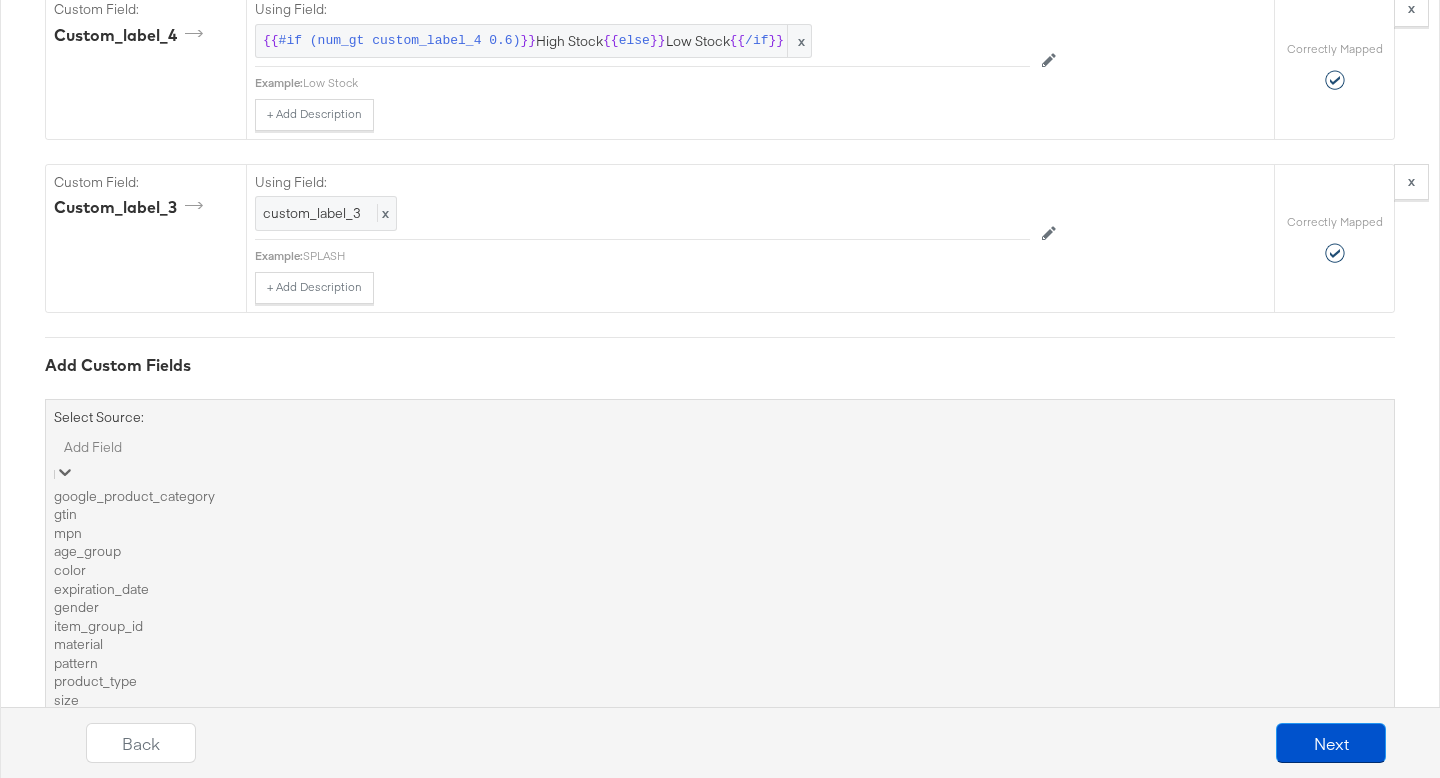 type on "0" 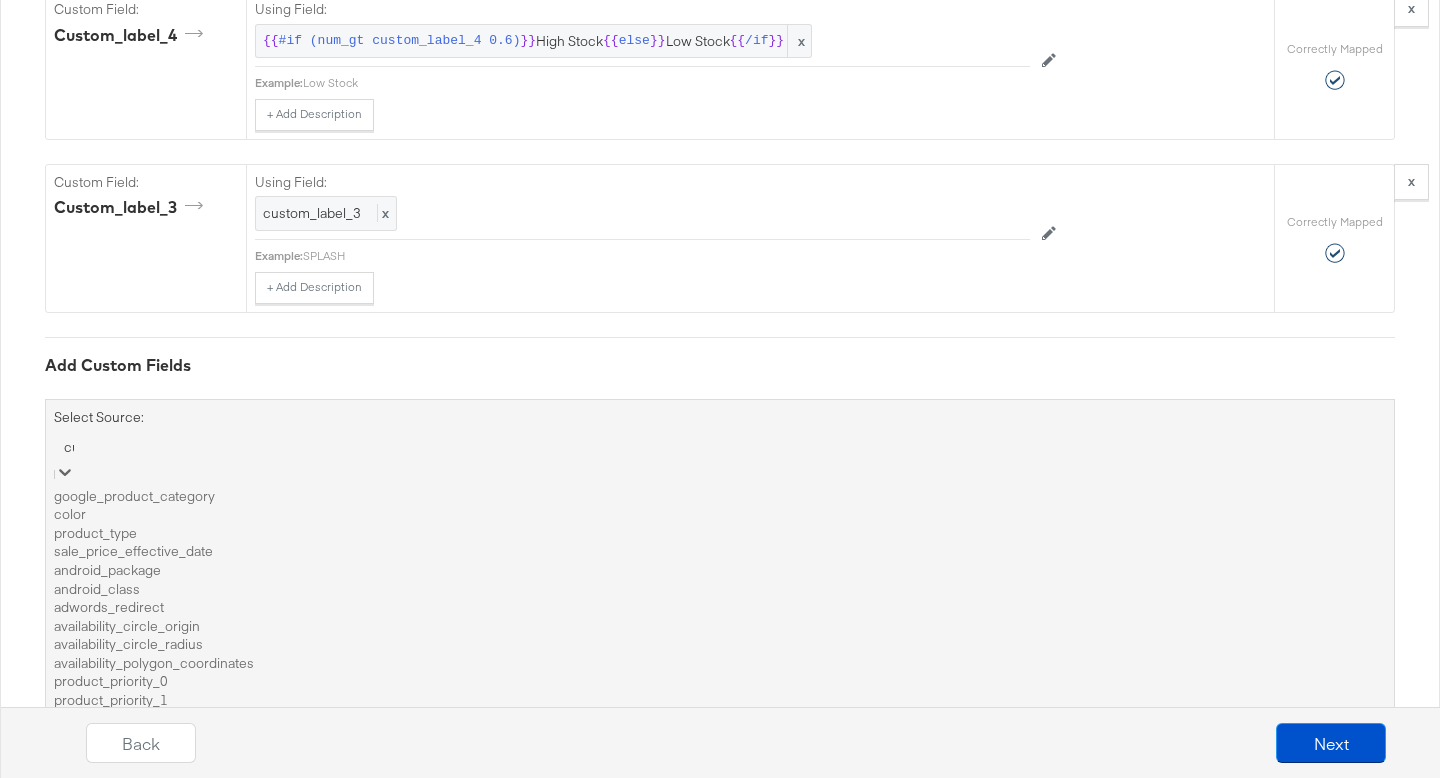 scroll, scrollTop: 3404, scrollLeft: 0, axis: vertical 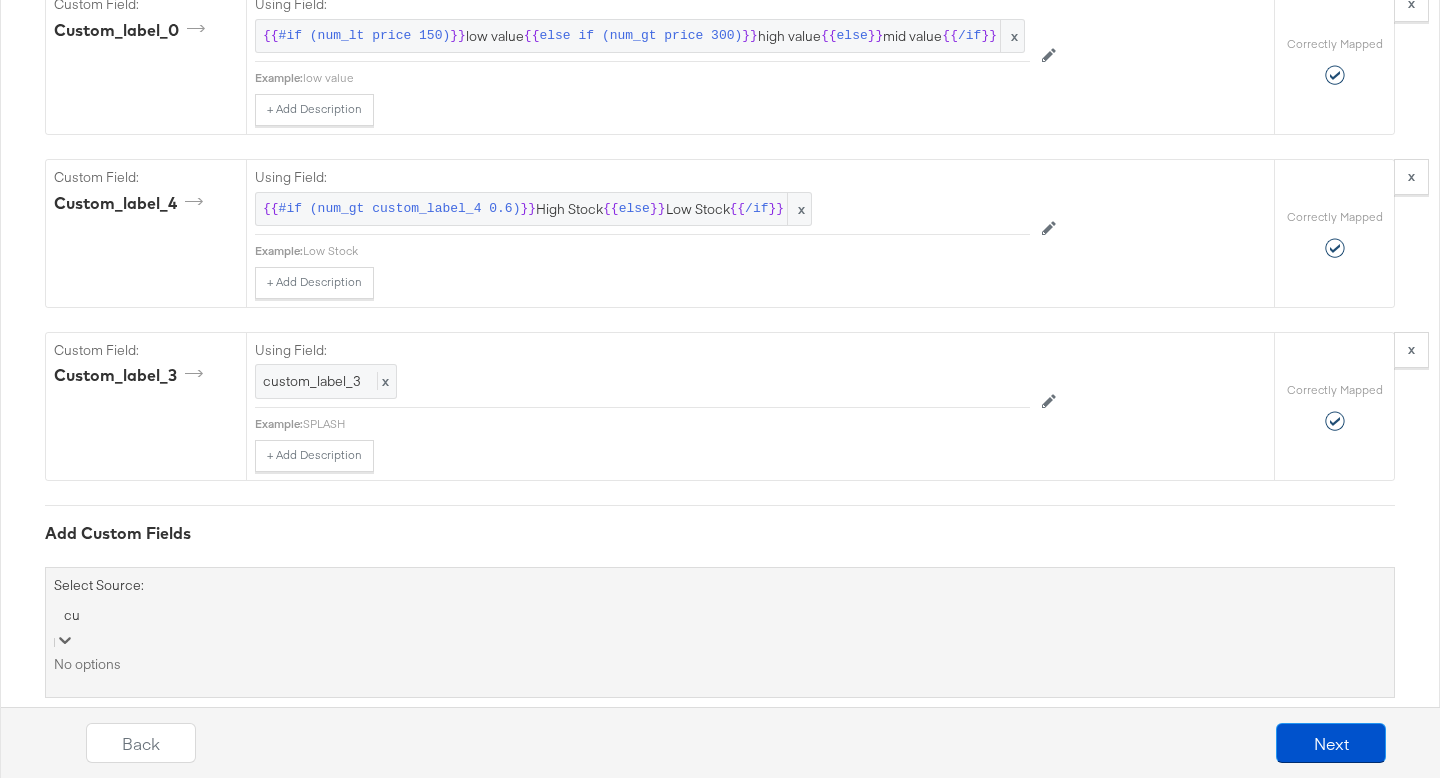 type on "c" 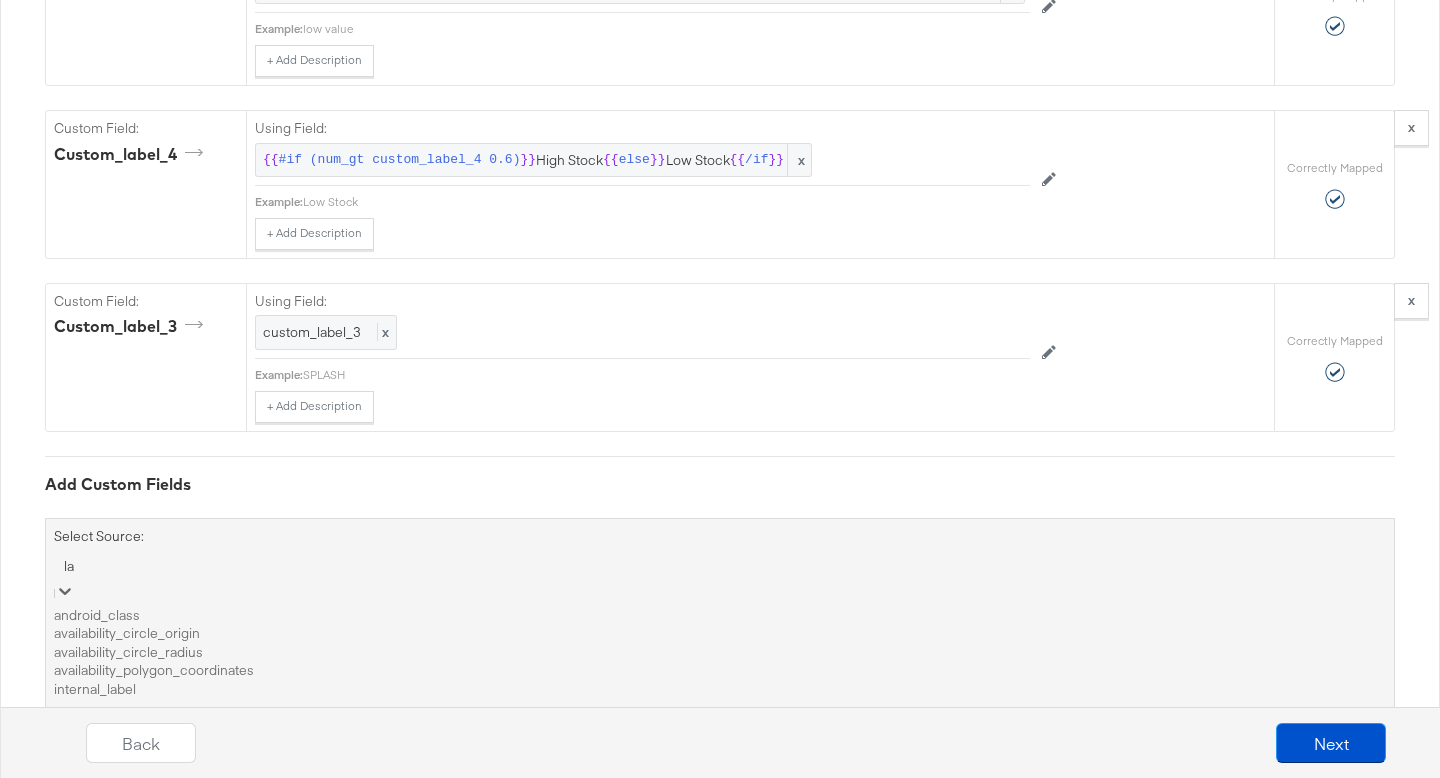 type on "l" 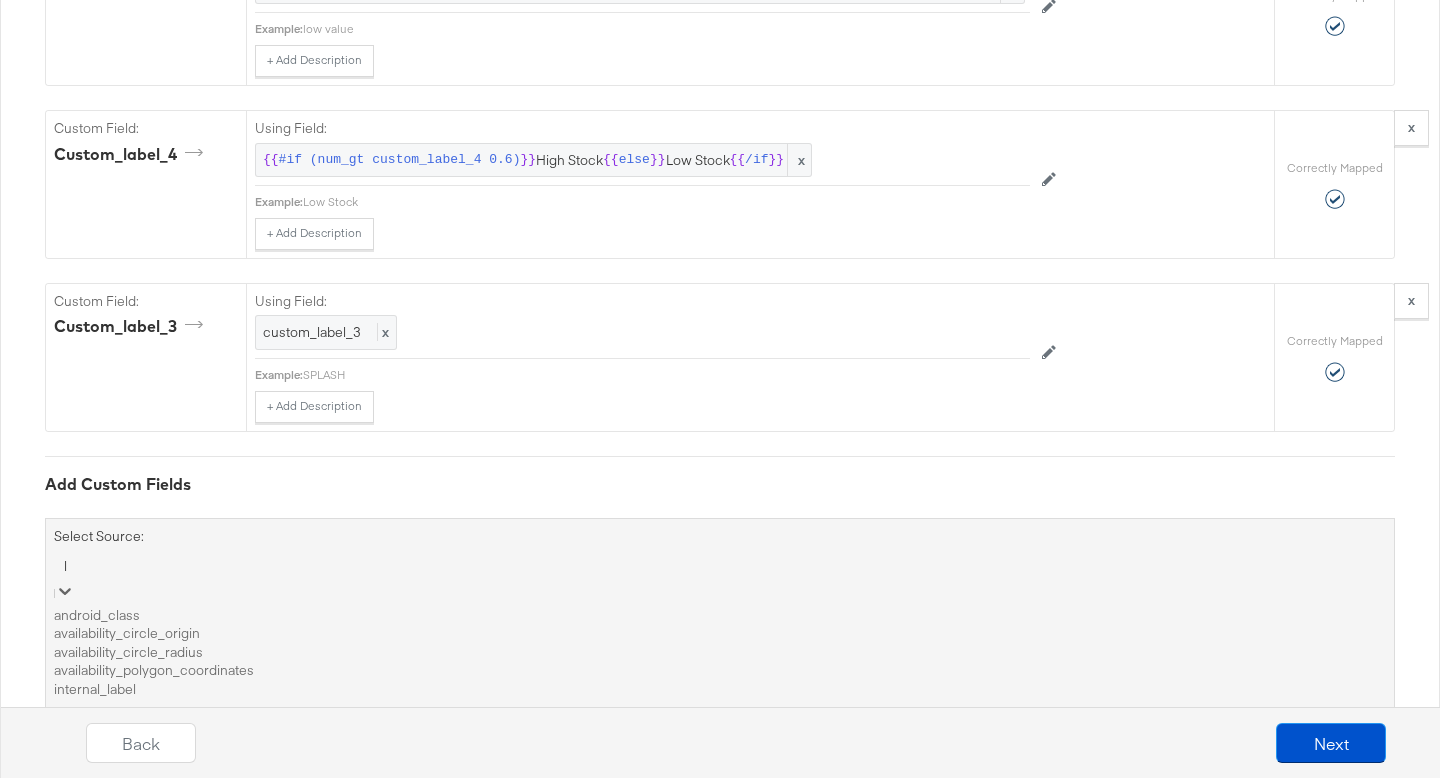 scroll, scrollTop: 3572, scrollLeft: 0, axis: vertical 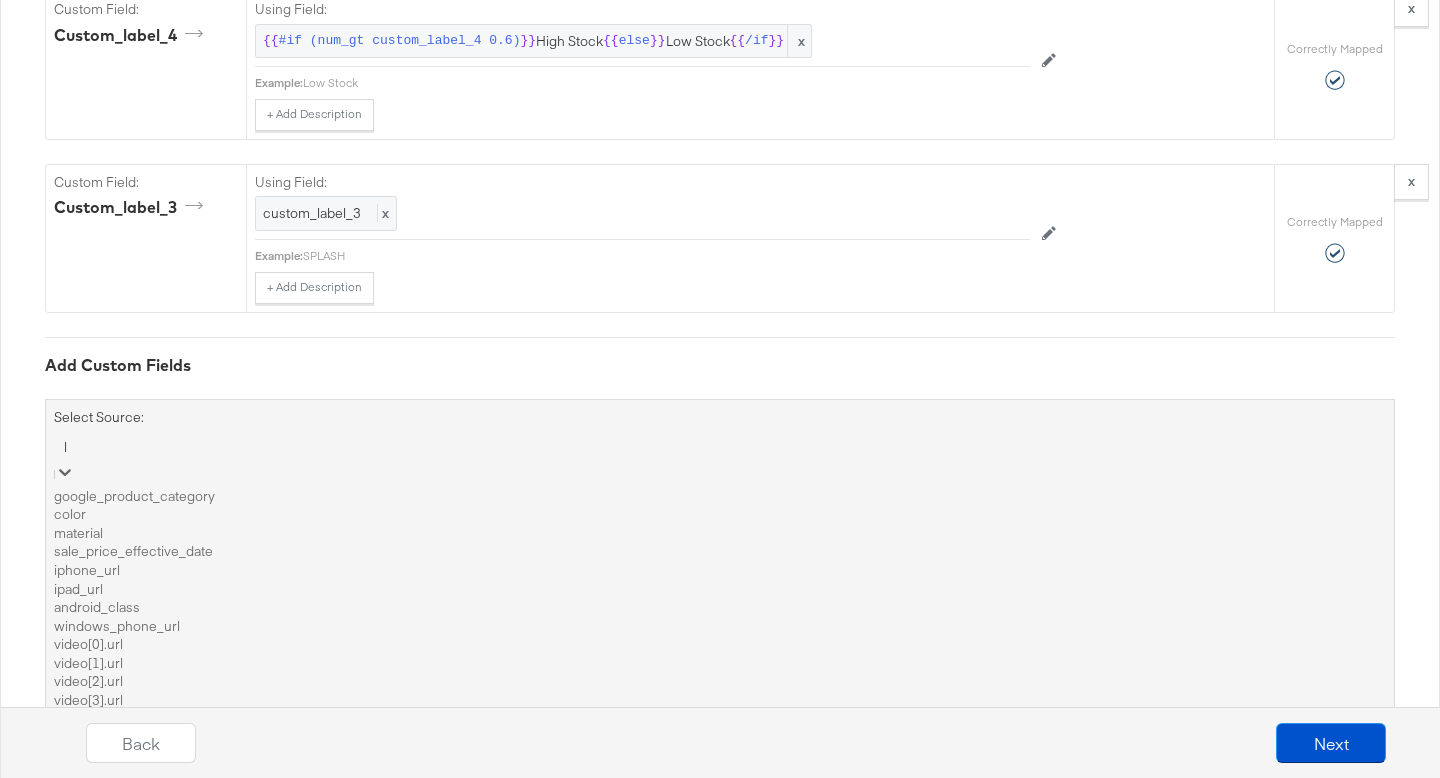 type 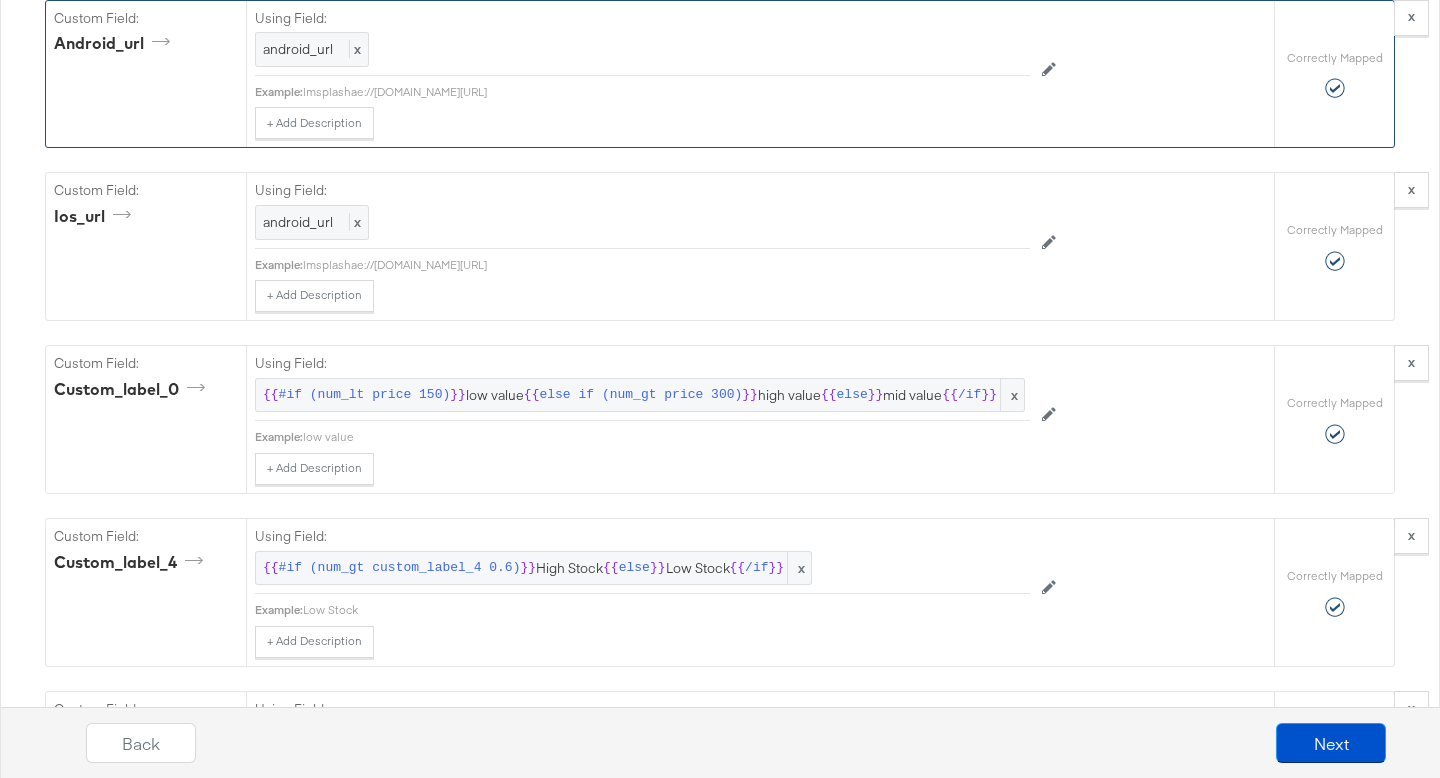 scroll, scrollTop: 2471, scrollLeft: 0, axis: vertical 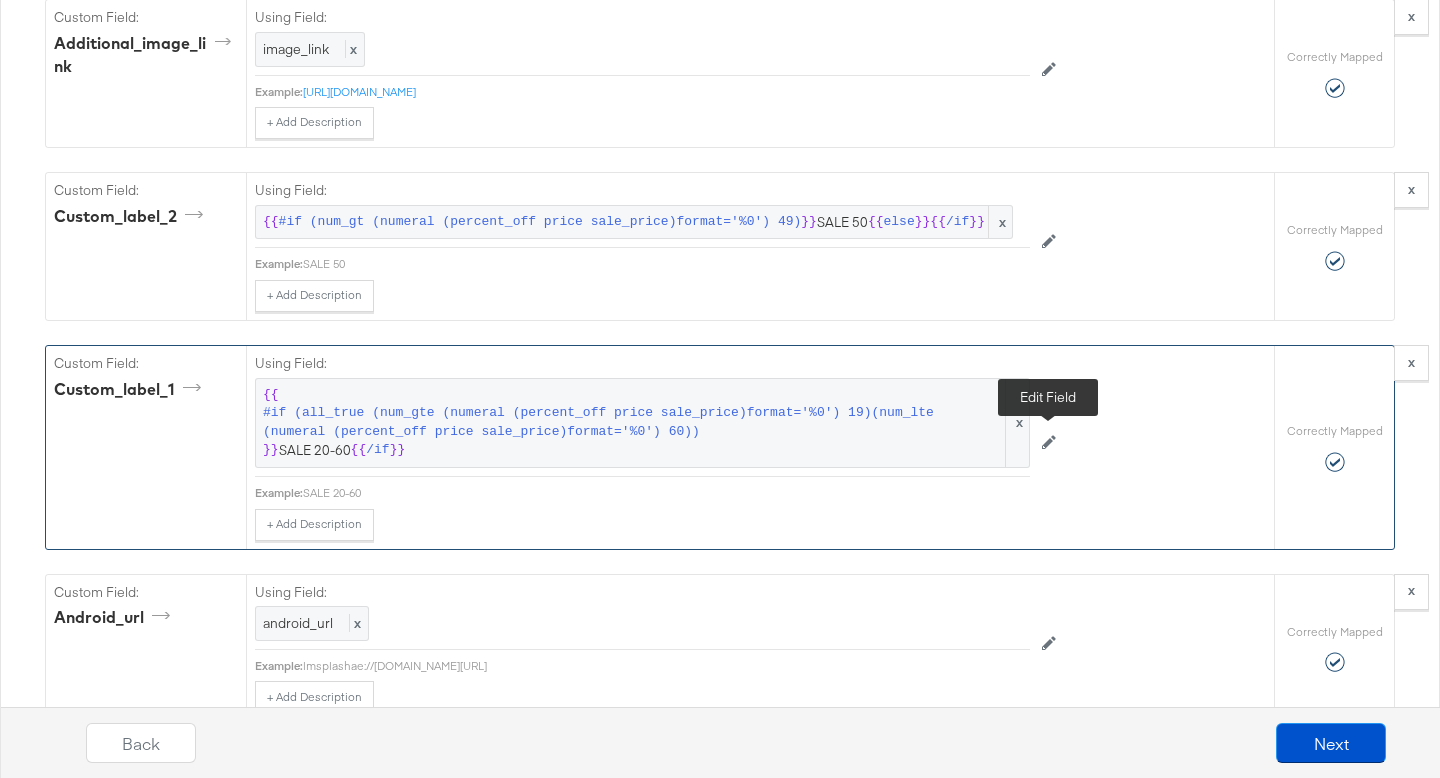 click 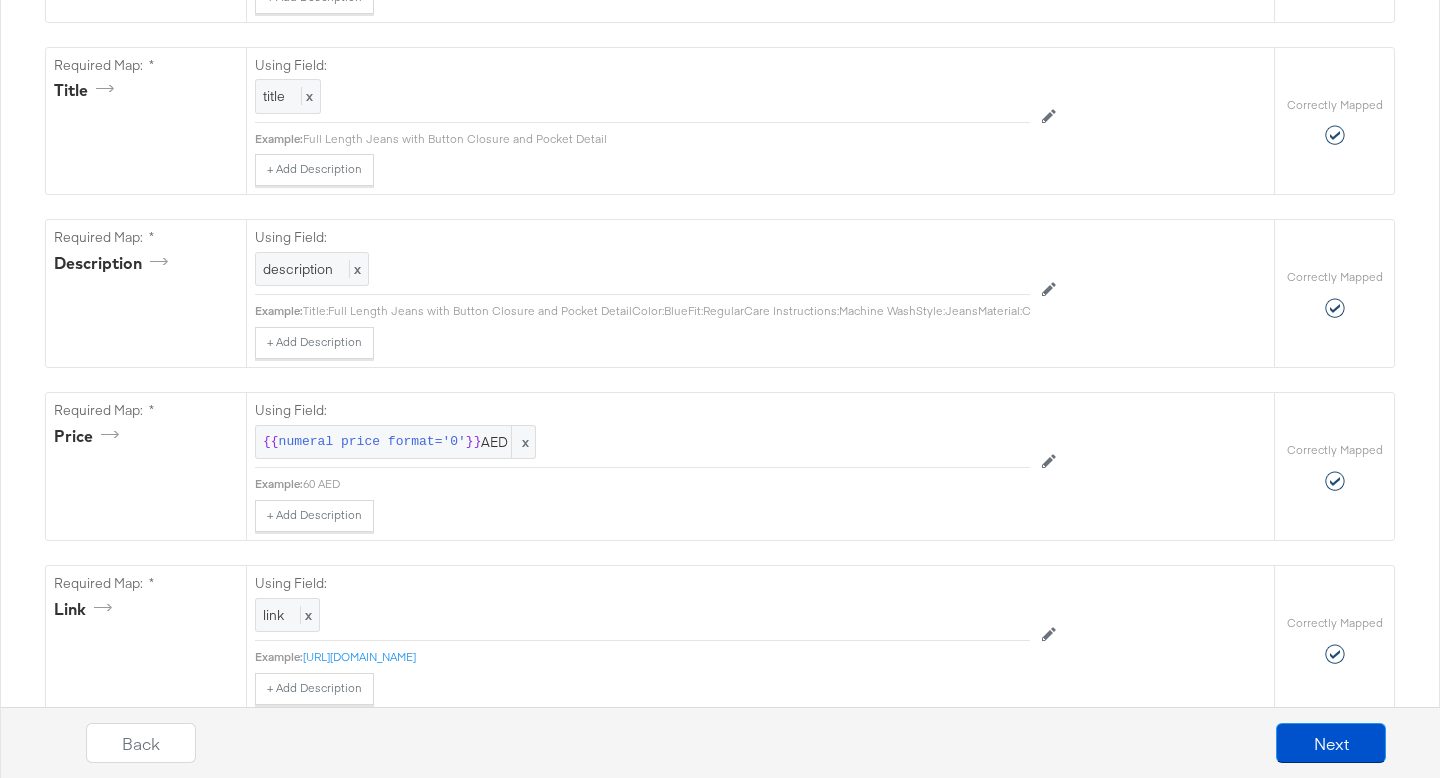 scroll, scrollTop: 0, scrollLeft: 0, axis: both 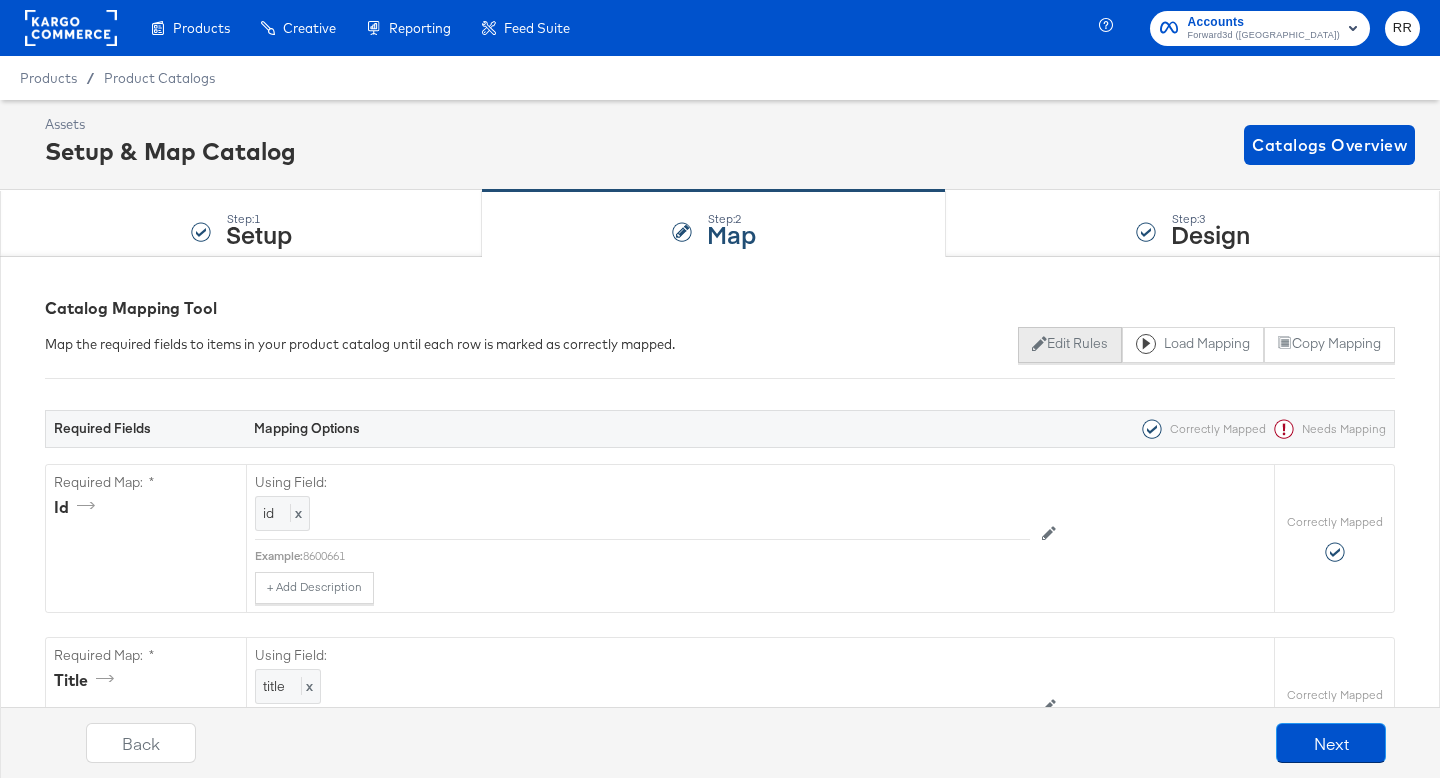 click on "Edit Rules" at bounding box center [1069, 345] 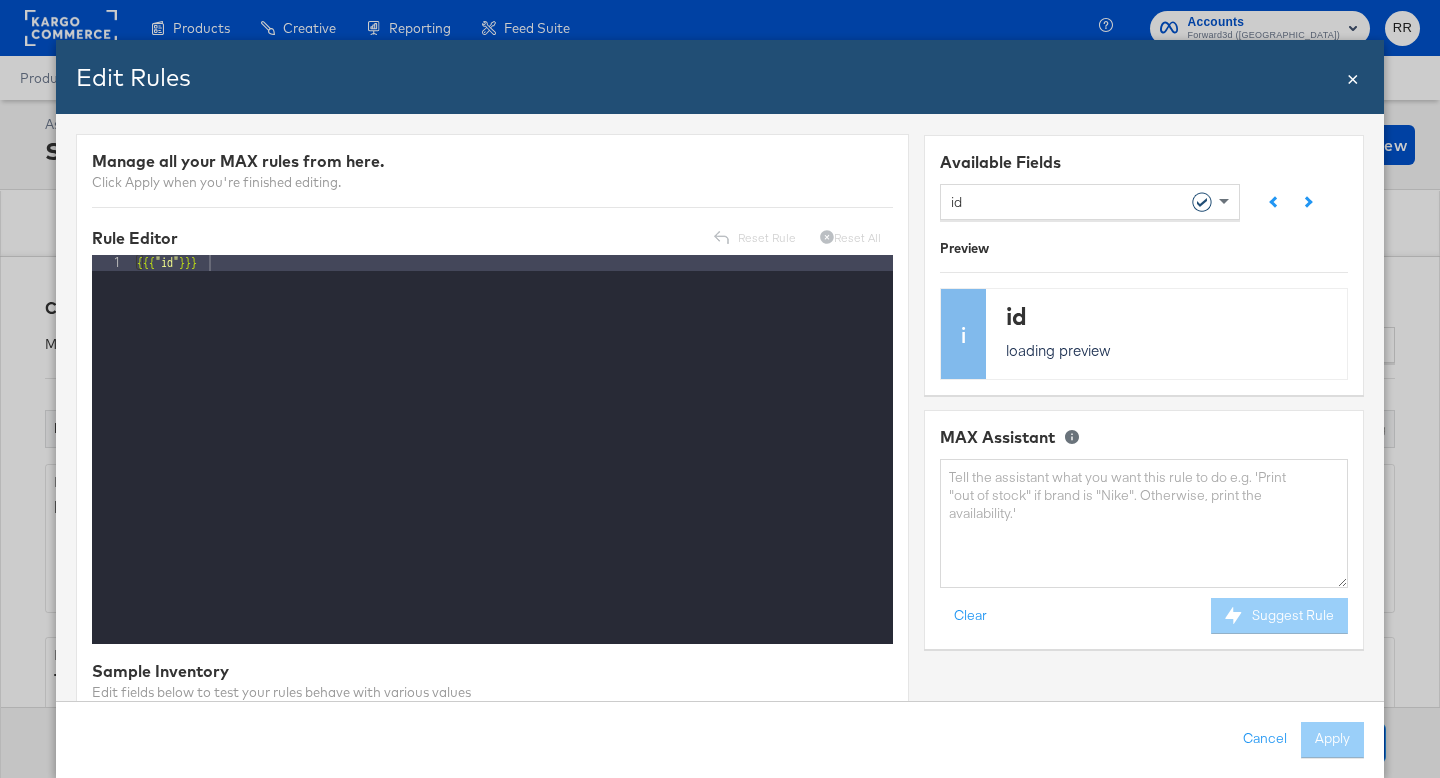 click on "id" at bounding box center [1144, 201] 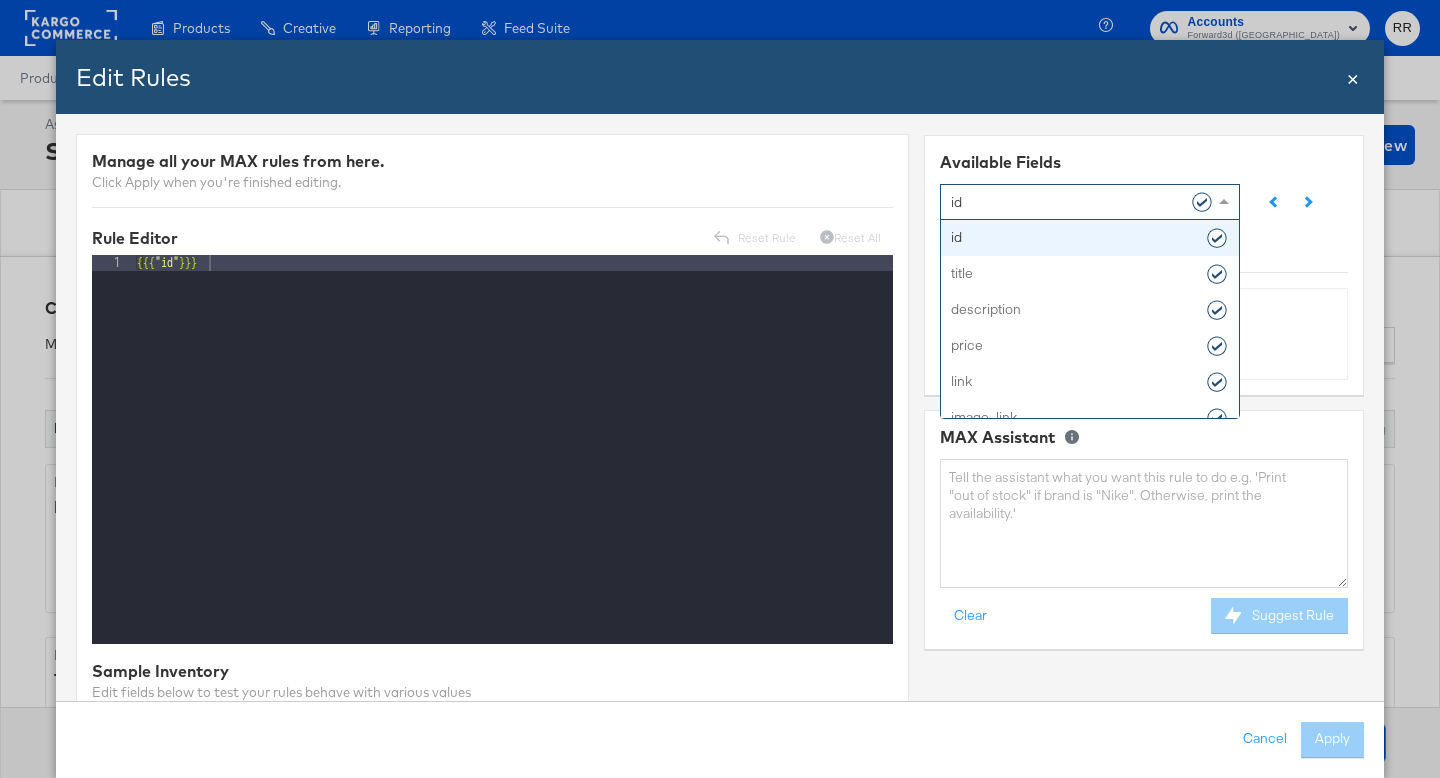click on "id" at bounding box center (1082, 201) 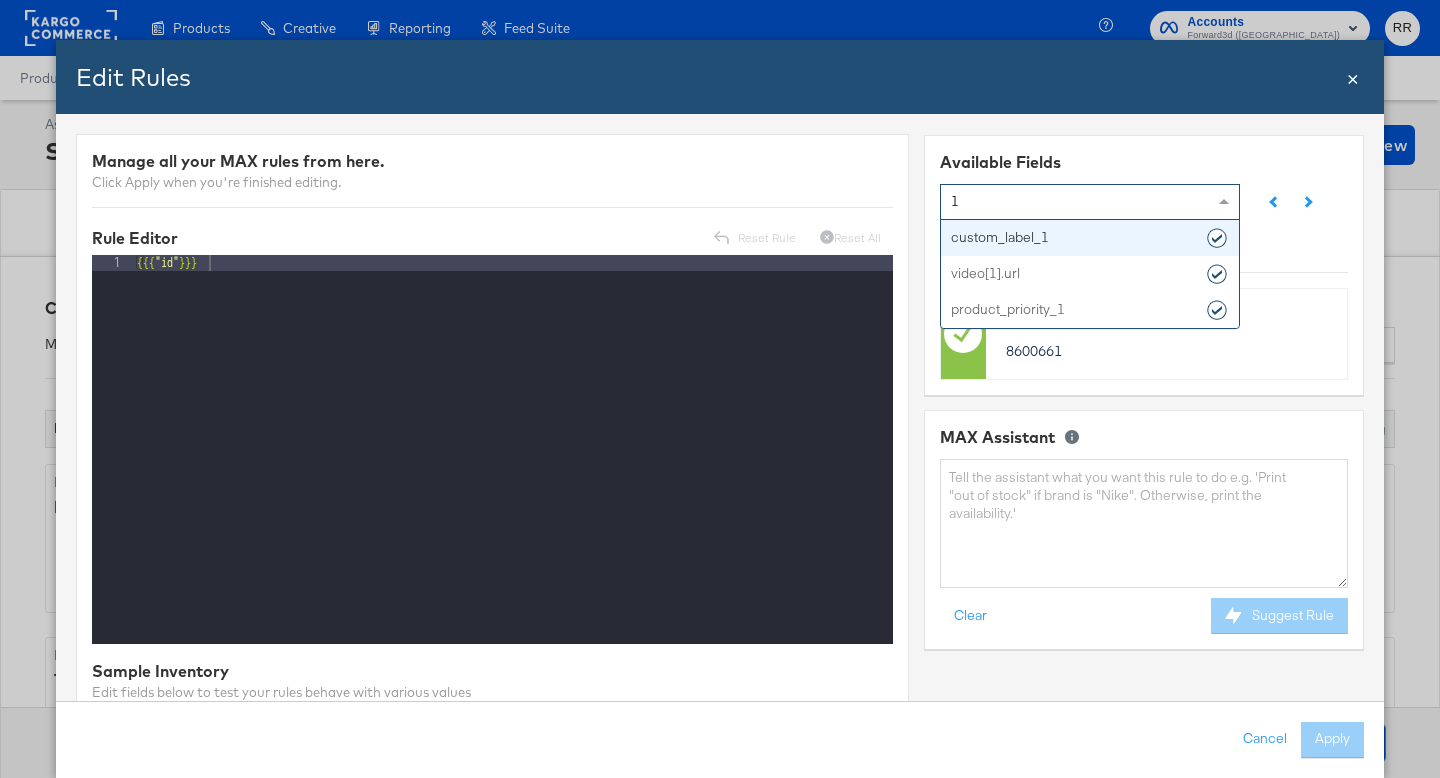 type 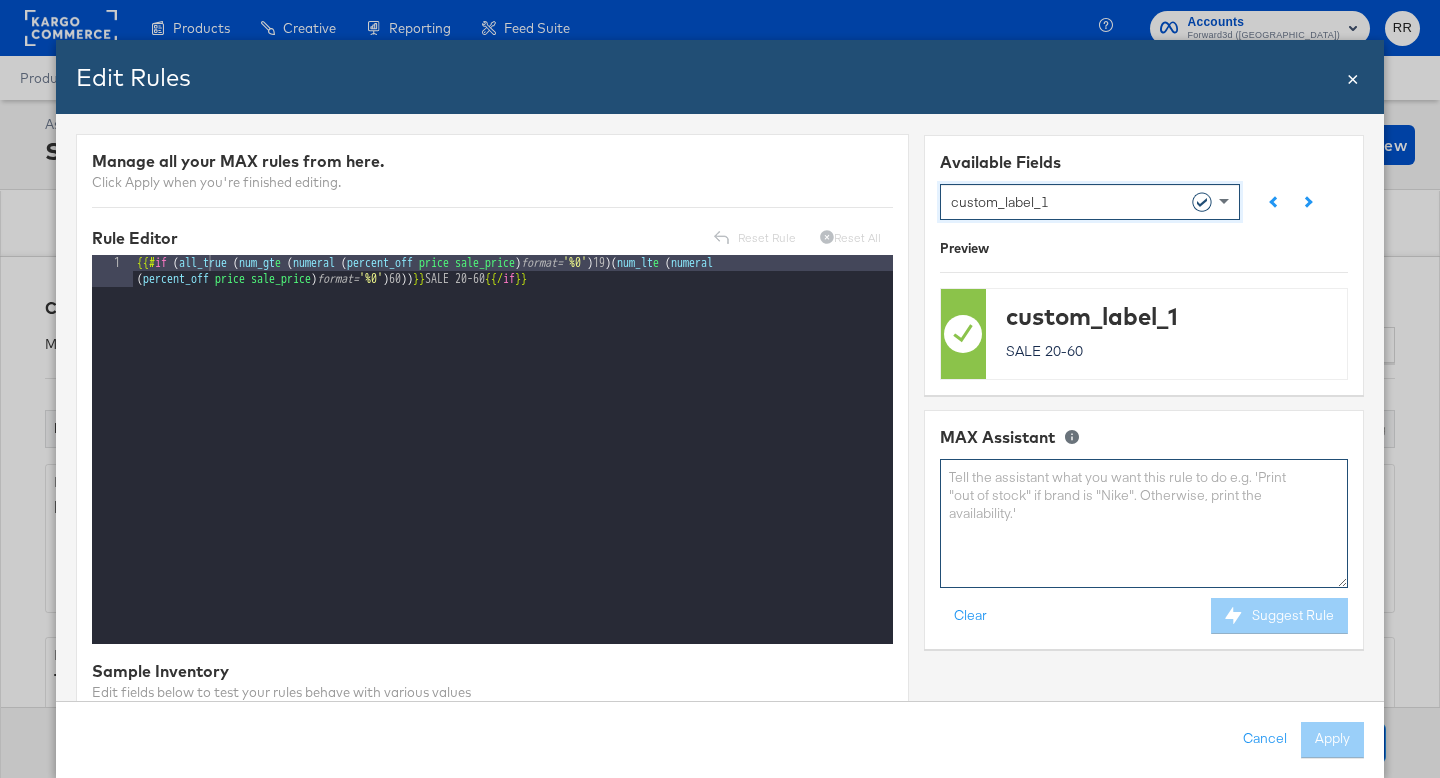 click at bounding box center (1144, 523) 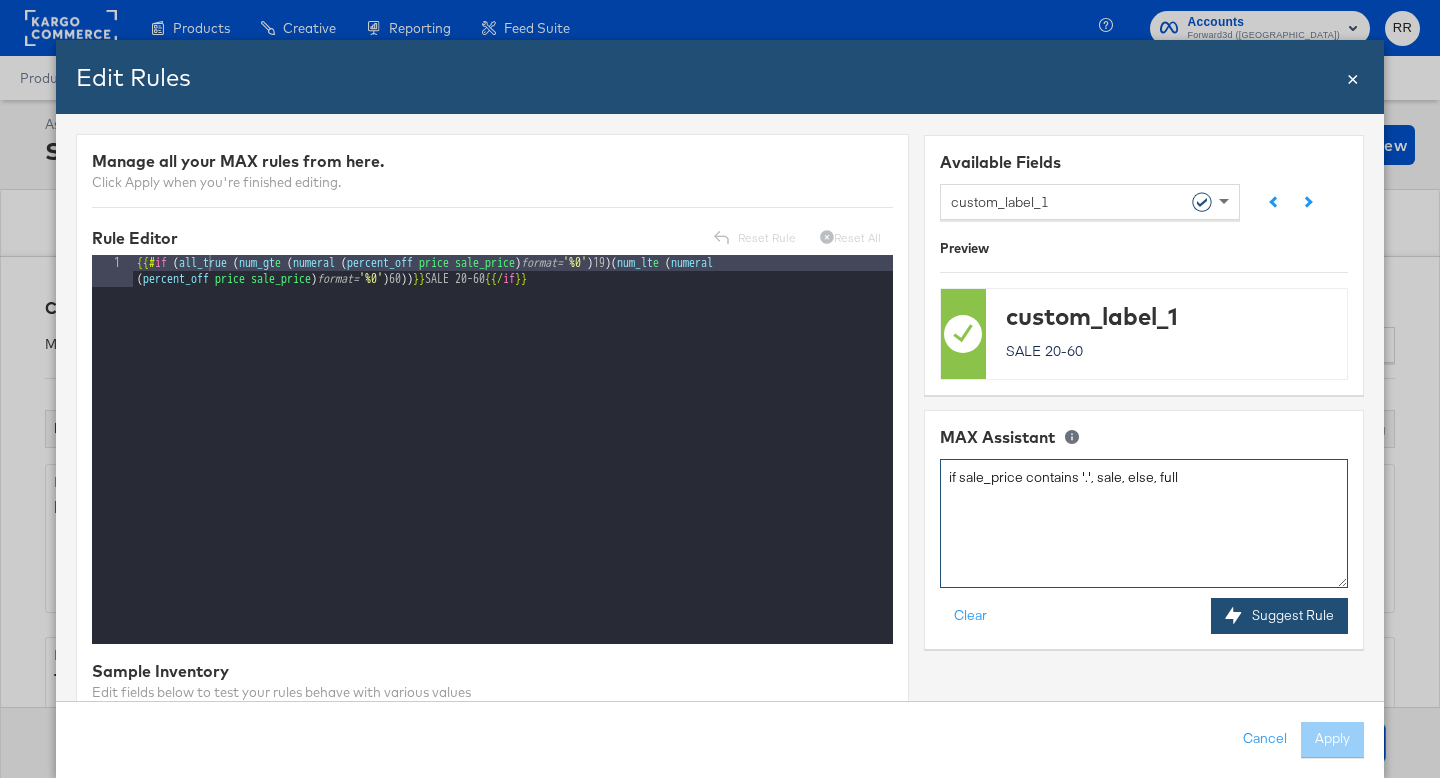 type on "if sale_price contains '.', sale, else, full" 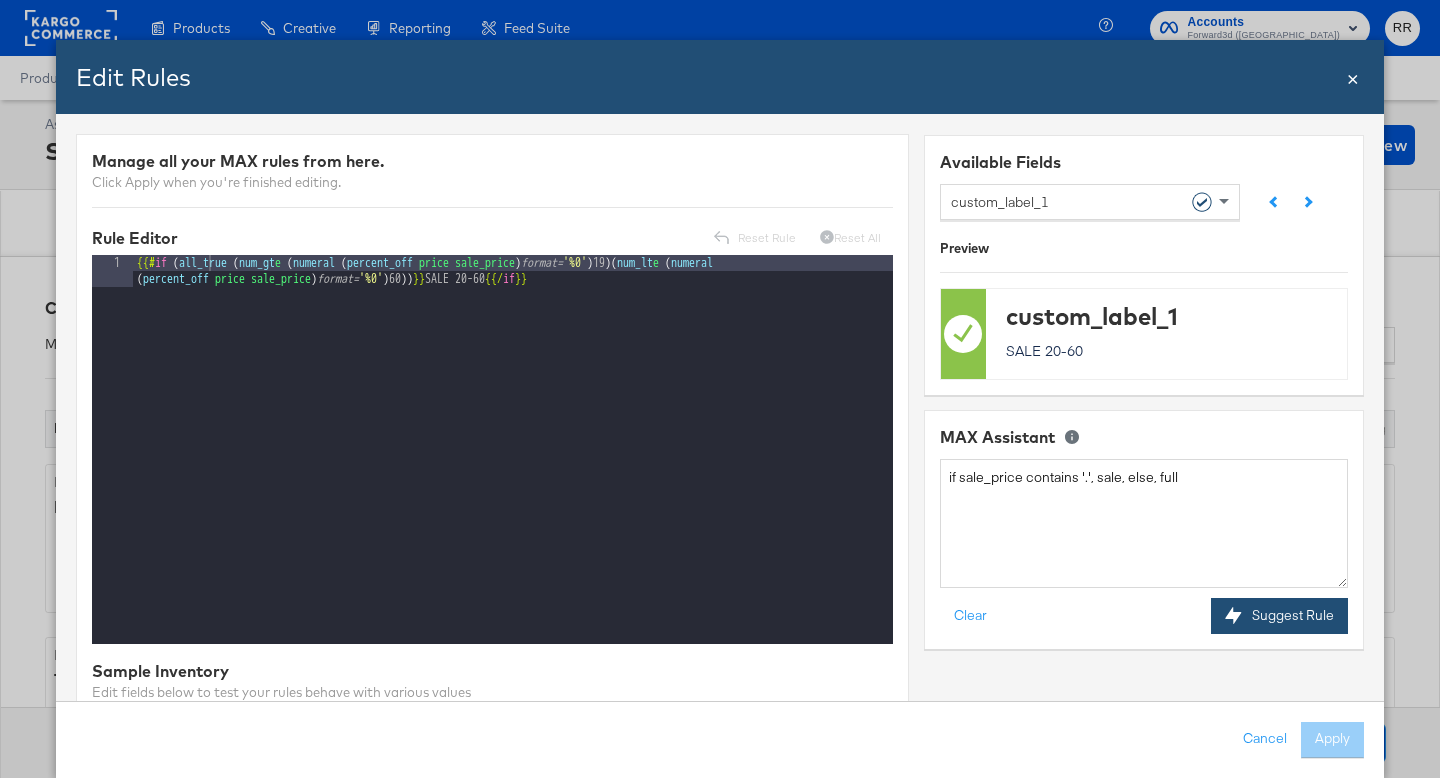 click 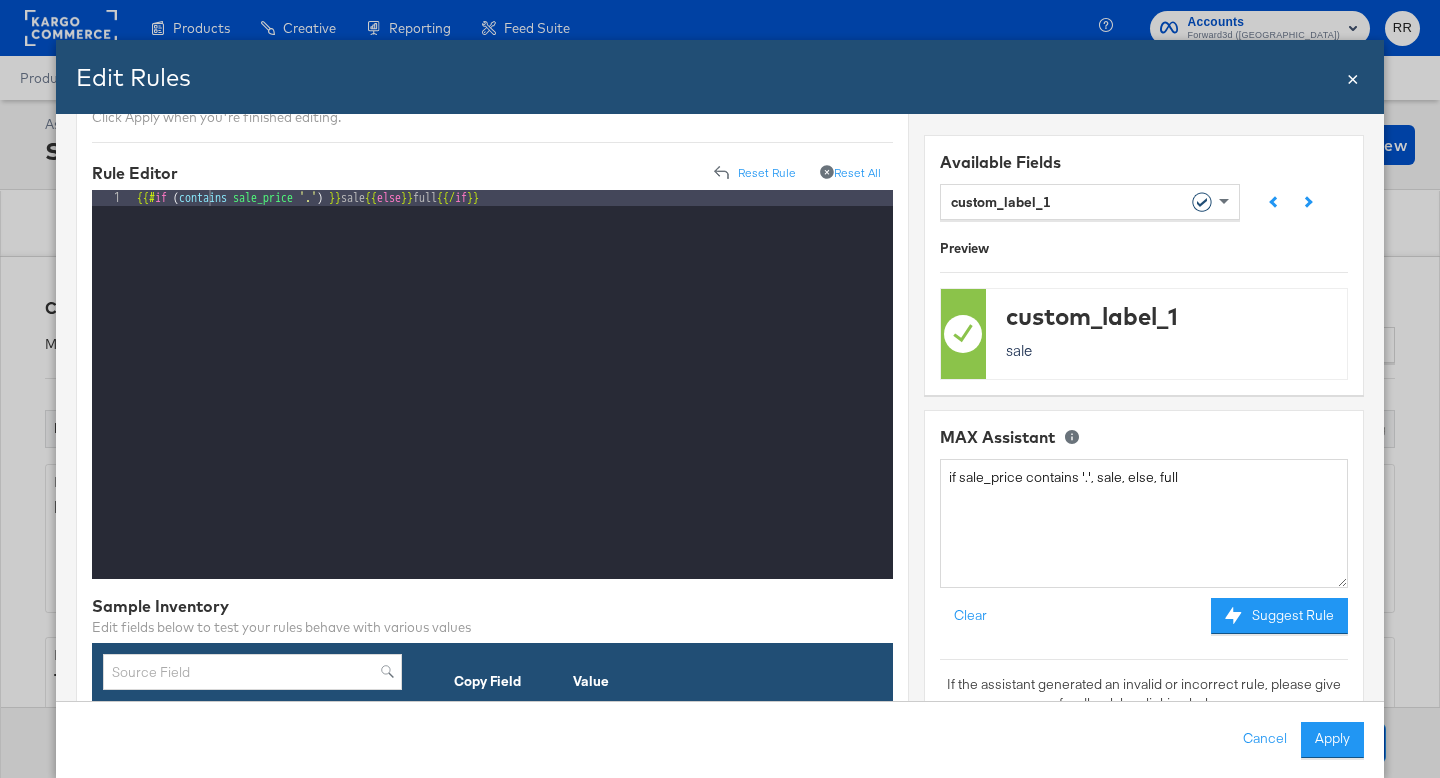 scroll, scrollTop: 0, scrollLeft: 0, axis: both 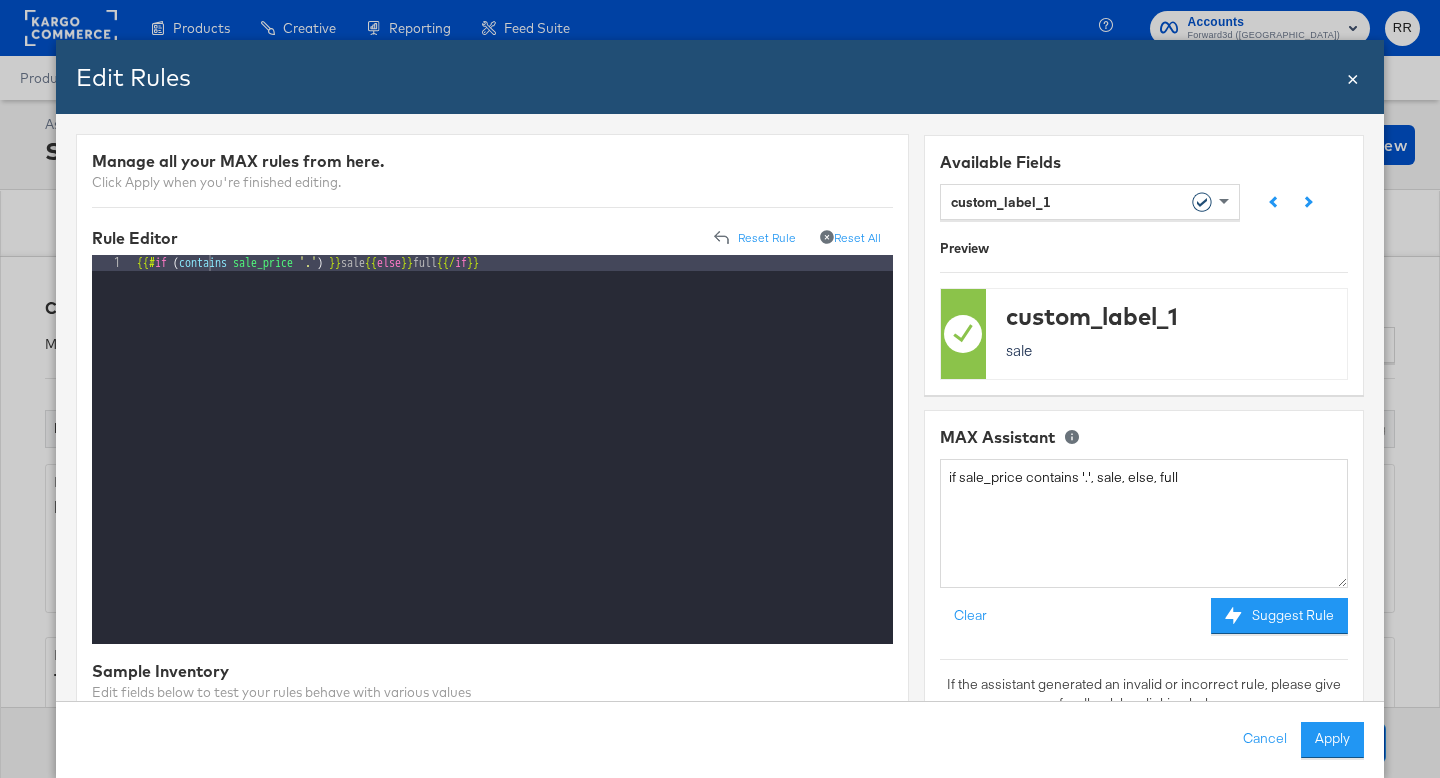 click on "{{# if   ( contains   sale_price   '.' )   }} sale {{ else }} full {{/ if }}" at bounding box center (513, 465) 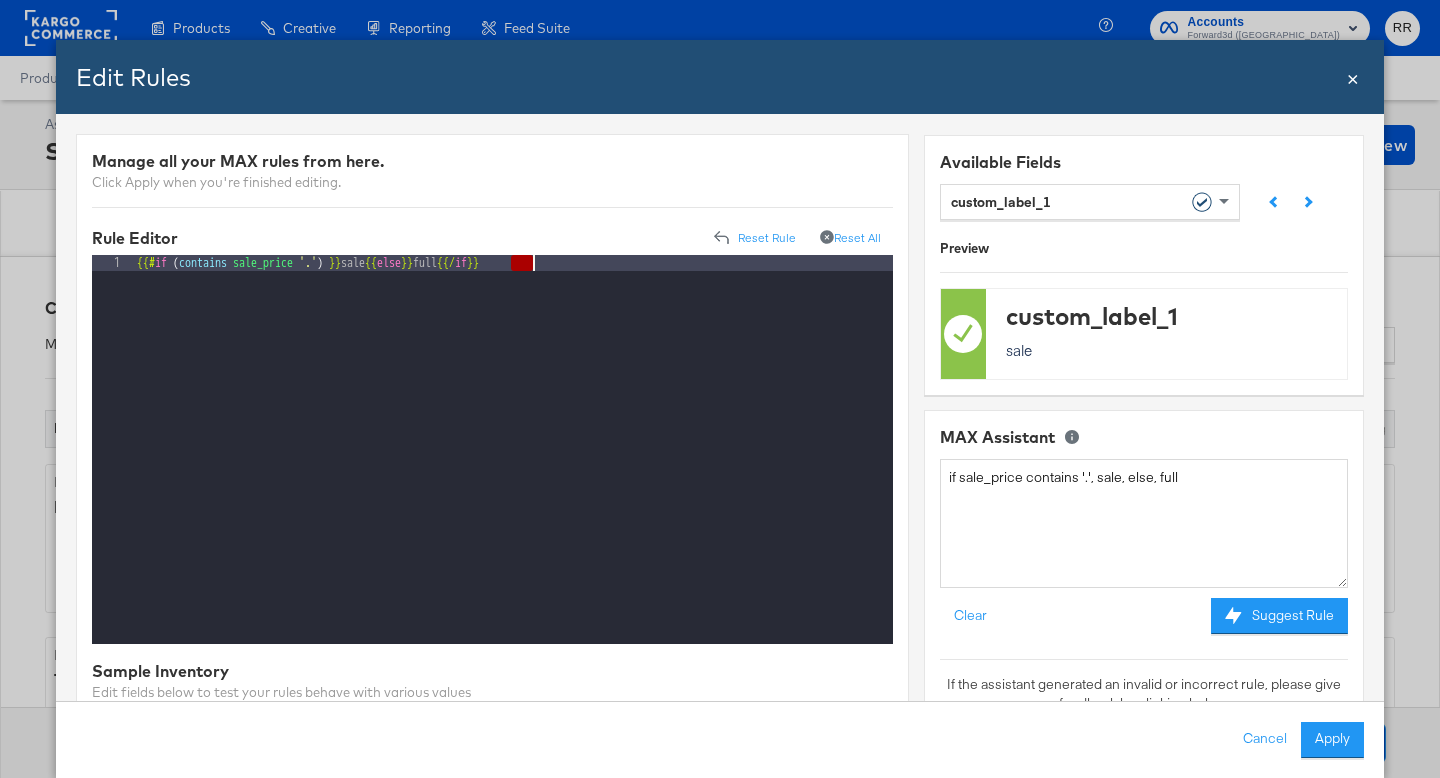 click on "{{# if   ( contains   sale_price   '.' )   }} sale {{ else }} full {{/ if }}" at bounding box center (513, 465) 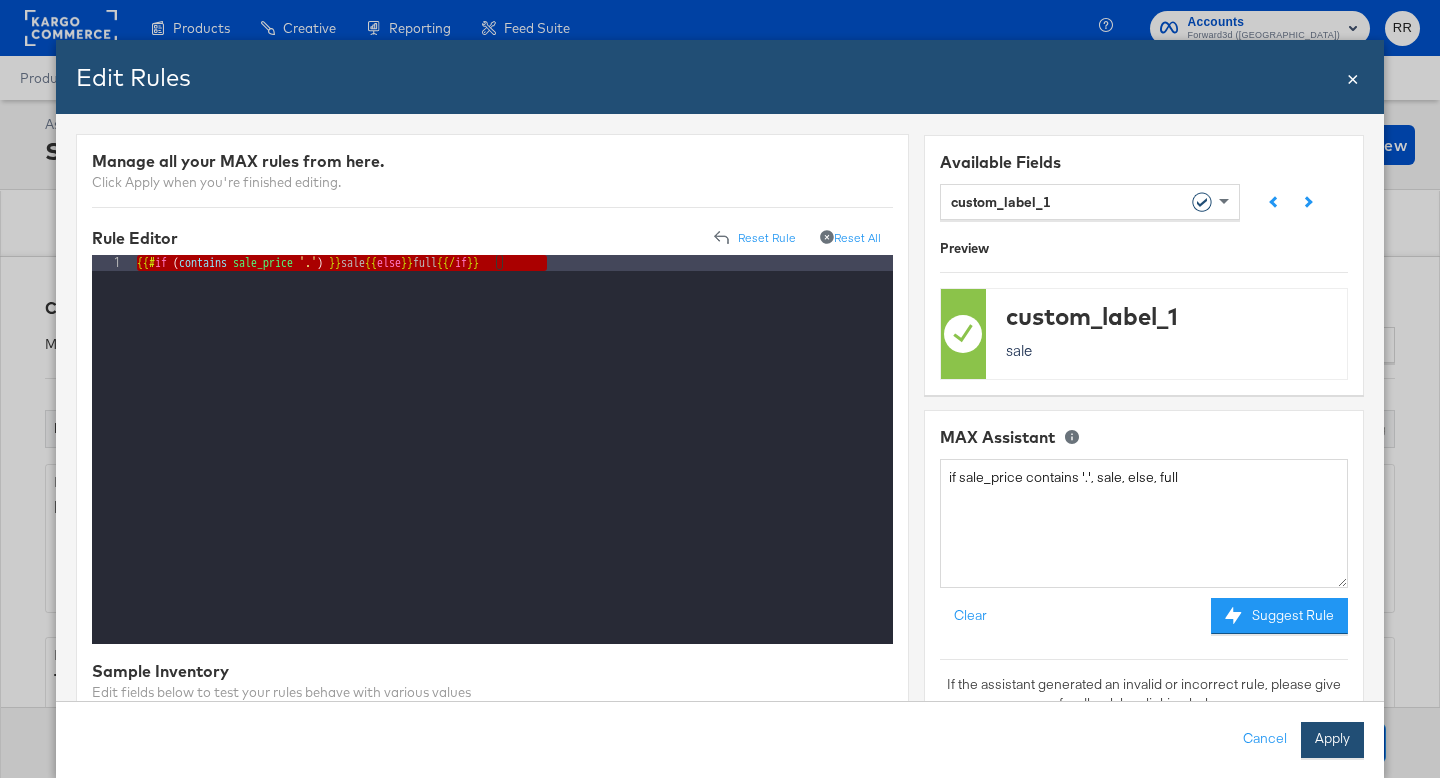 click on "Apply" at bounding box center (1332, 740) 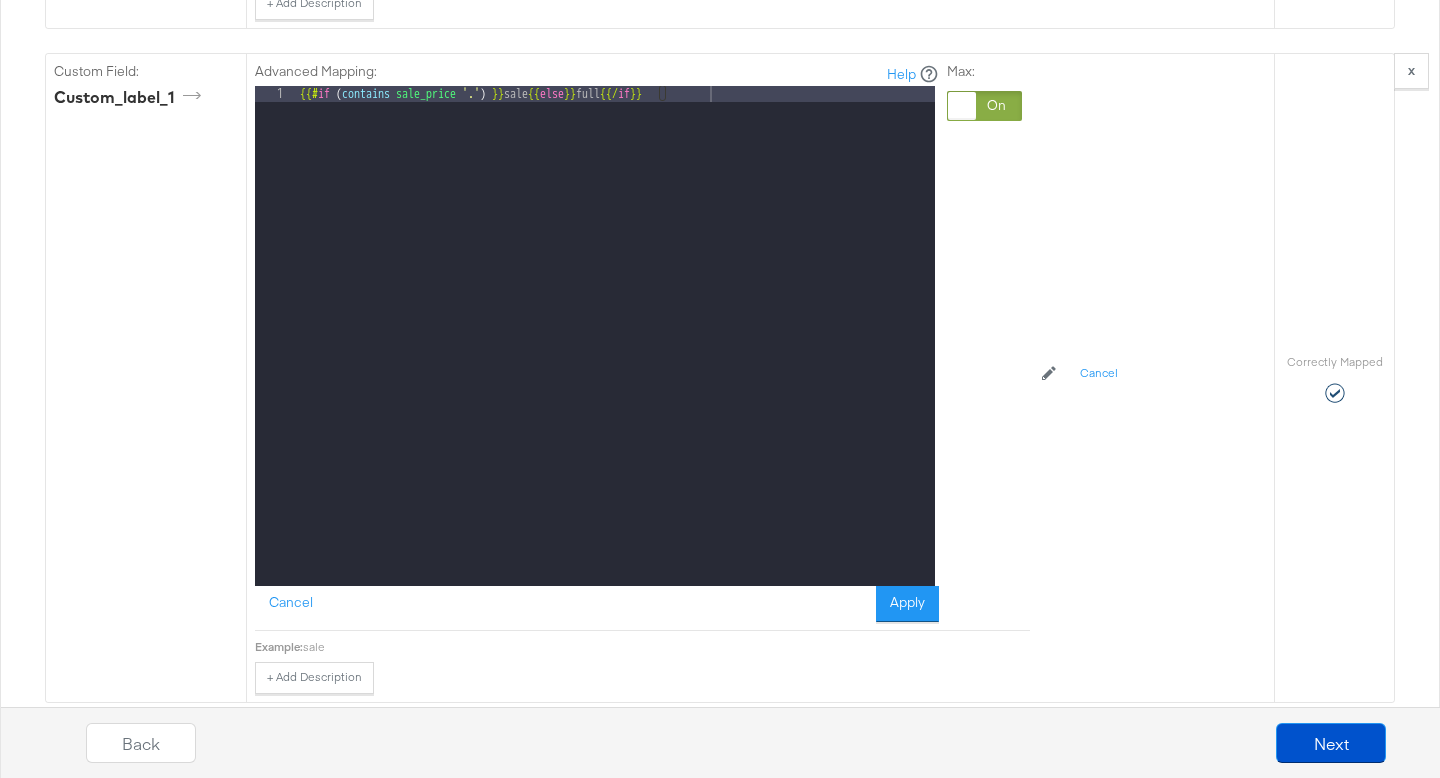 scroll, scrollTop: 2764, scrollLeft: 0, axis: vertical 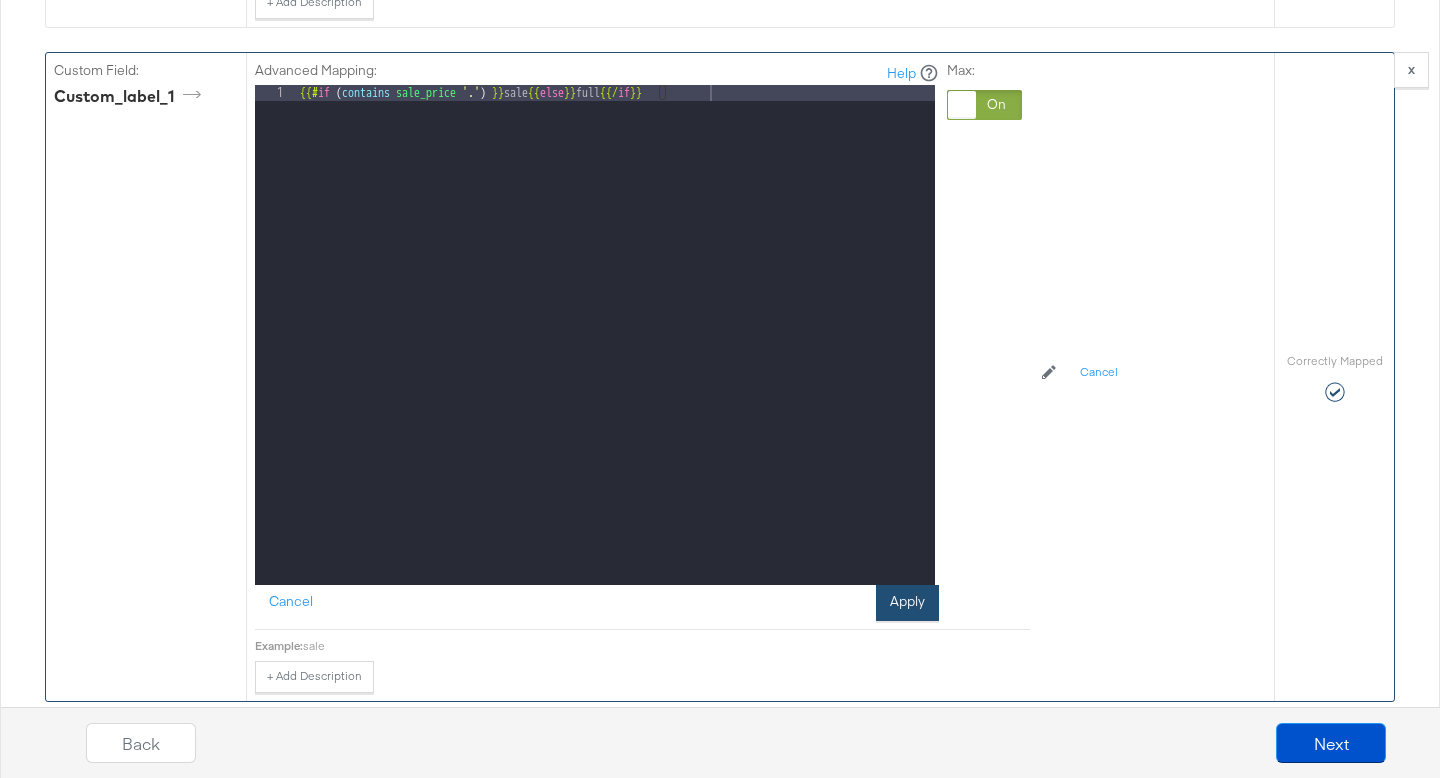 click on "Apply" at bounding box center (907, 603) 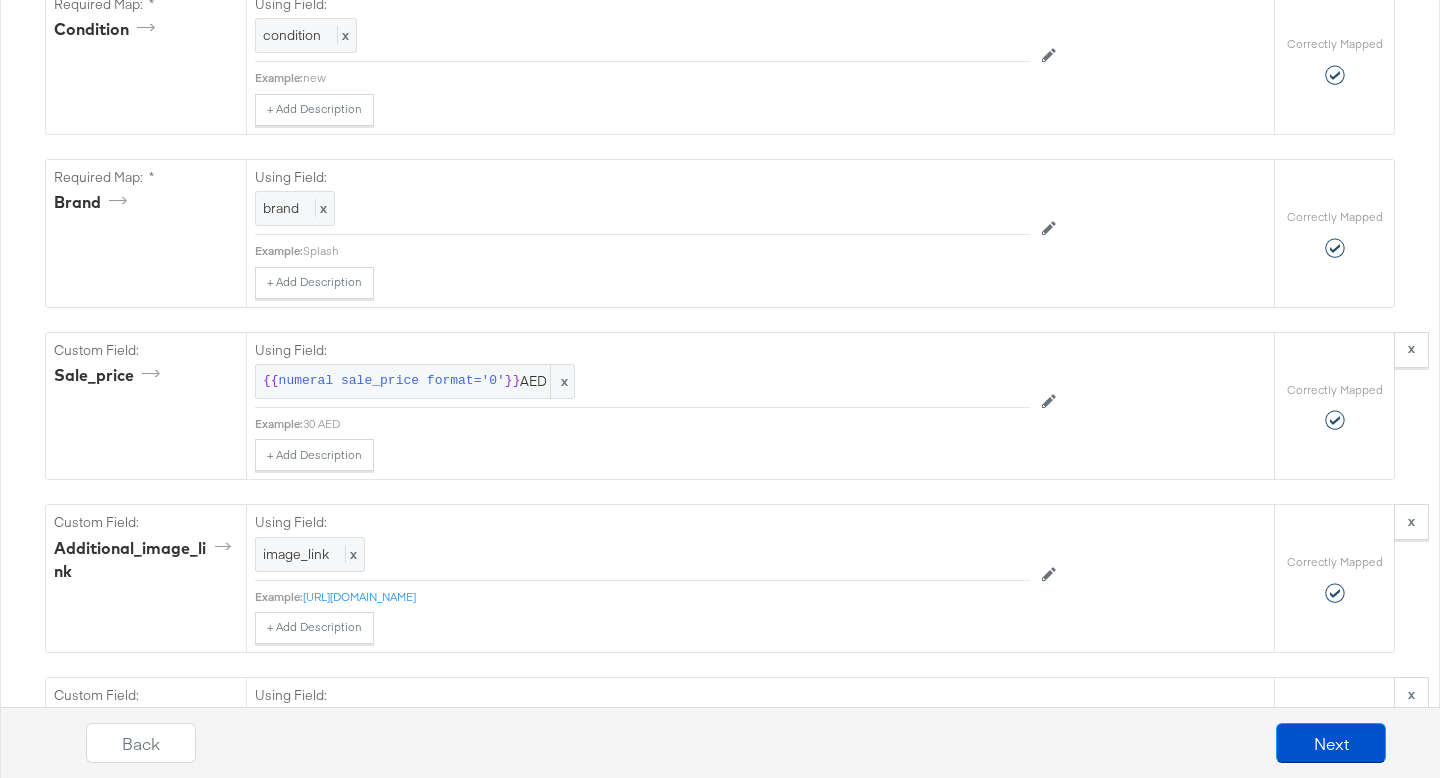 scroll, scrollTop: 1938, scrollLeft: 0, axis: vertical 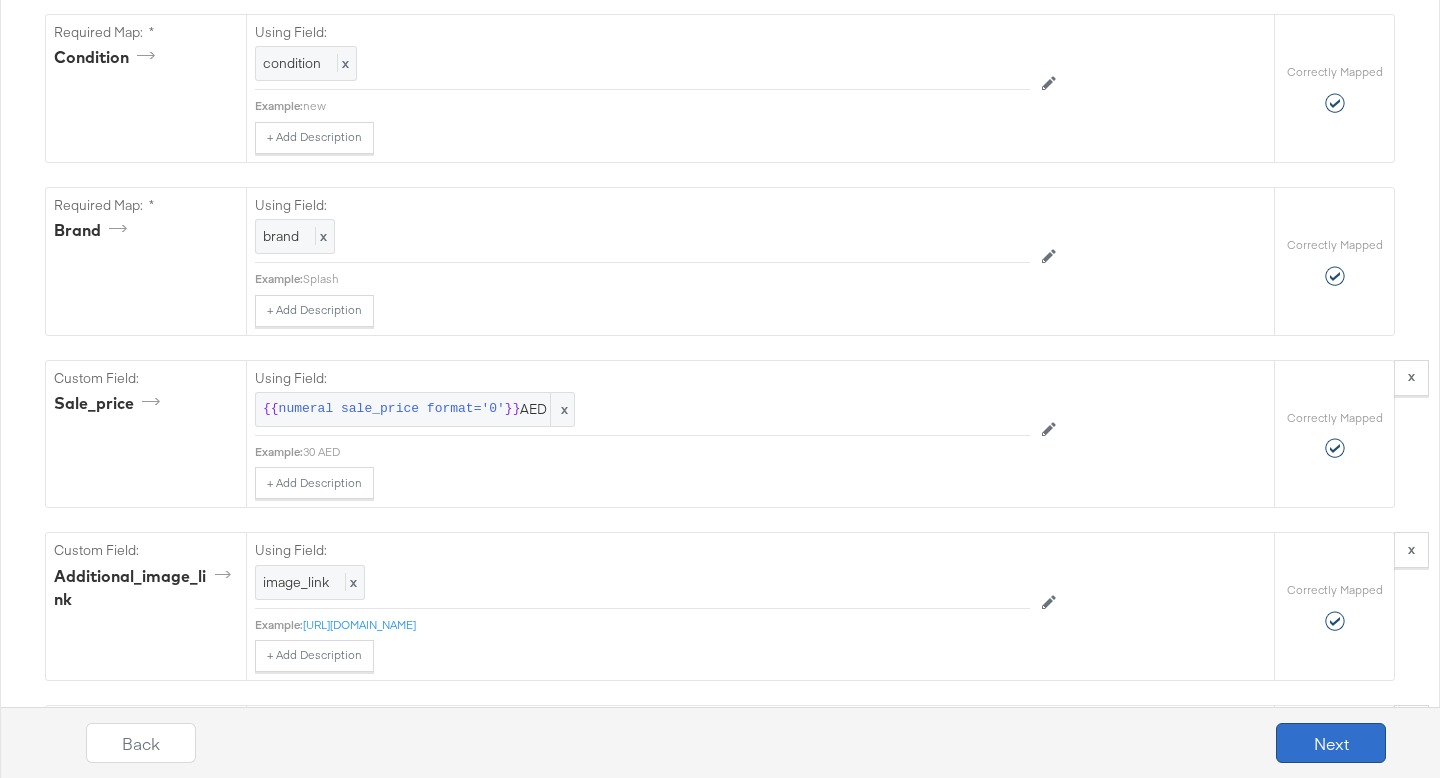click on "Next" at bounding box center (1331, 743) 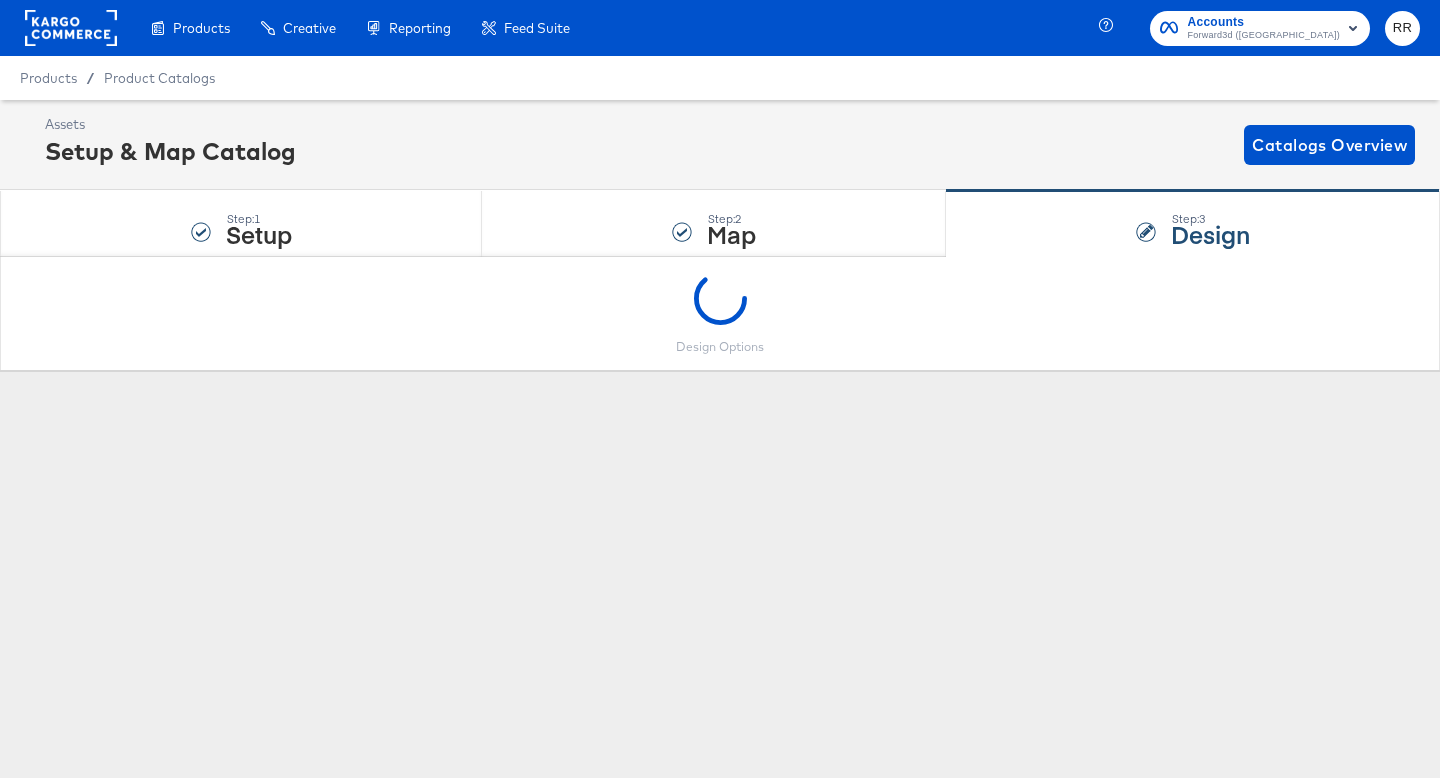 scroll, scrollTop: 0, scrollLeft: 0, axis: both 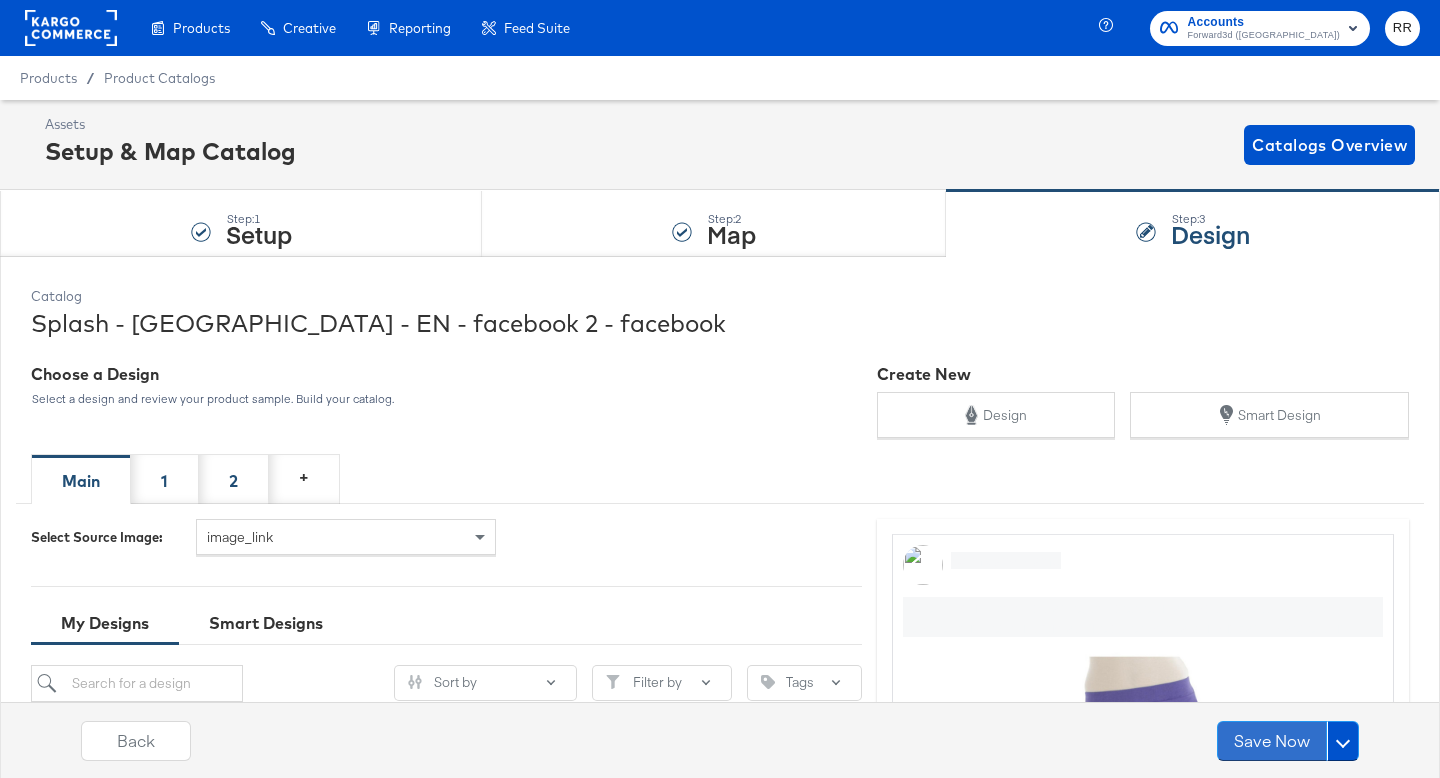 click on "Save Now" at bounding box center [1272, 741] 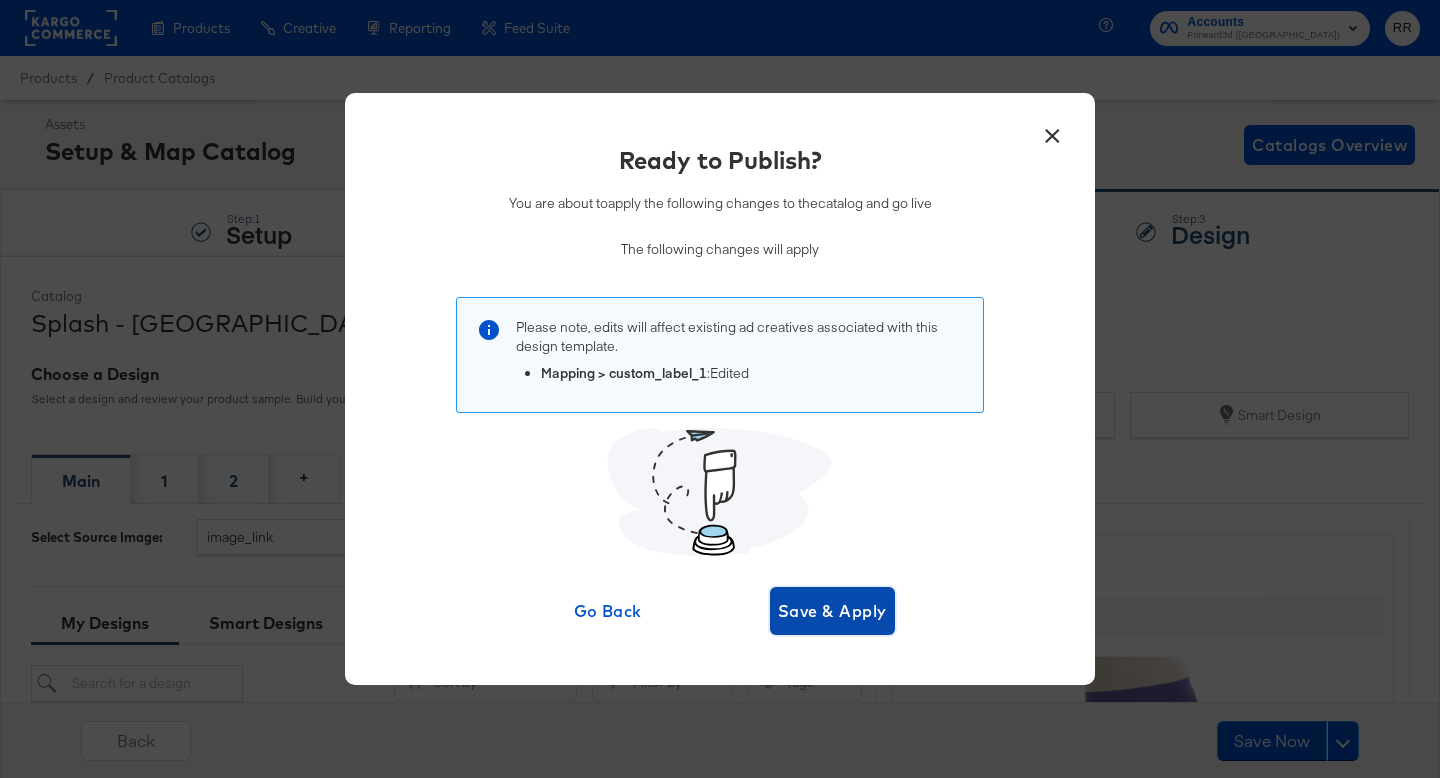 click on "Save & Apply" at bounding box center (832, 611) 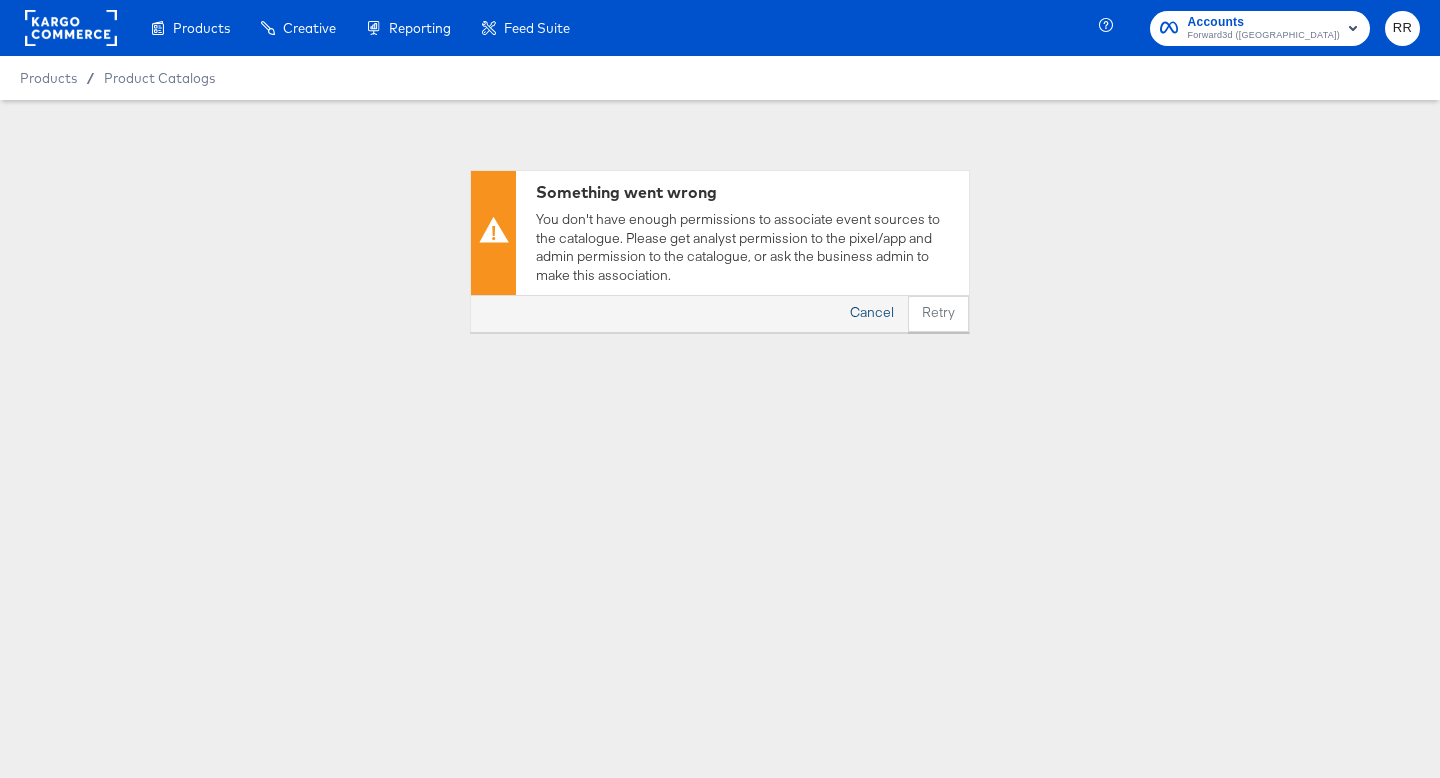 click on "Cancel" at bounding box center (872, 314) 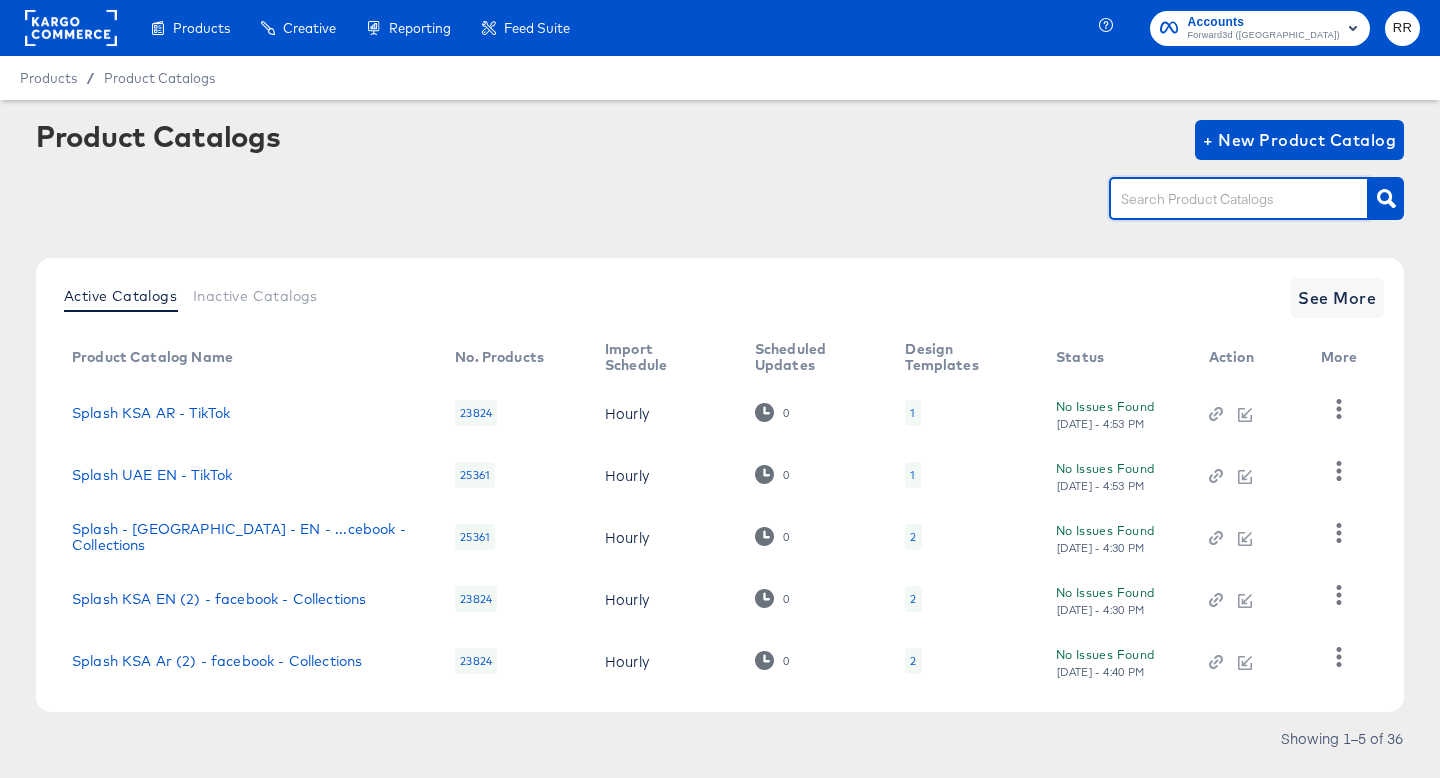 click at bounding box center [1223, 199] 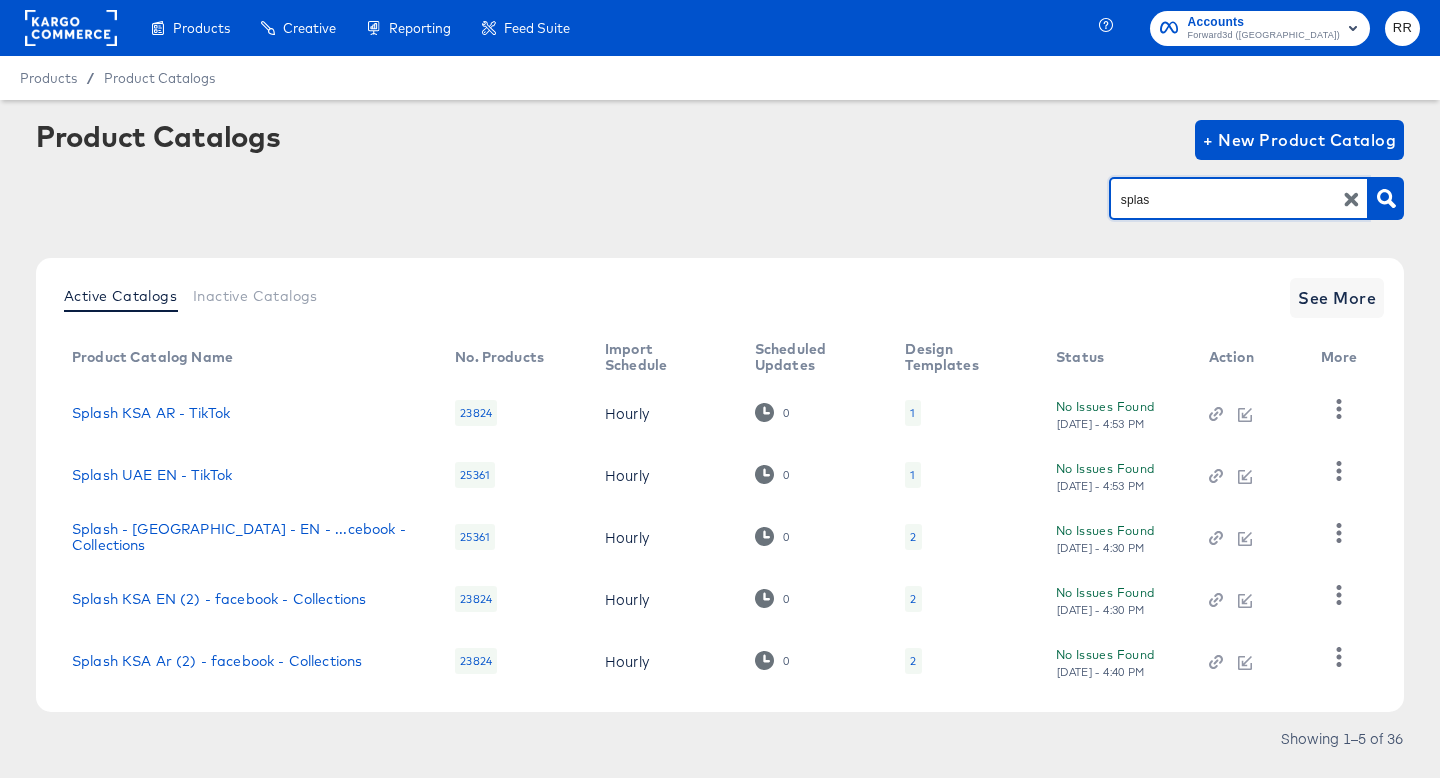 type on "splas" 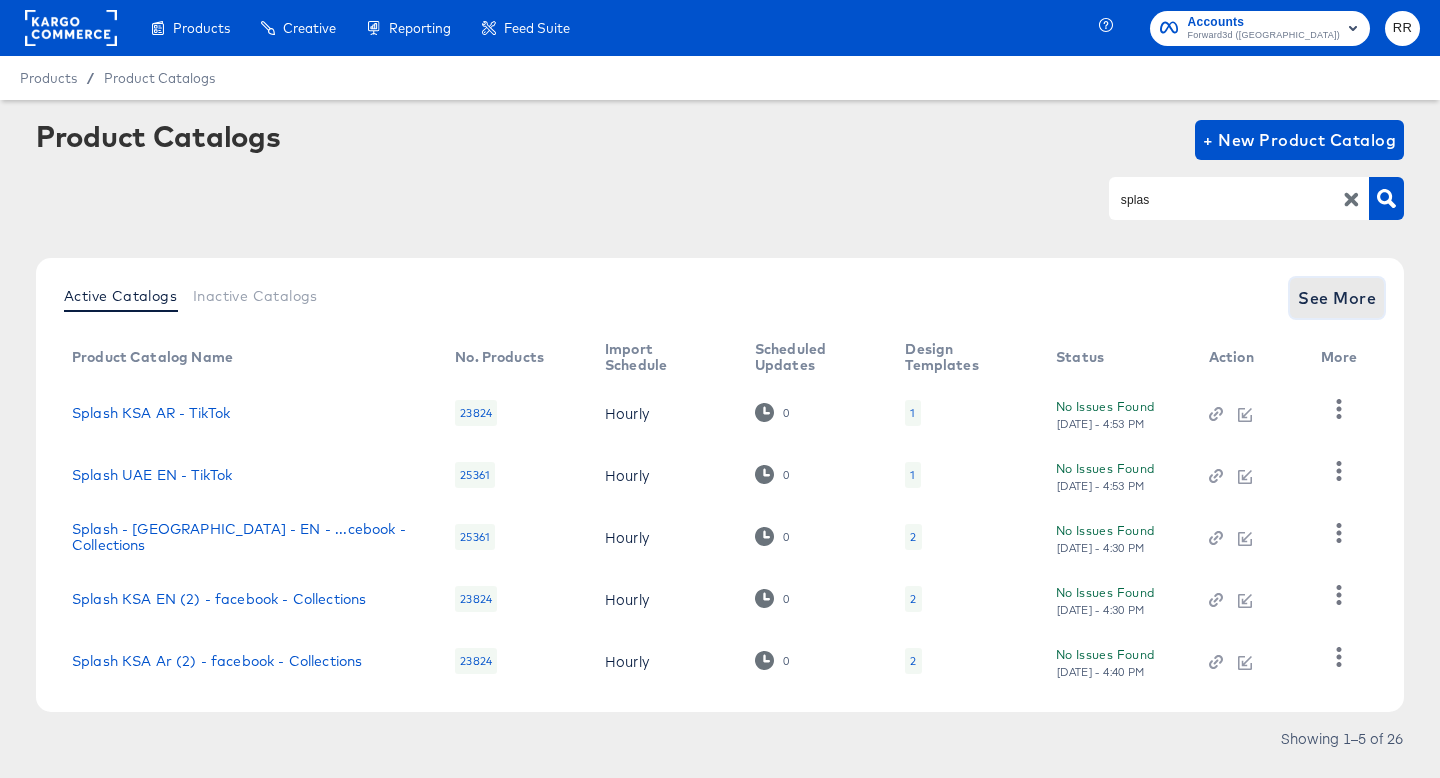click on "See More" at bounding box center [1337, 298] 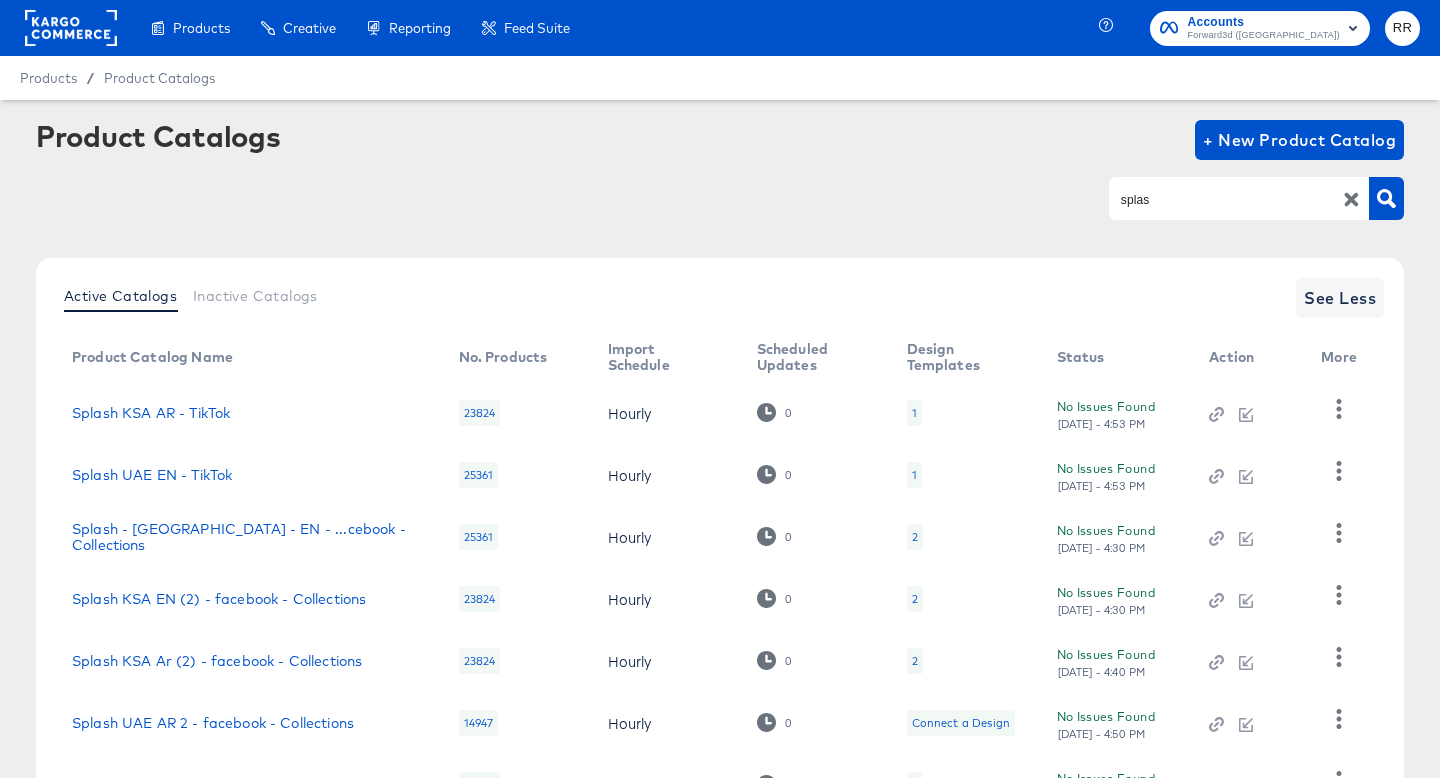 scroll, scrollTop: 356, scrollLeft: 0, axis: vertical 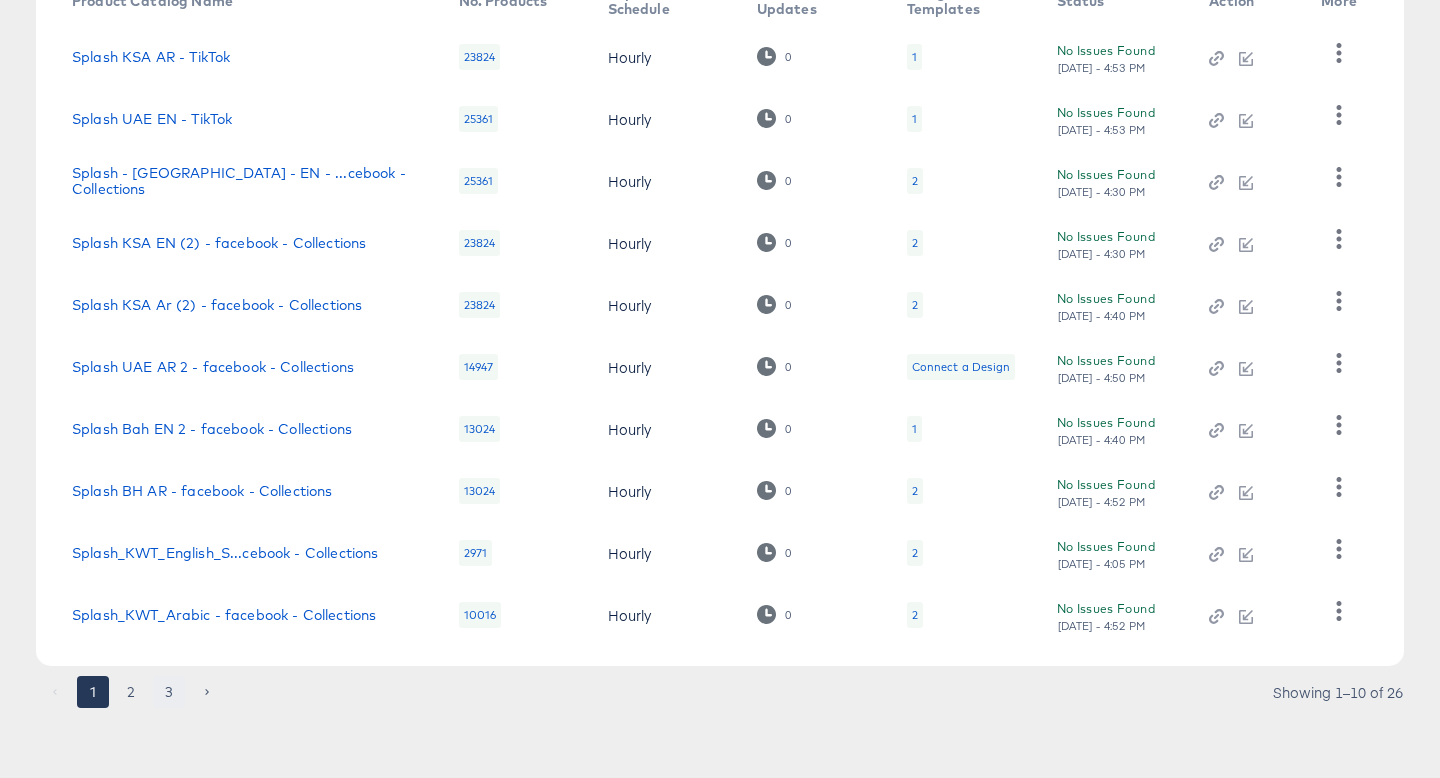click on "3" at bounding box center (169, 692) 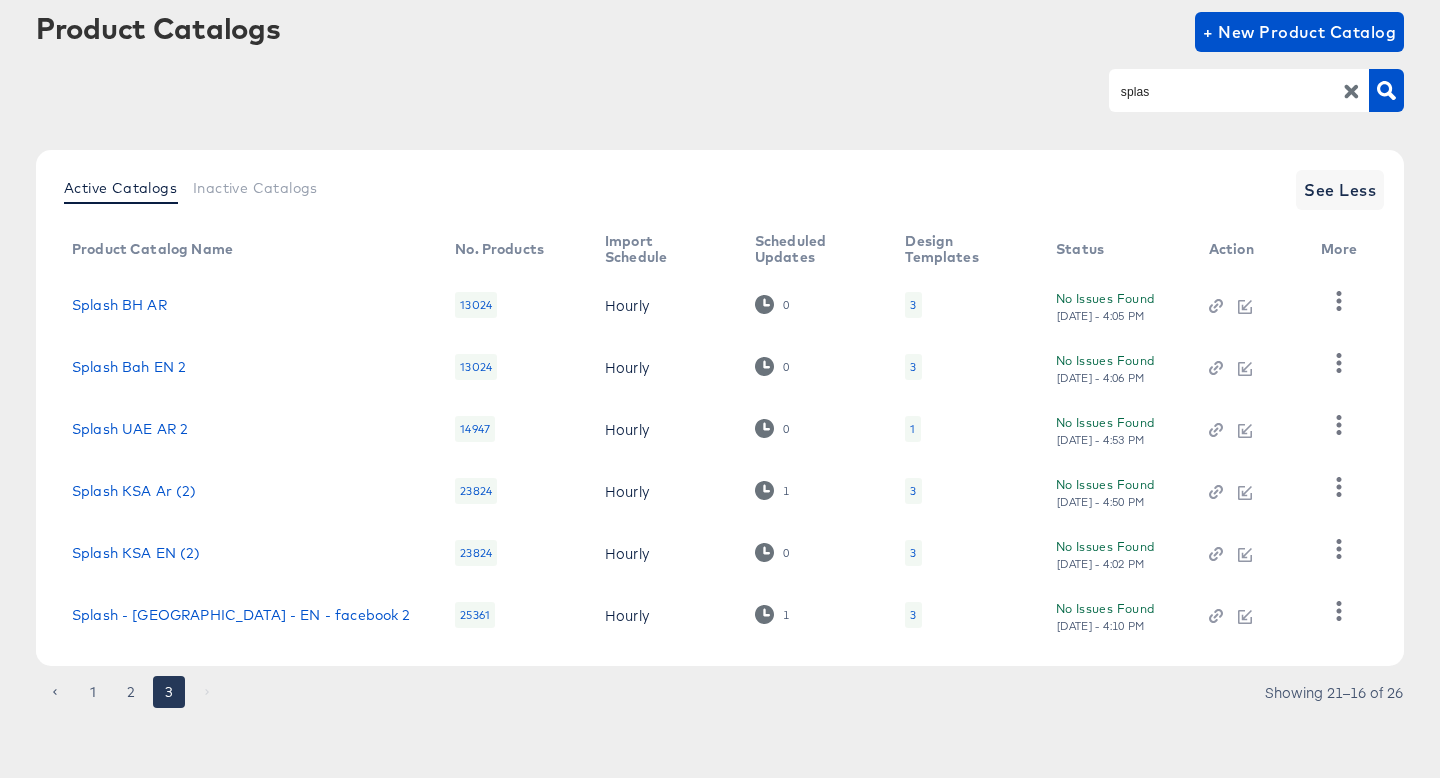scroll, scrollTop: 108, scrollLeft: 0, axis: vertical 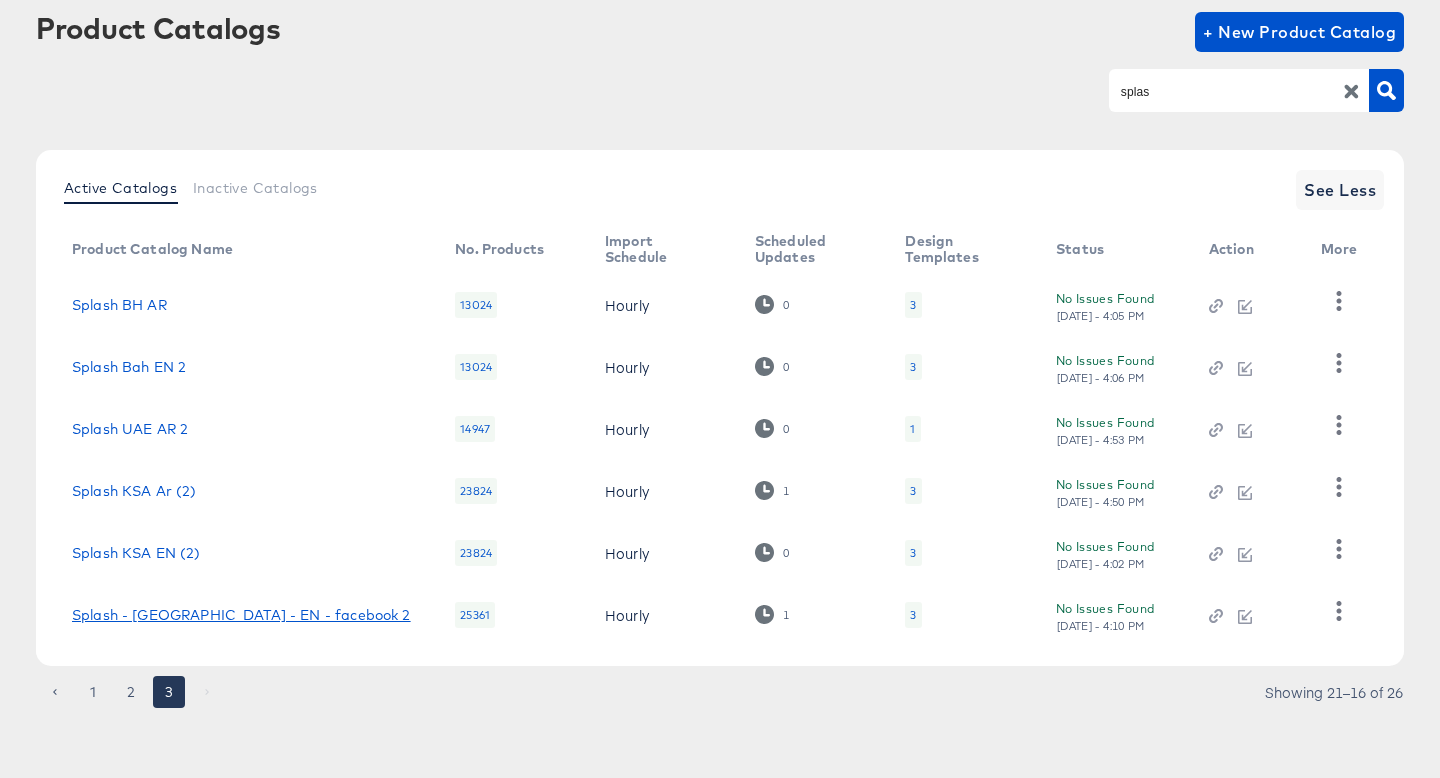 click on "Splash - UAE - EN - facebook 2" at bounding box center [241, 615] 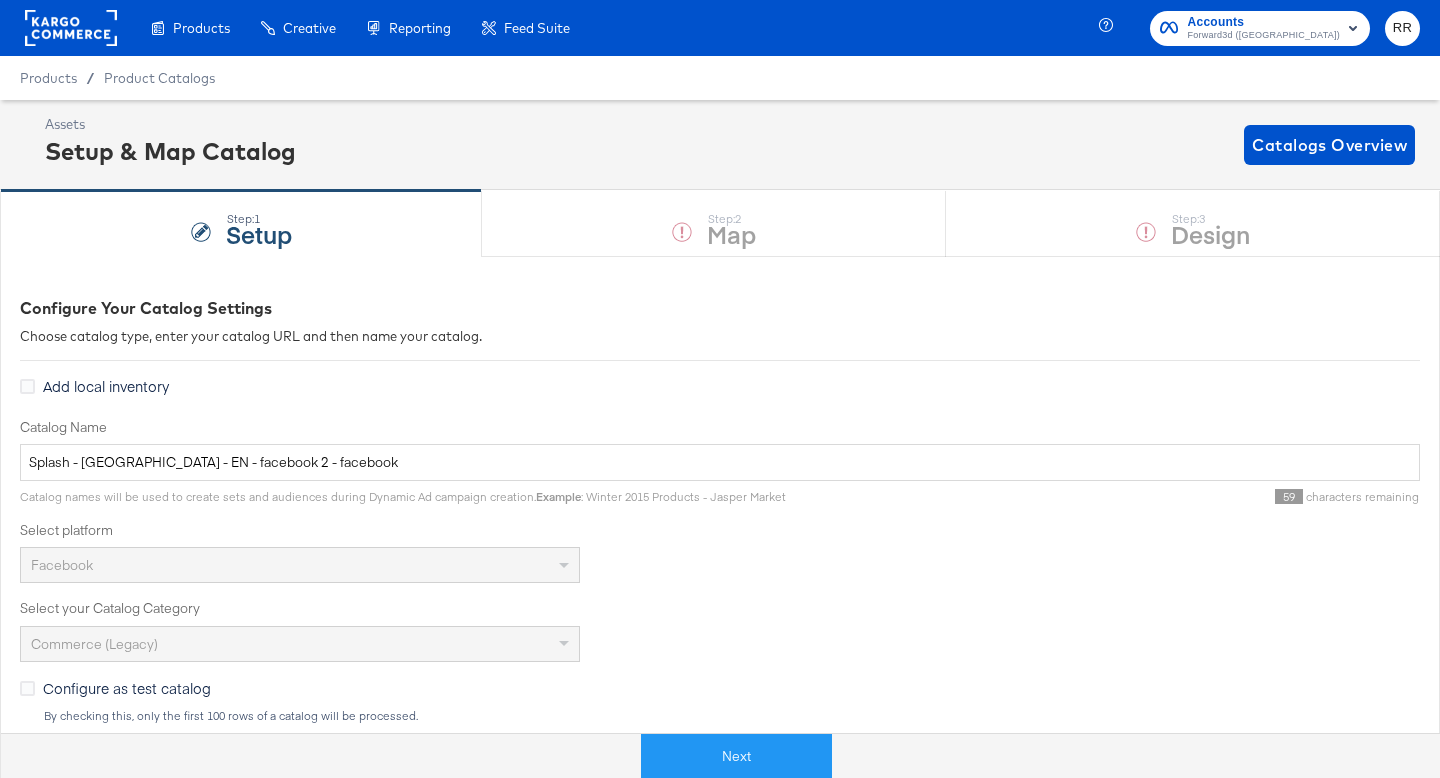 scroll, scrollTop: 719, scrollLeft: 0, axis: vertical 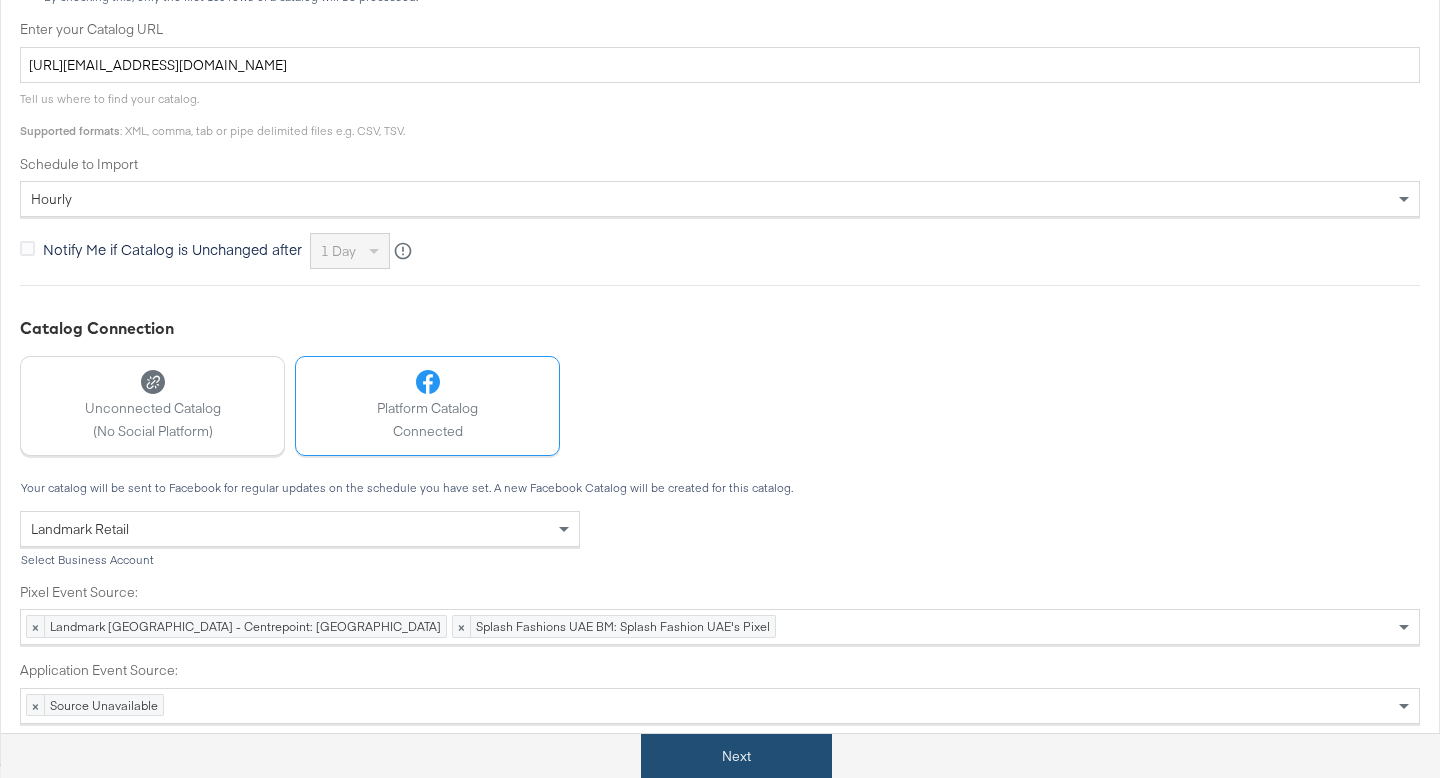 click on "Next" at bounding box center (736, 756) 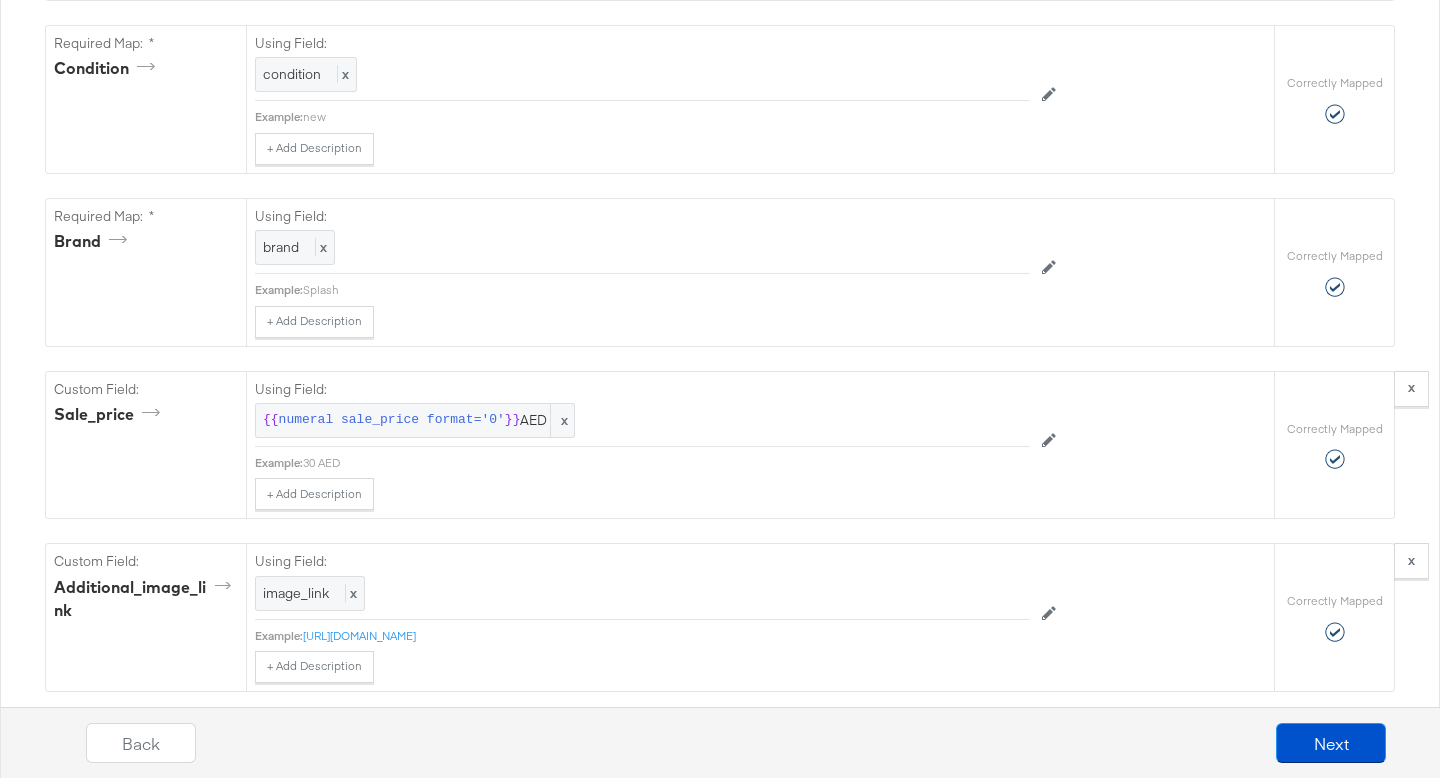 scroll, scrollTop: 2471, scrollLeft: 0, axis: vertical 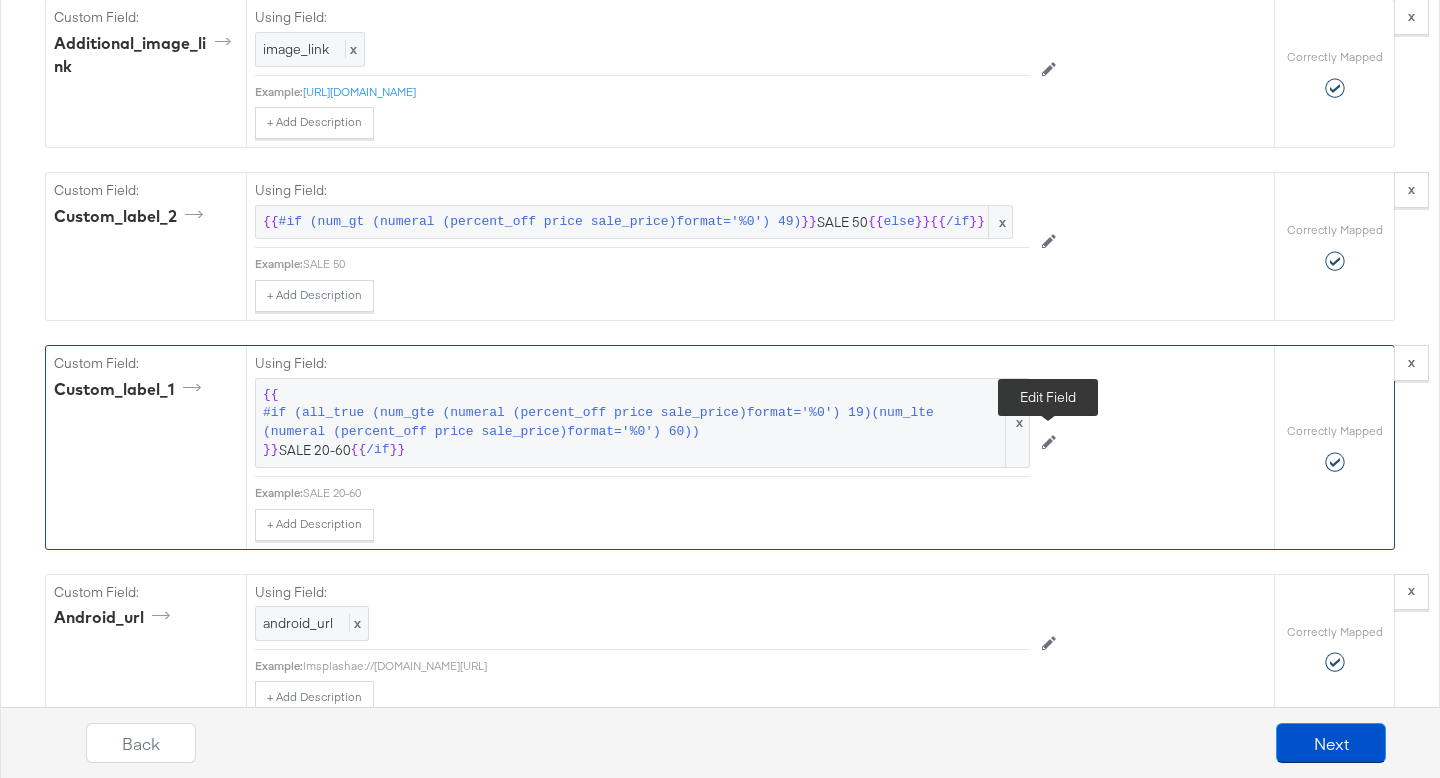 click 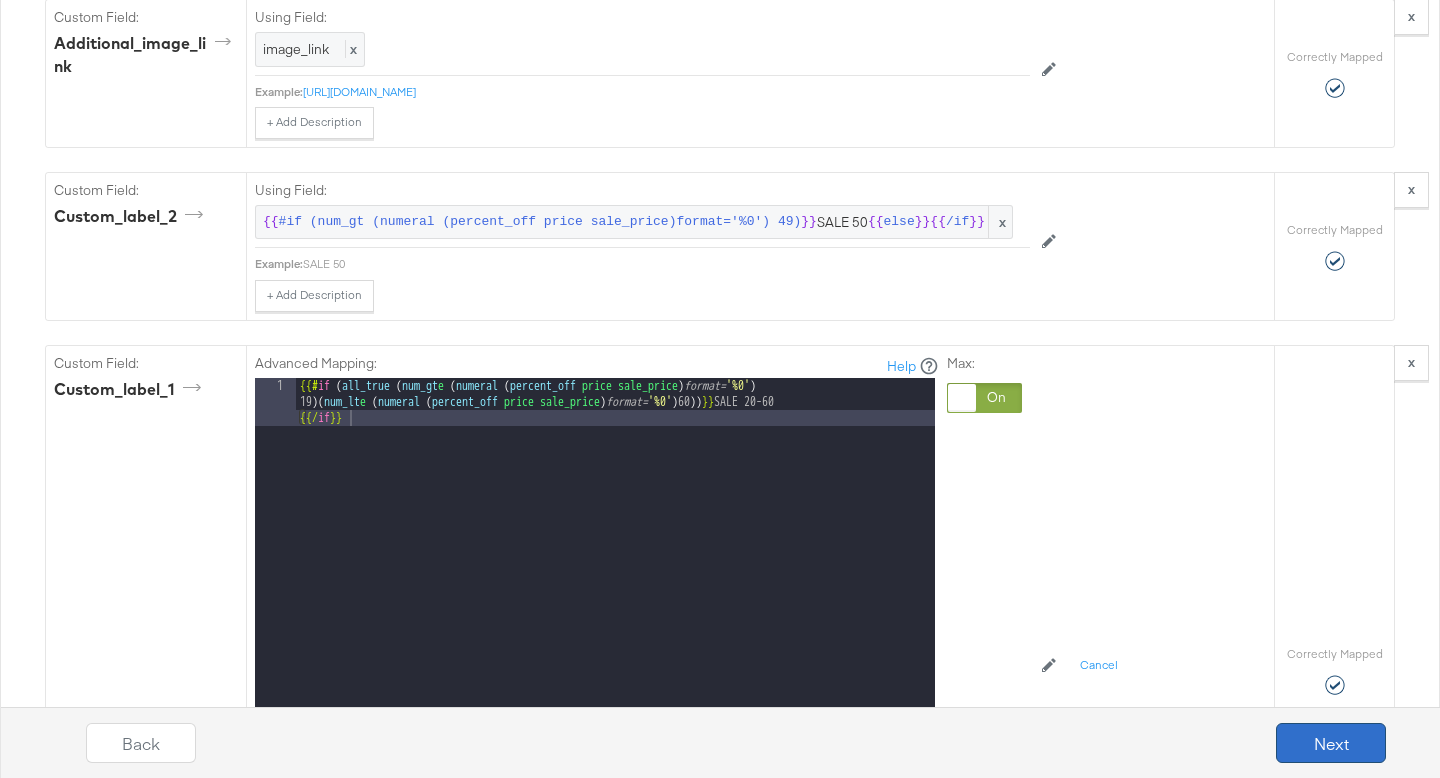 click on "Next" at bounding box center [1331, 743] 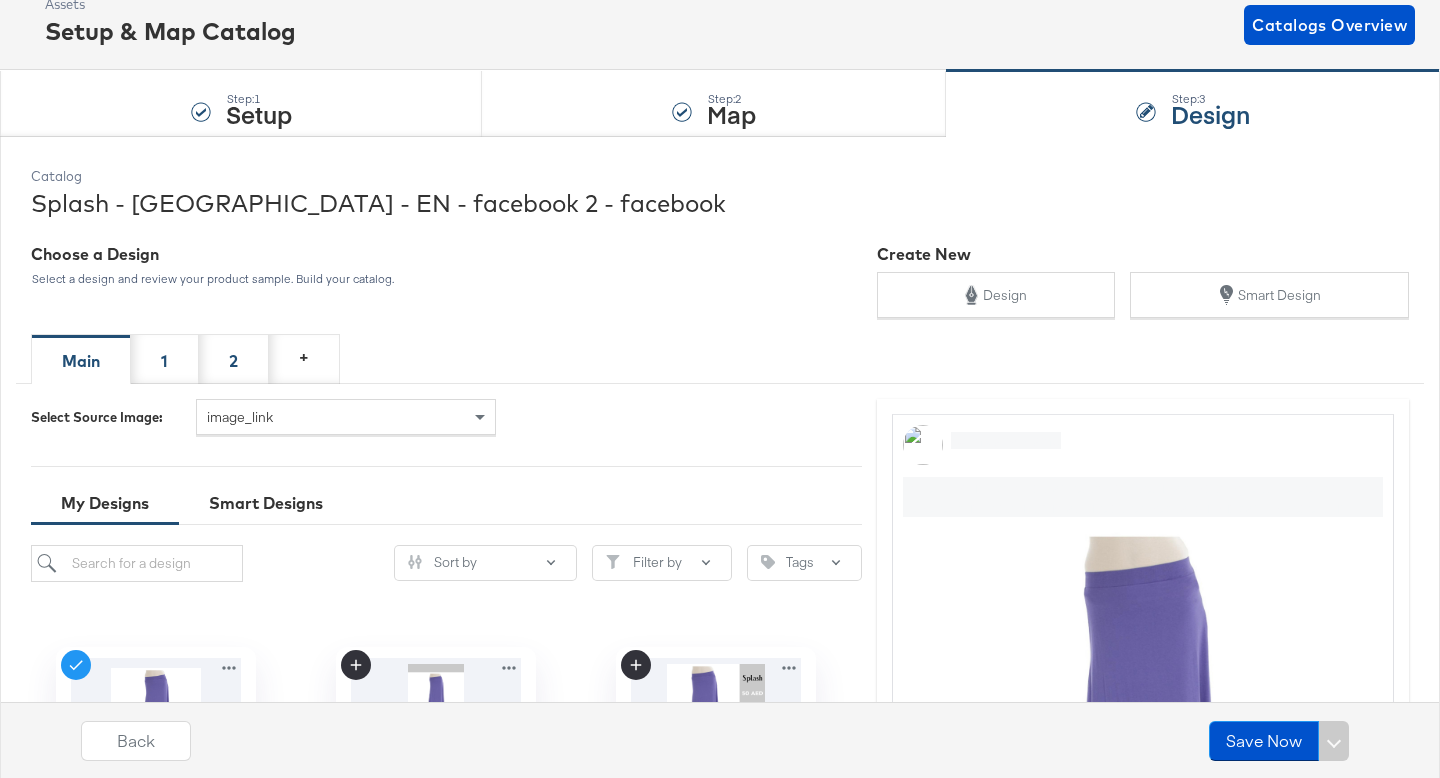 scroll, scrollTop: 0, scrollLeft: 0, axis: both 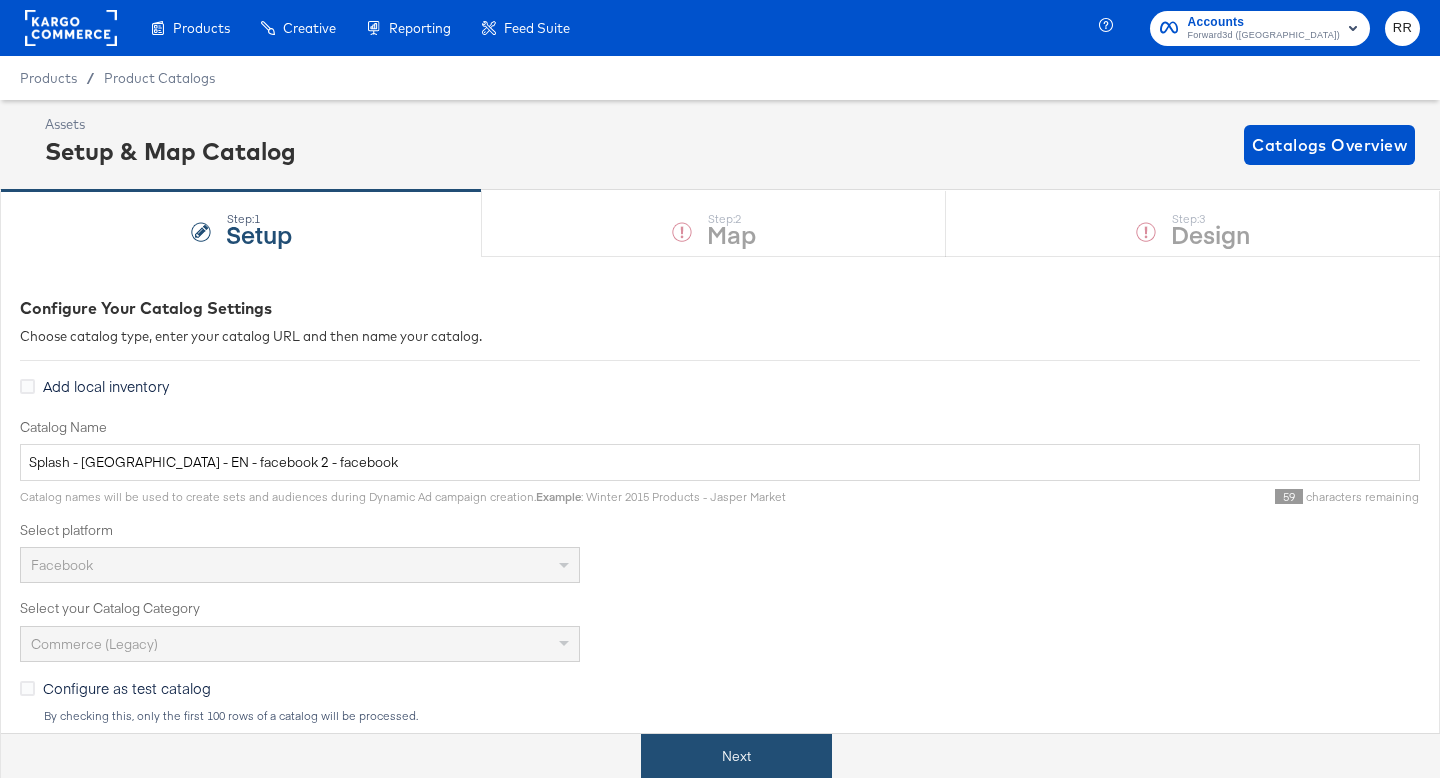 click on "Next" at bounding box center [736, 756] 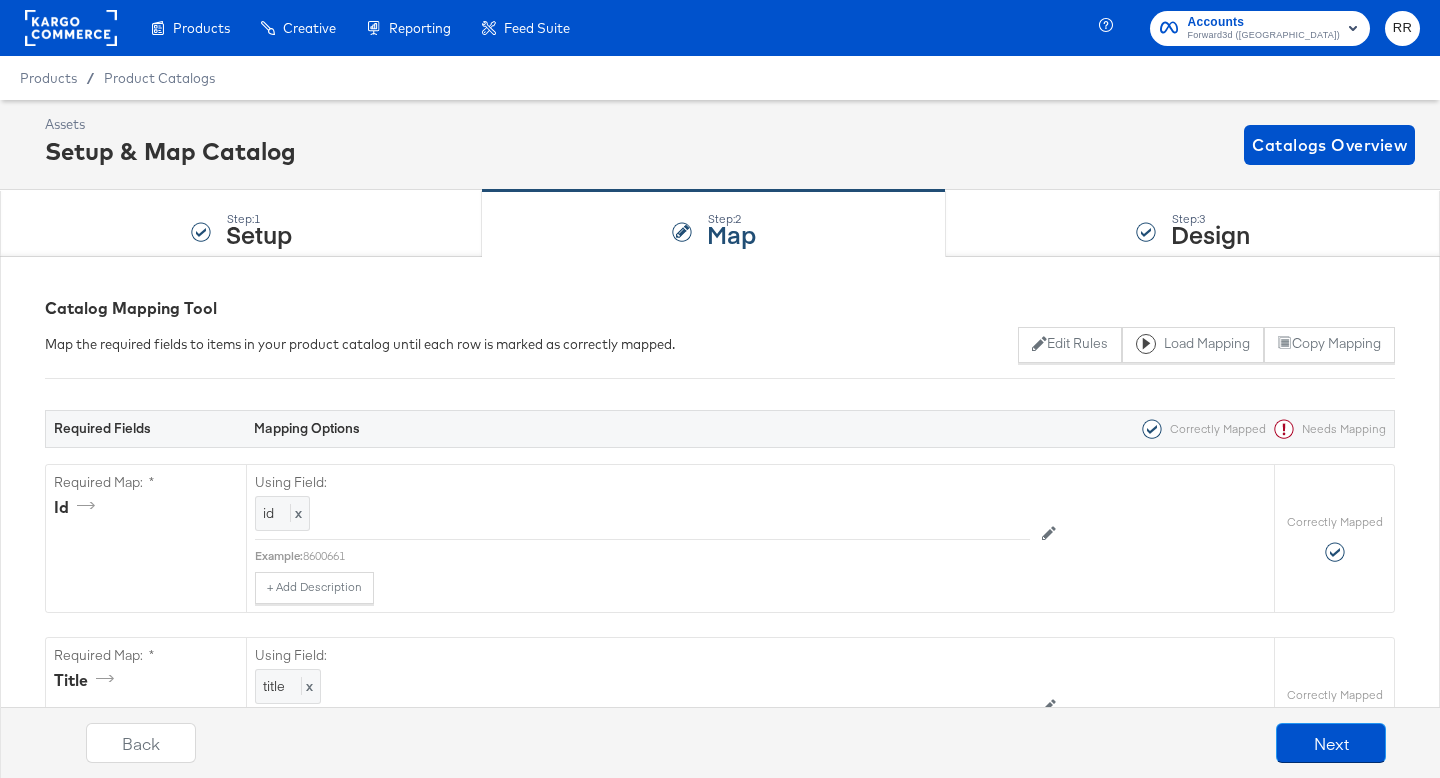 click 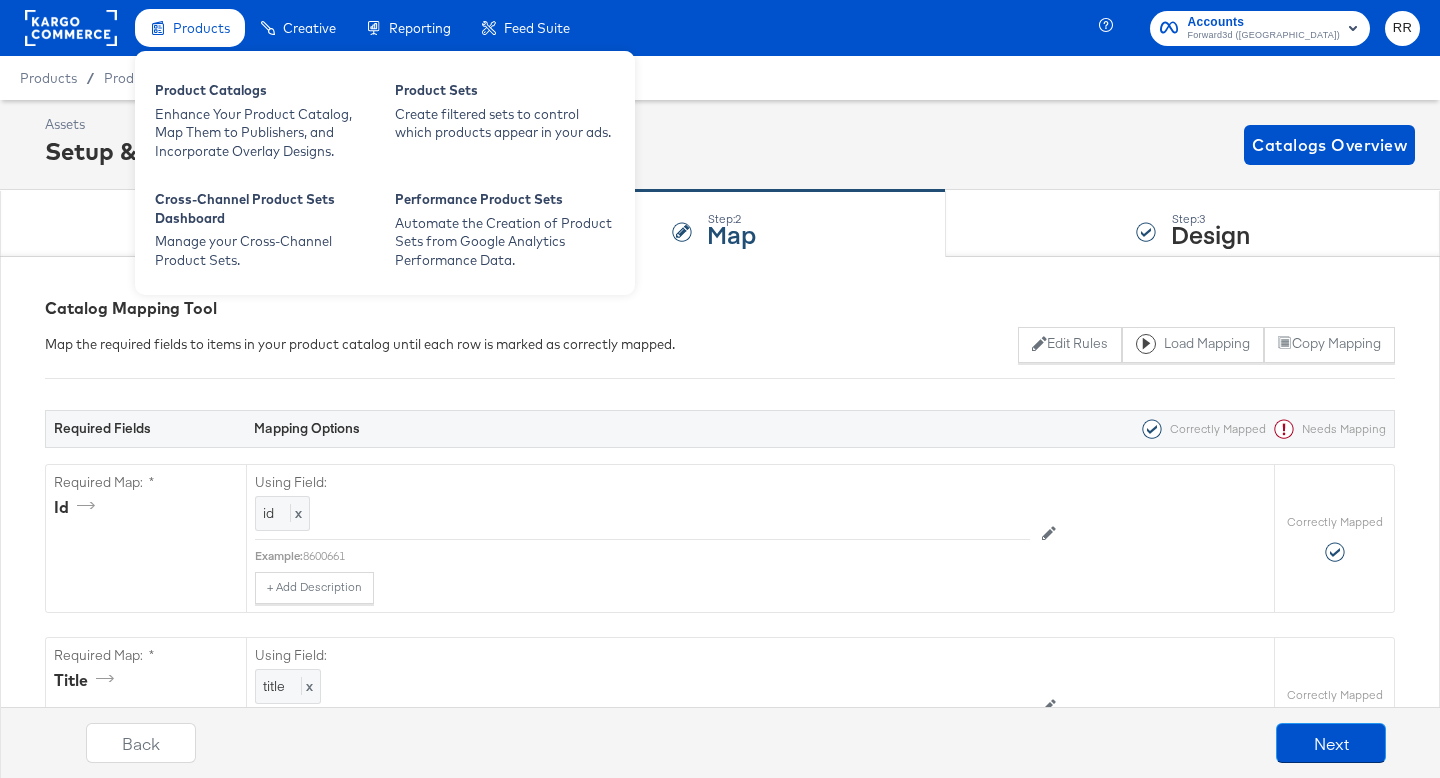 click on "Products" at bounding box center [190, 28] 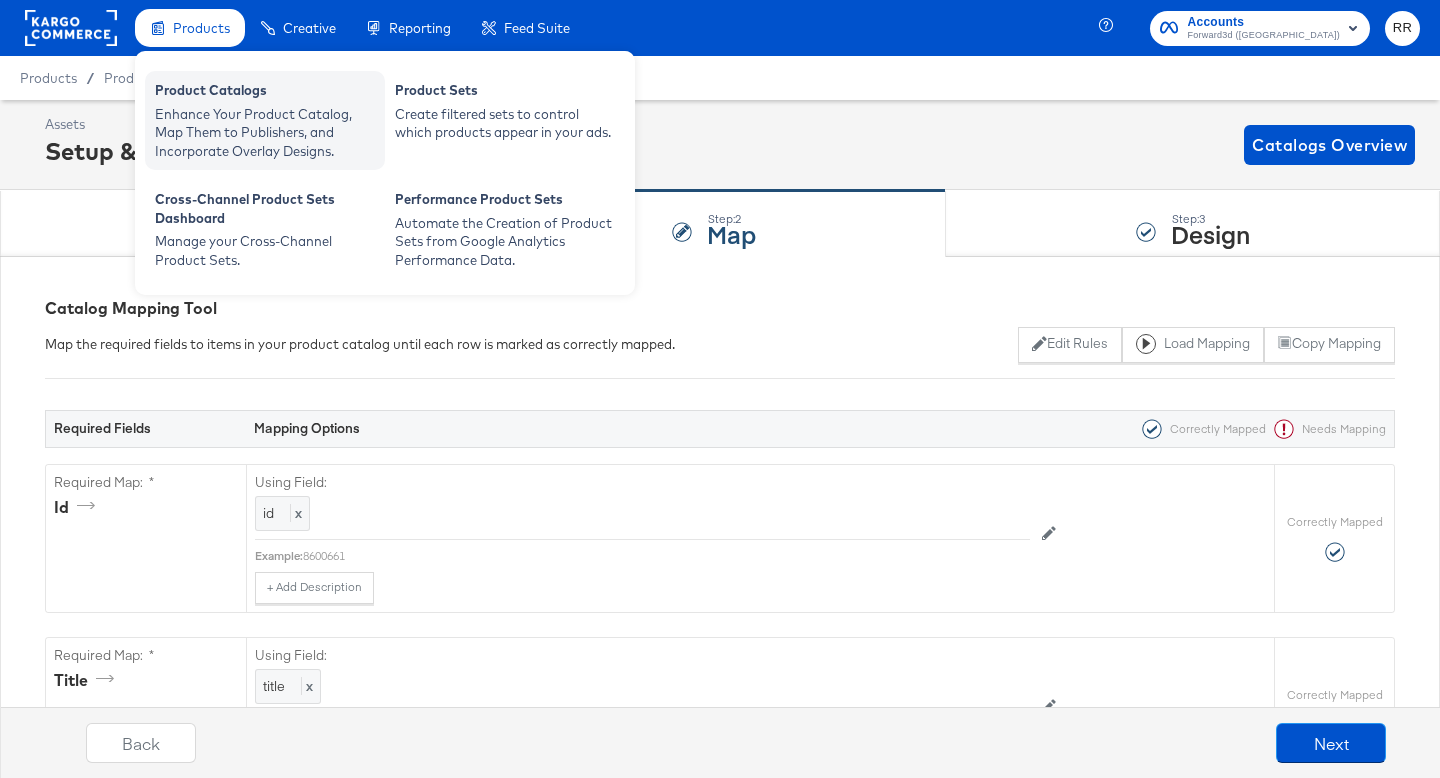 click on "Product Catalogs" at bounding box center [265, 93] 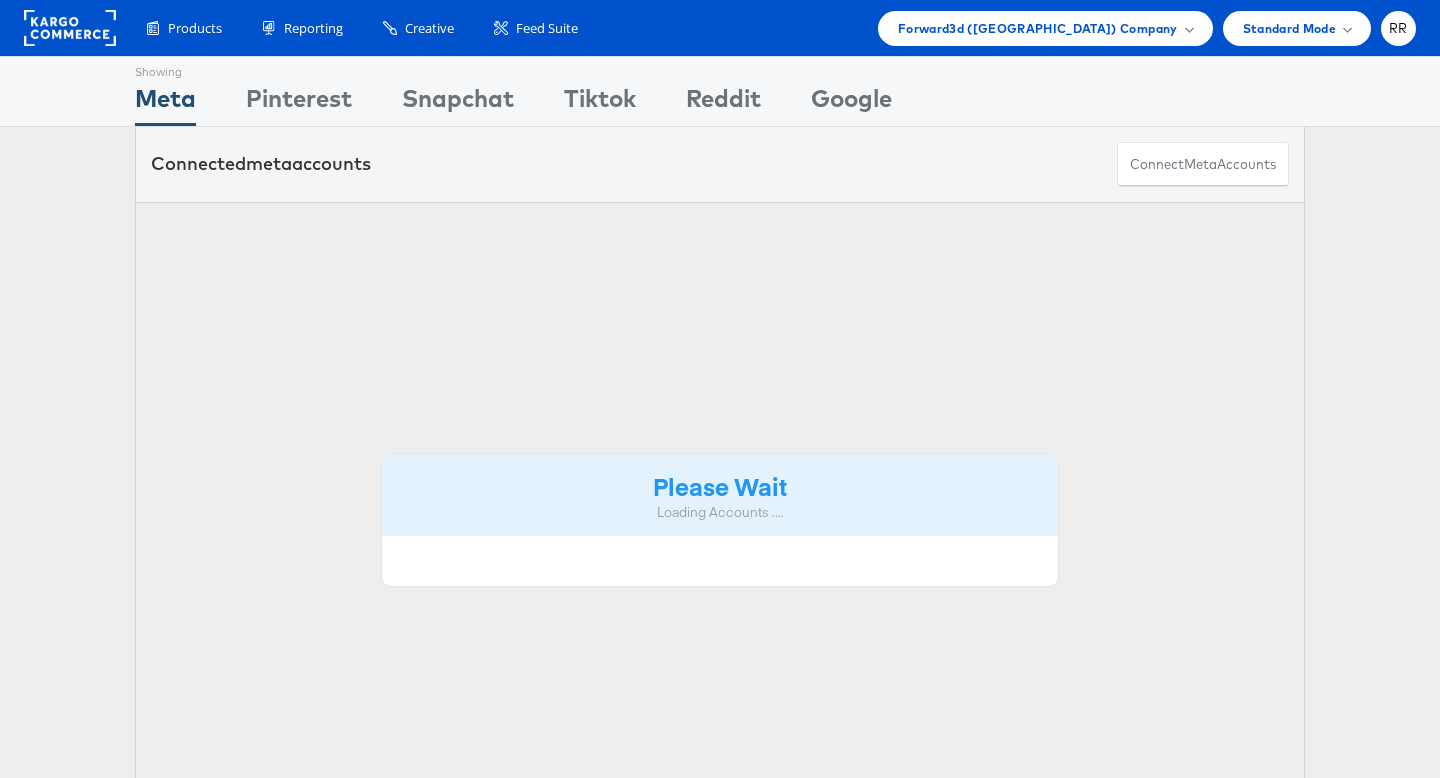 scroll, scrollTop: 0, scrollLeft: 0, axis: both 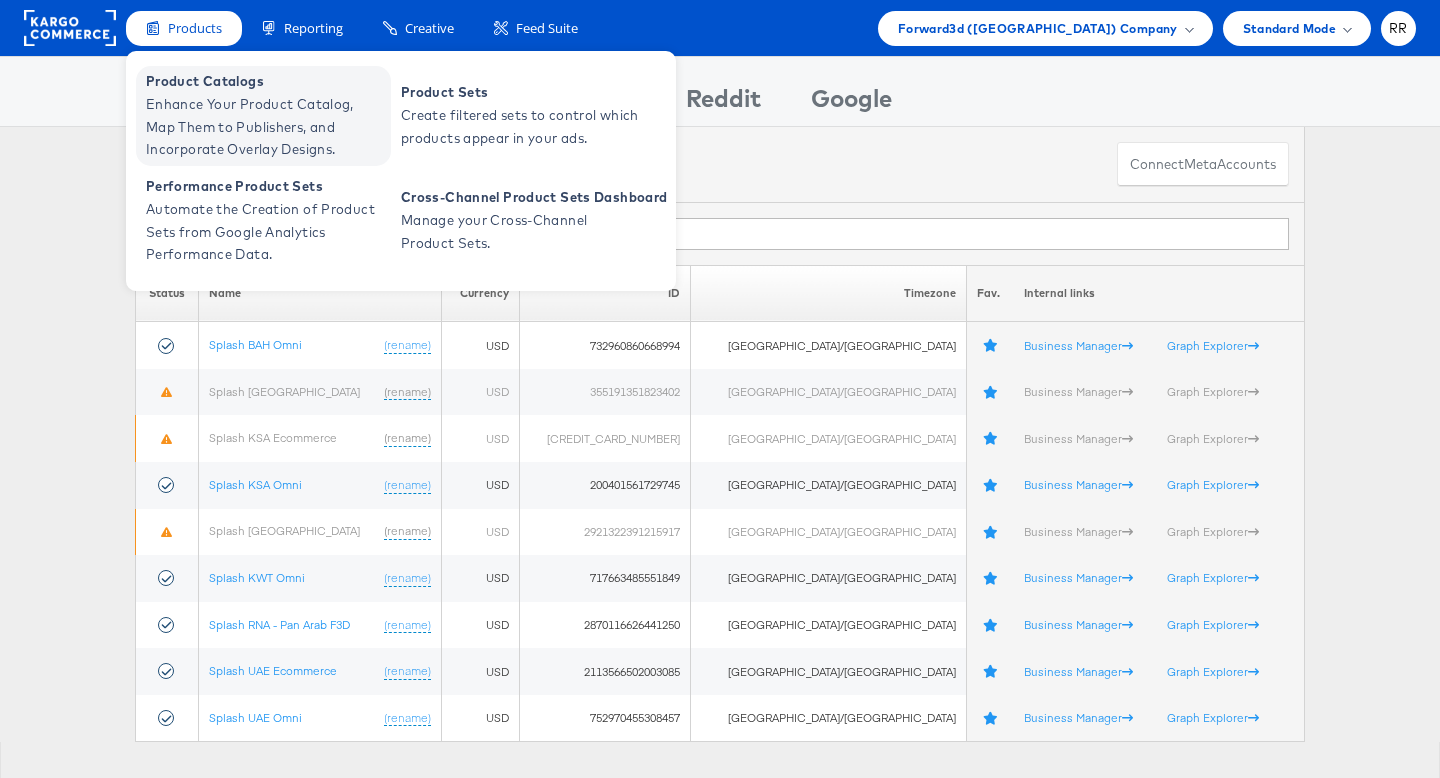 type on "spl" 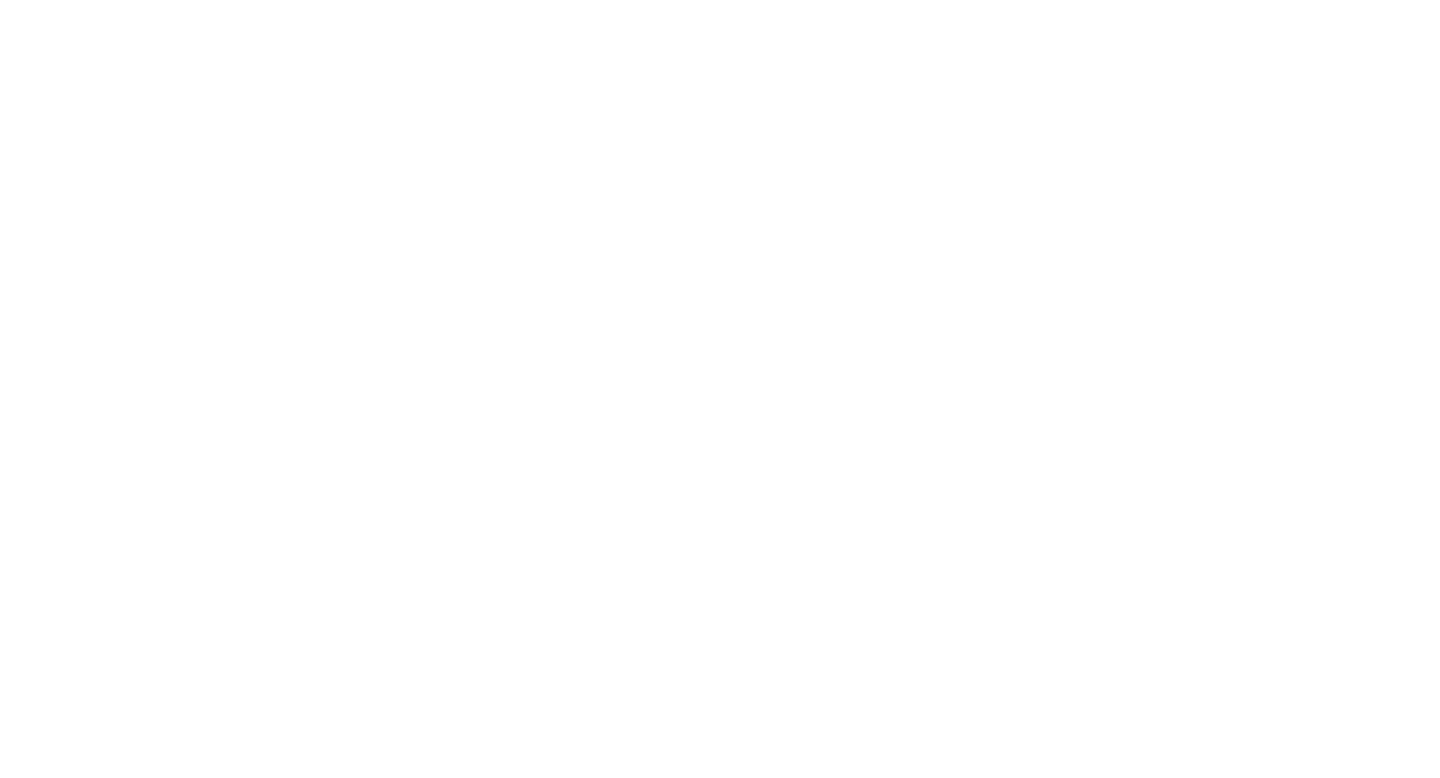 scroll, scrollTop: 0, scrollLeft: 0, axis: both 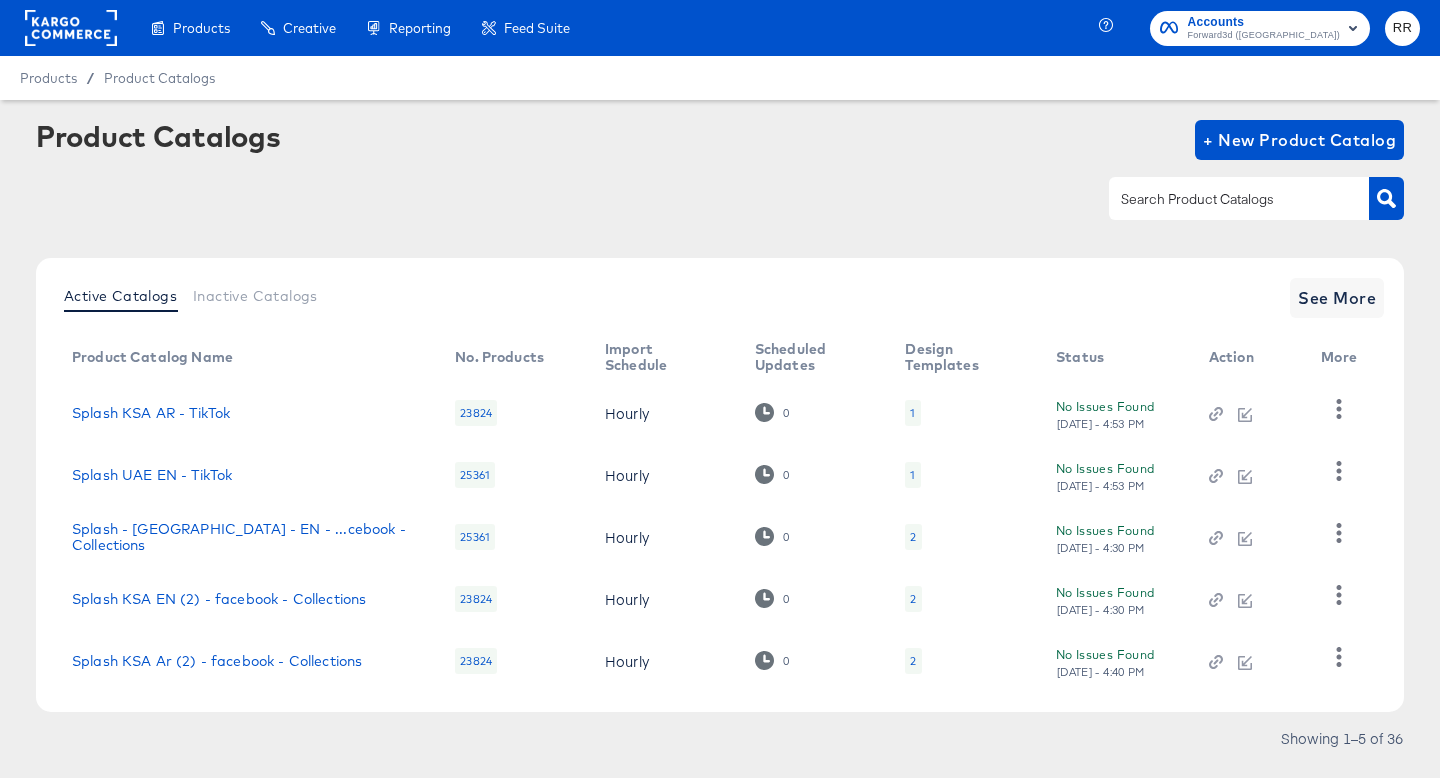click at bounding box center (1223, 199) 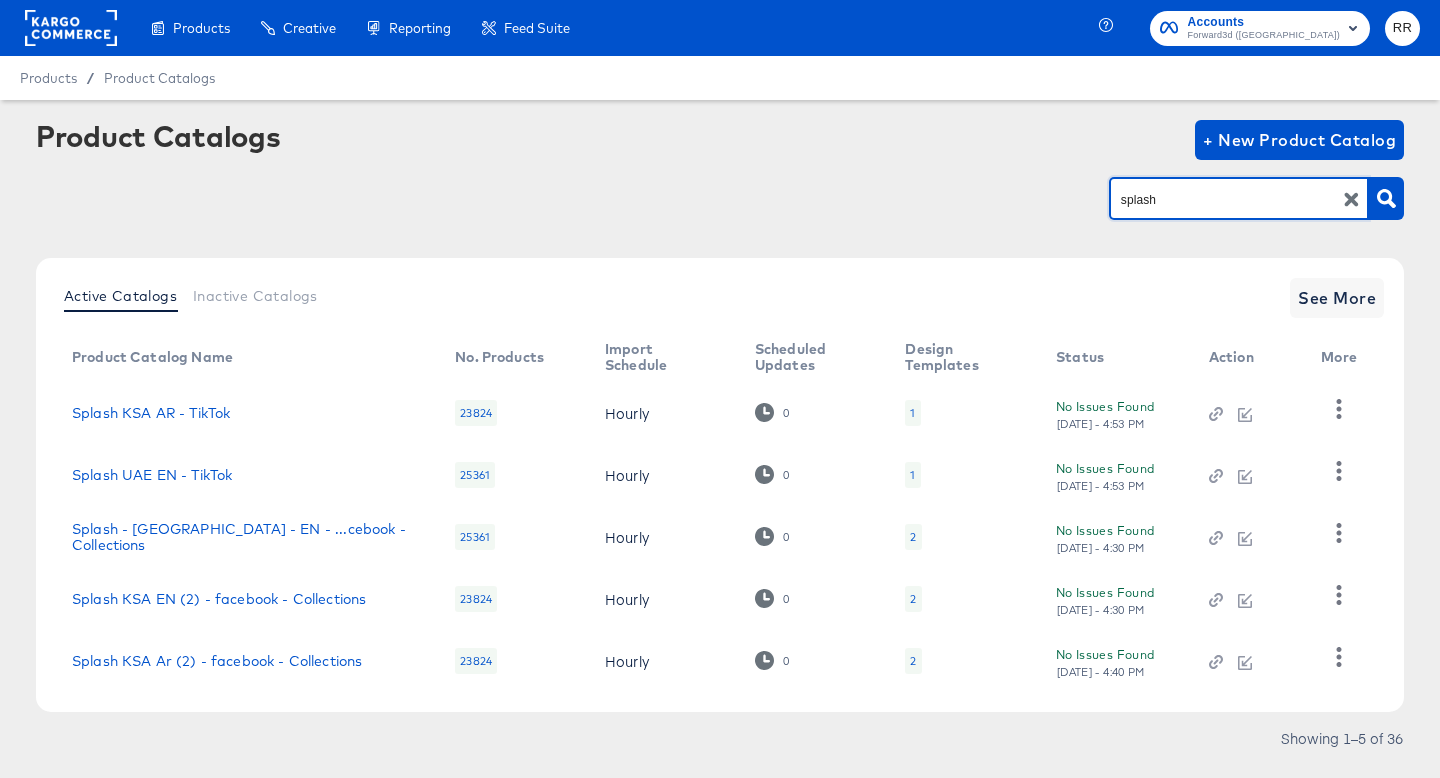 type on "splash" 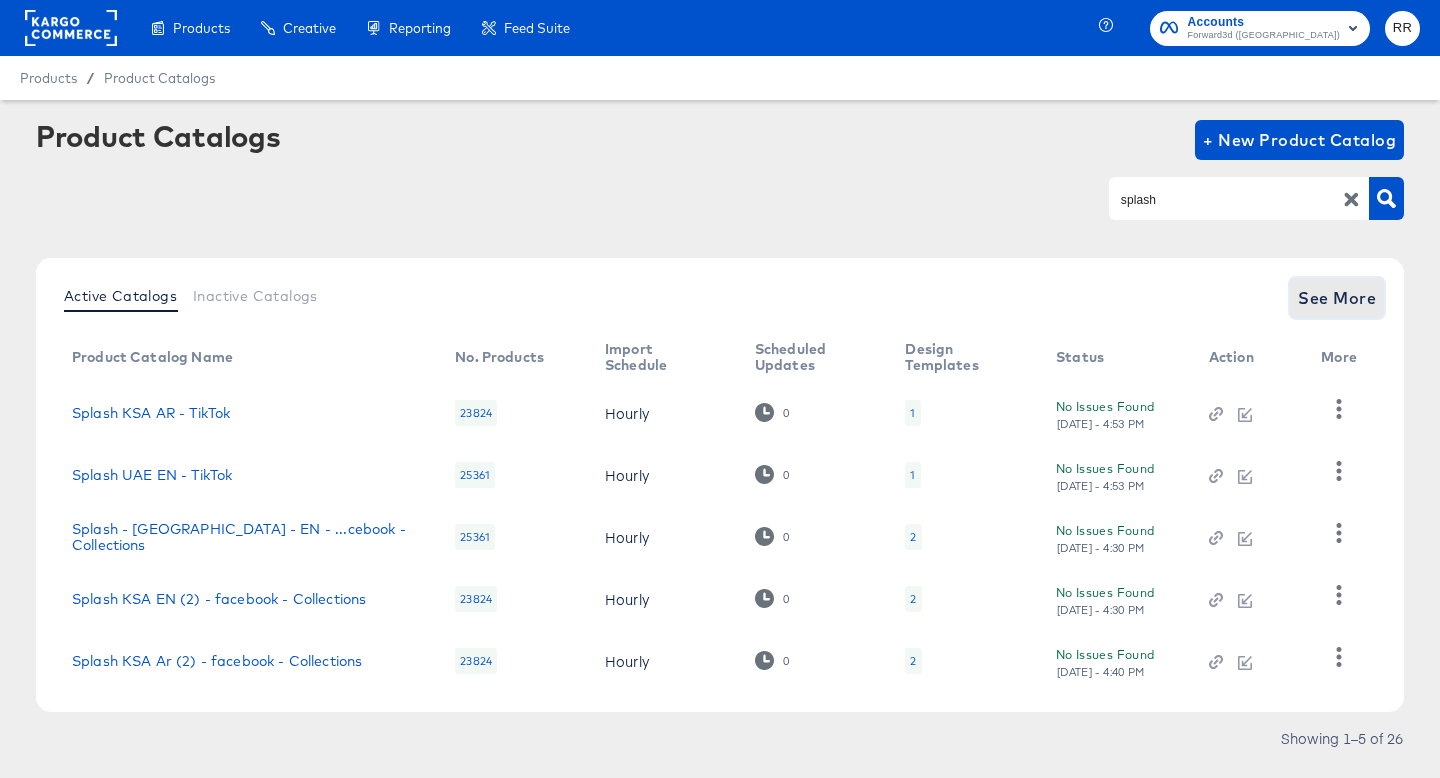 click on "See More" at bounding box center [1337, 298] 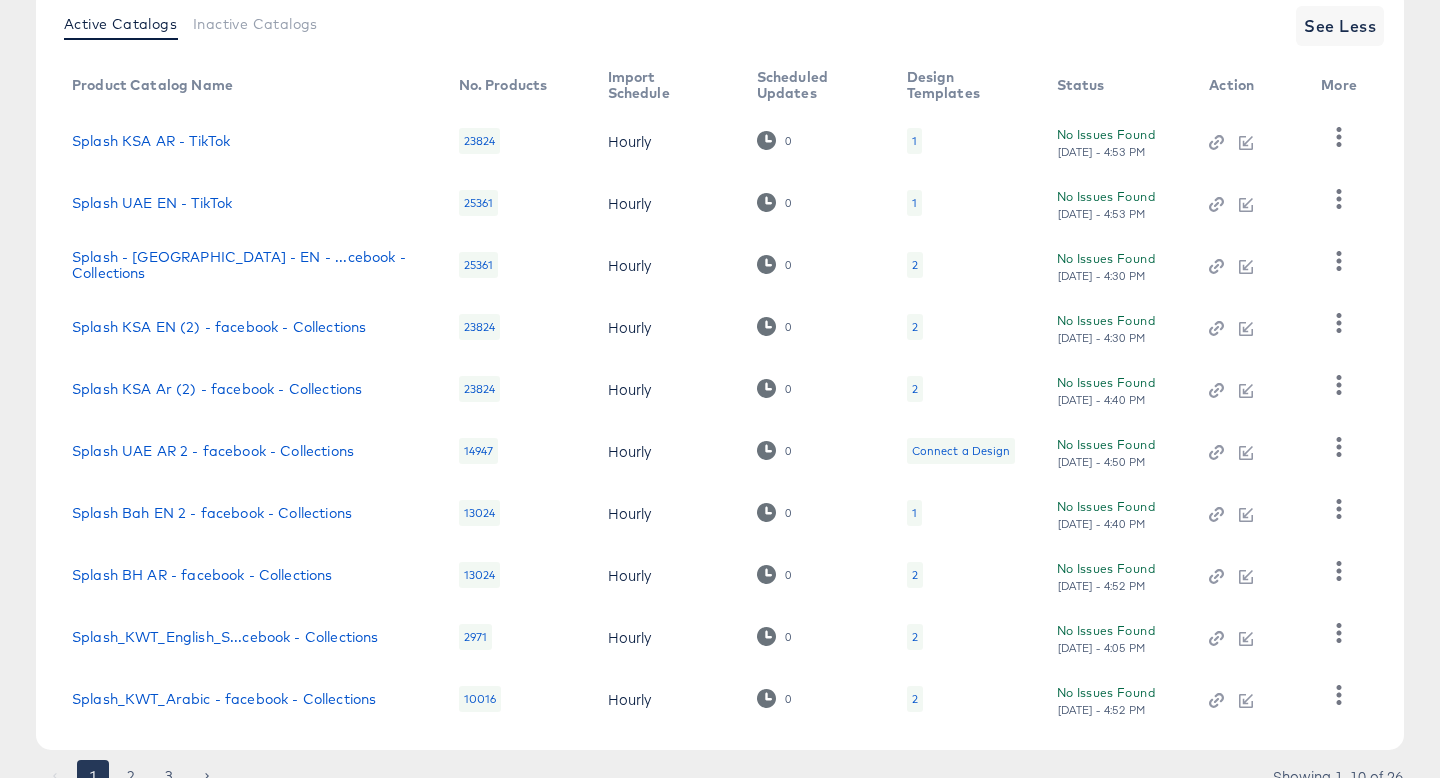 scroll, scrollTop: 356, scrollLeft: 0, axis: vertical 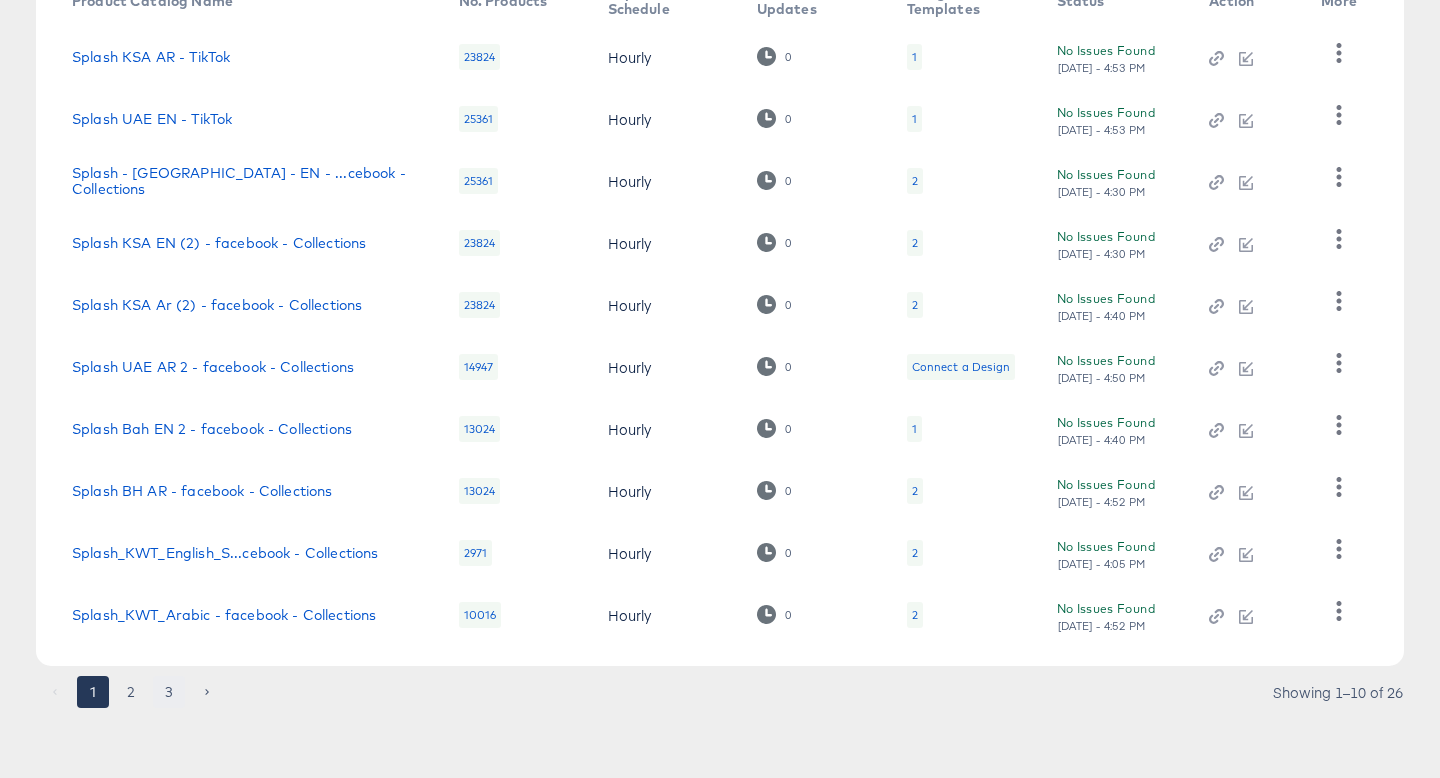 click on "3" at bounding box center [169, 692] 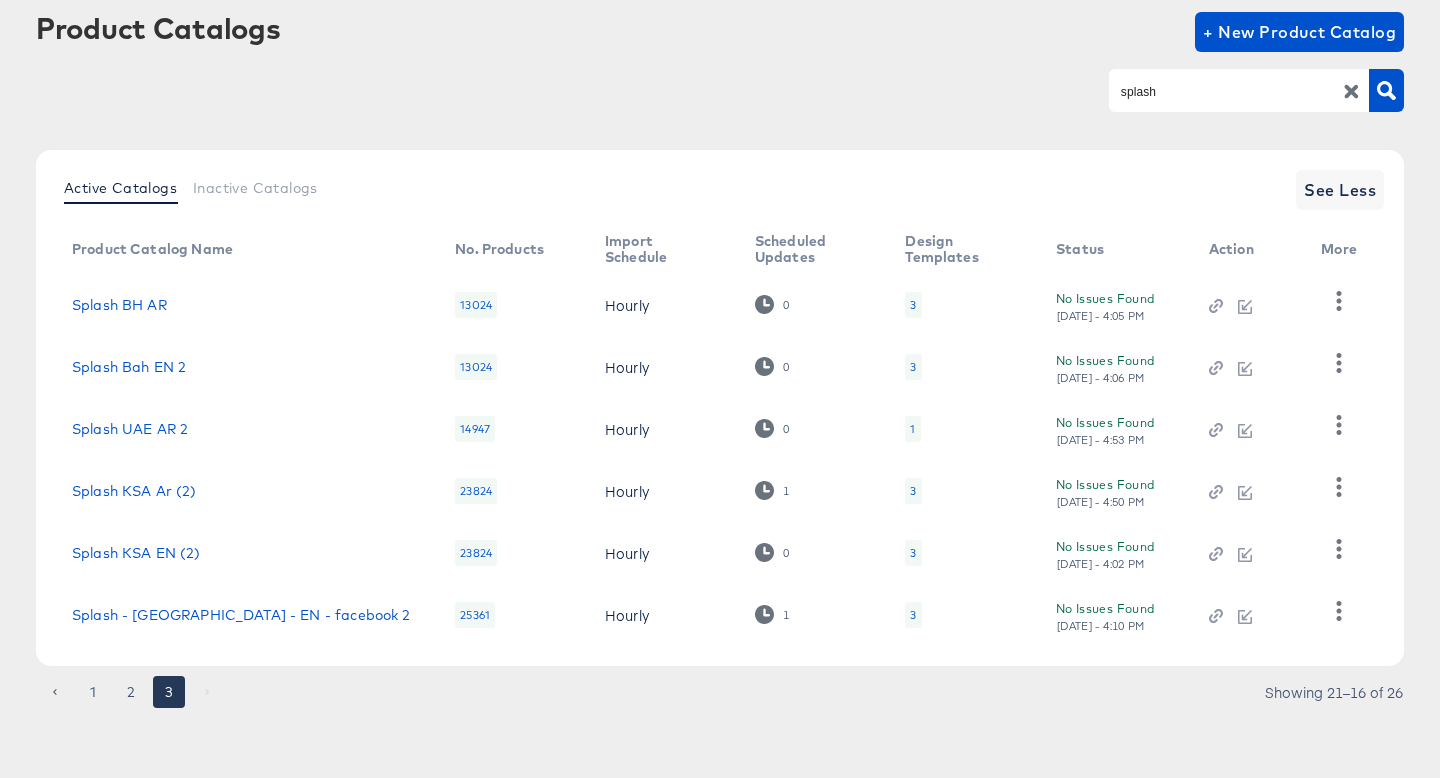 scroll, scrollTop: 108, scrollLeft: 0, axis: vertical 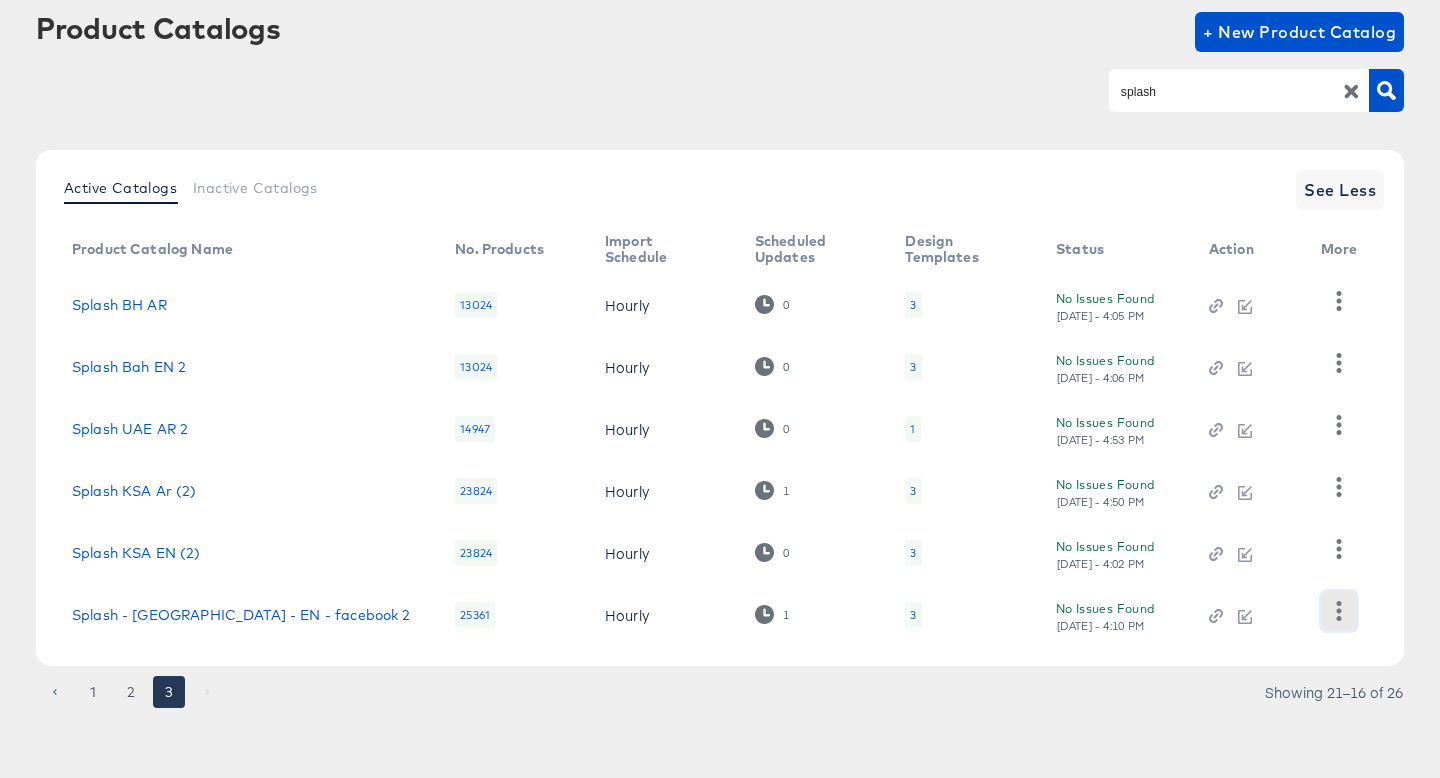 click 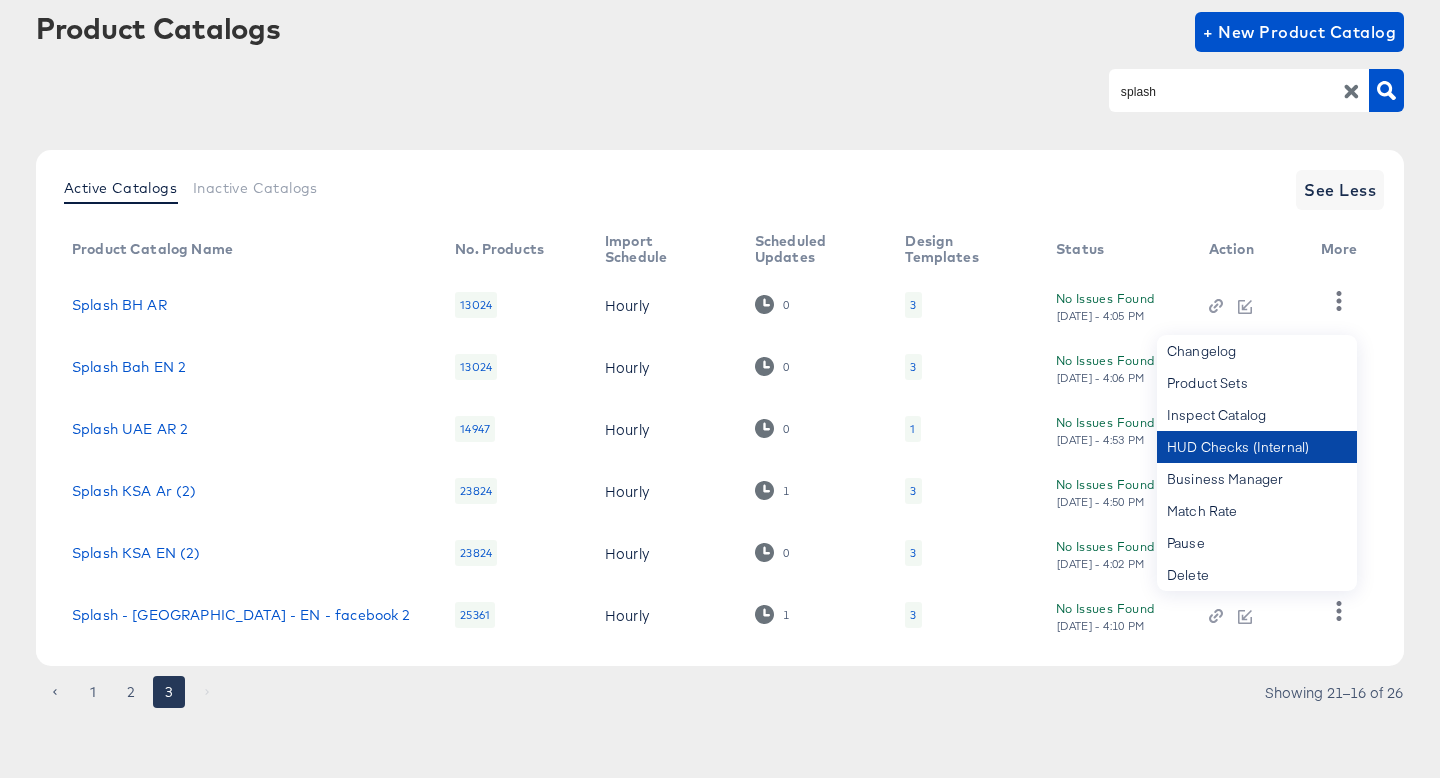 click on "HUD Checks (Internal)" at bounding box center [1257, 447] 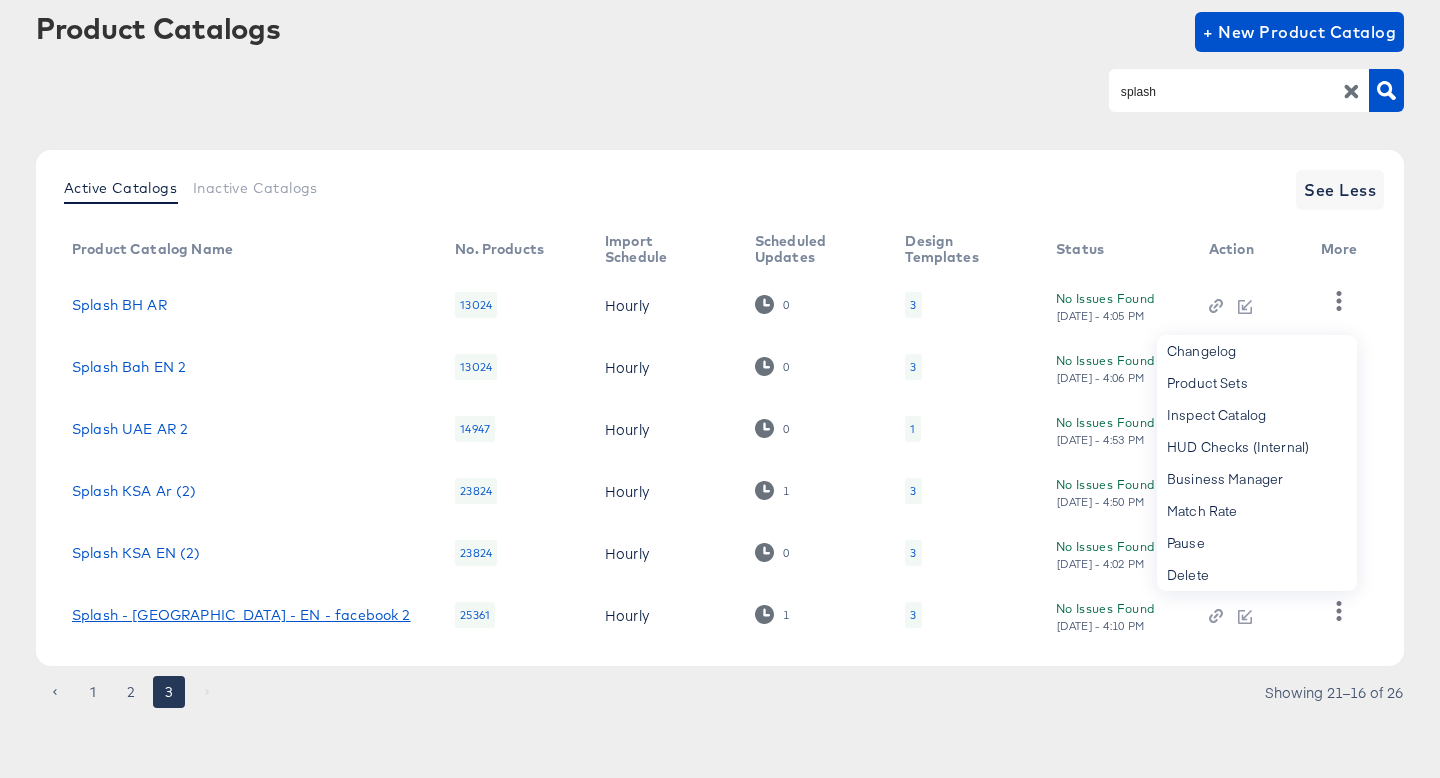 click on "Splash - UAE - EN - facebook 2" at bounding box center [241, 615] 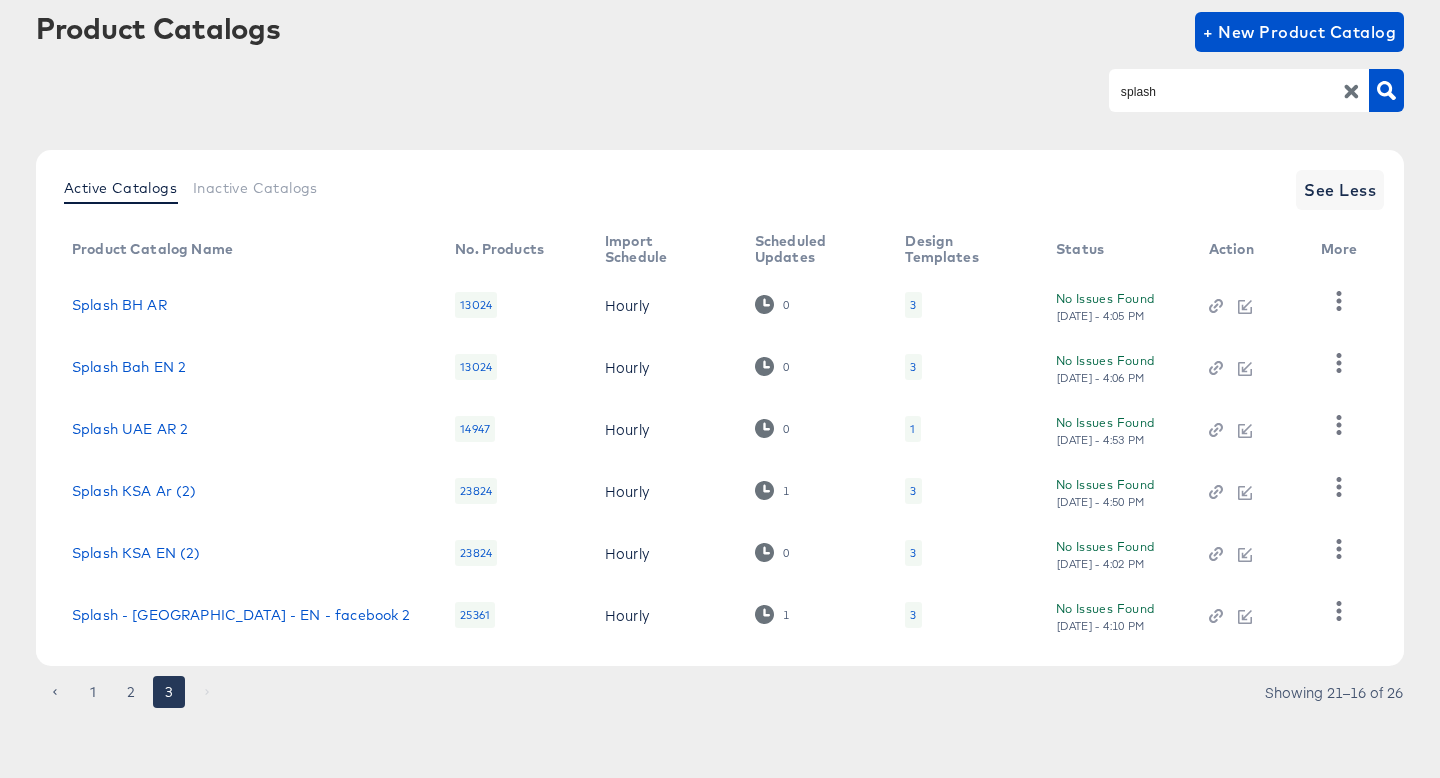 scroll, scrollTop: 0, scrollLeft: 0, axis: both 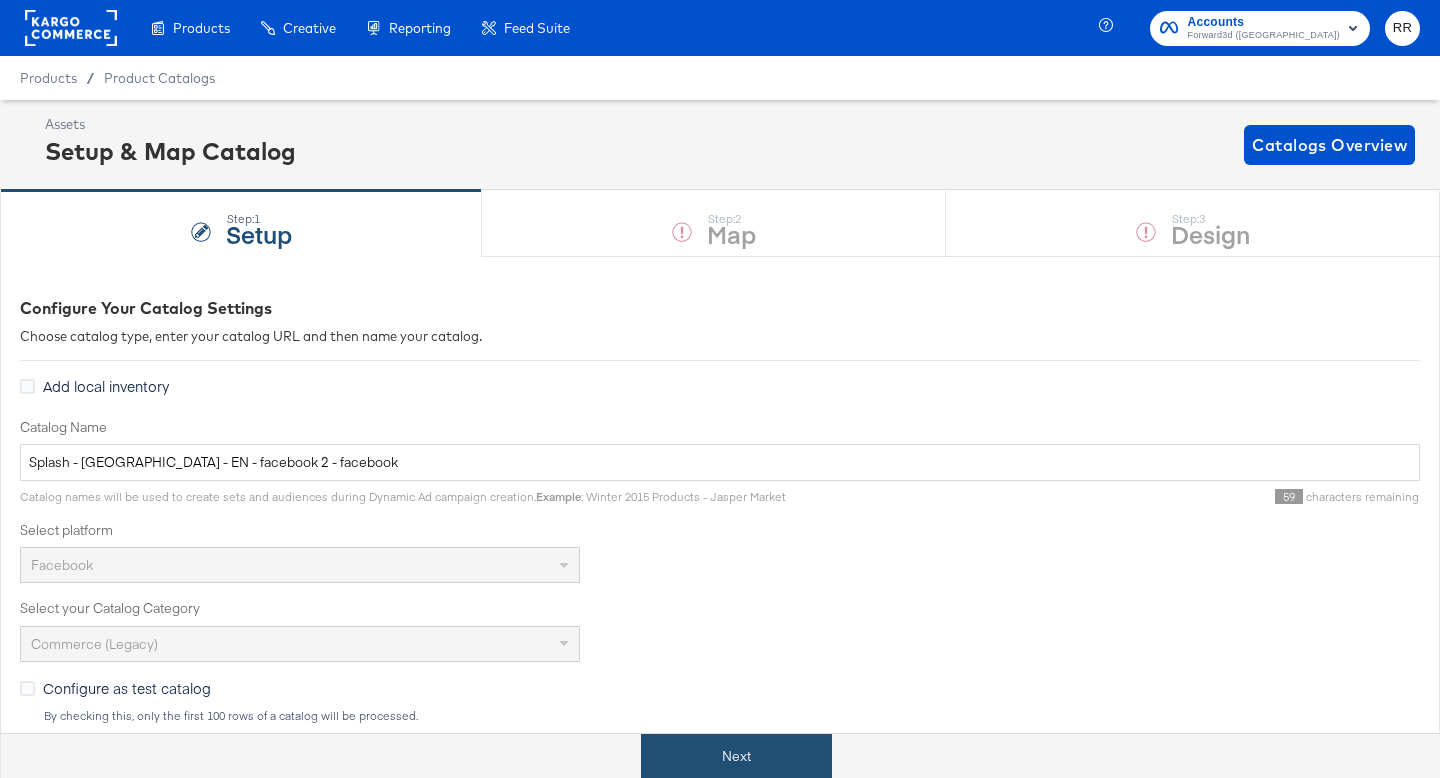 click on "Next" at bounding box center [736, 756] 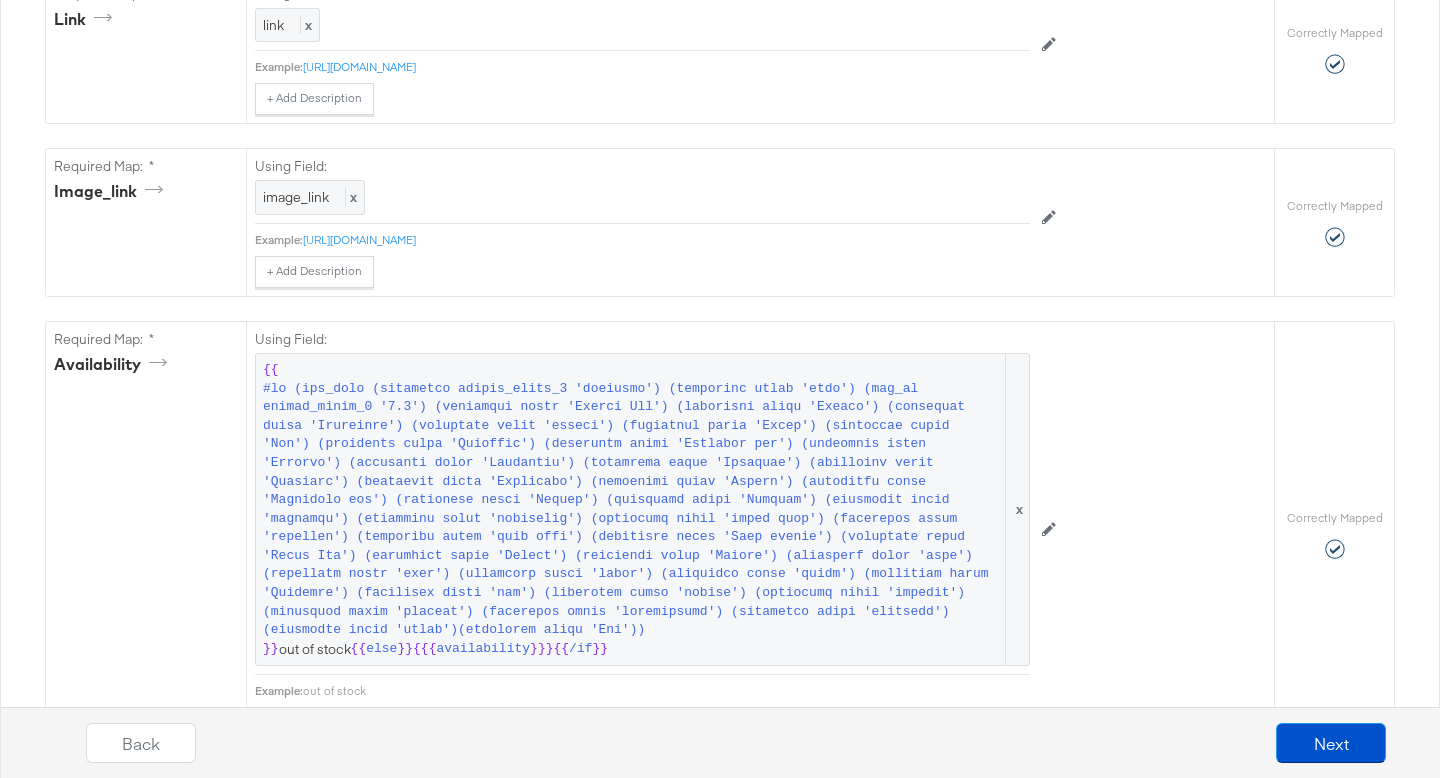 scroll, scrollTop: 2471, scrollLeft: 0, axis: vertical 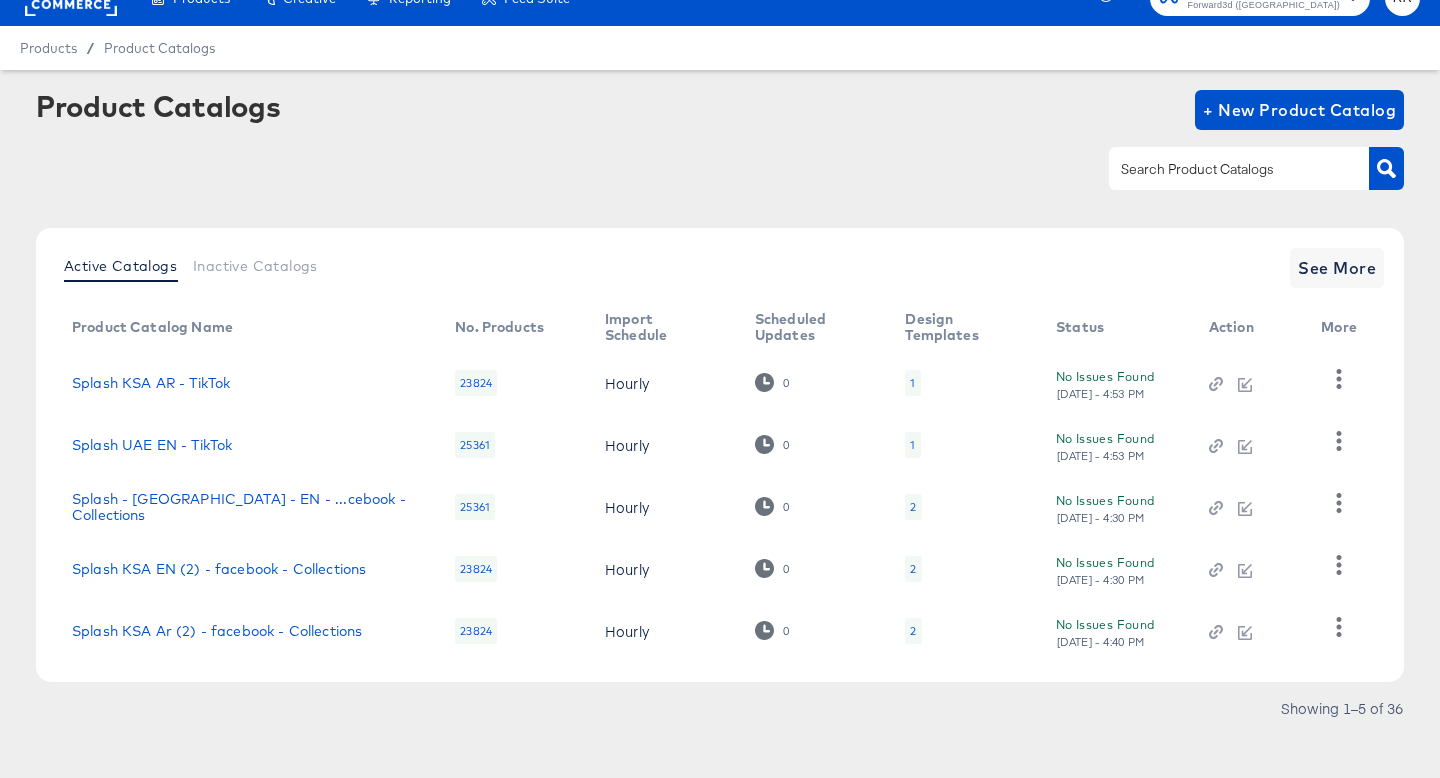 click at bounding box center [1239, 168] 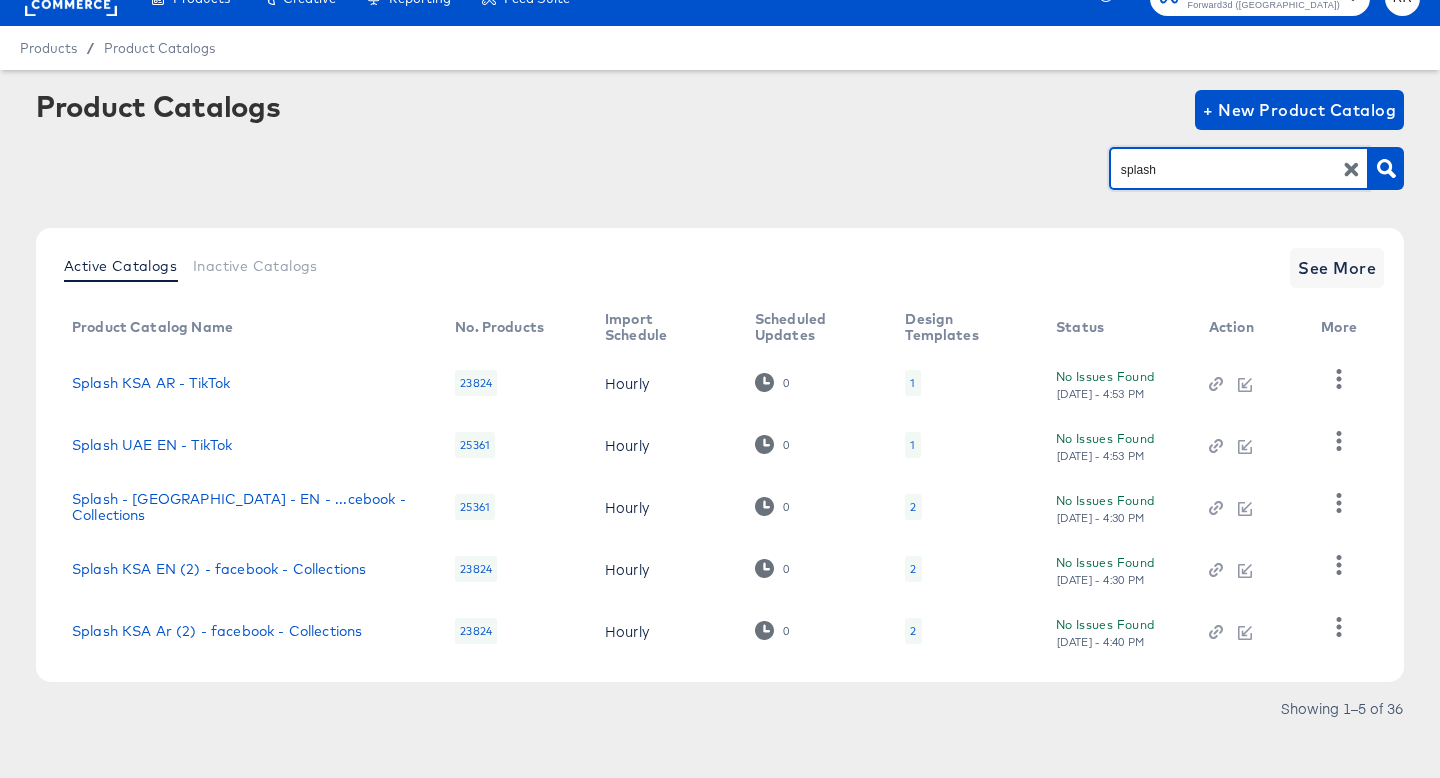 type on "splash" 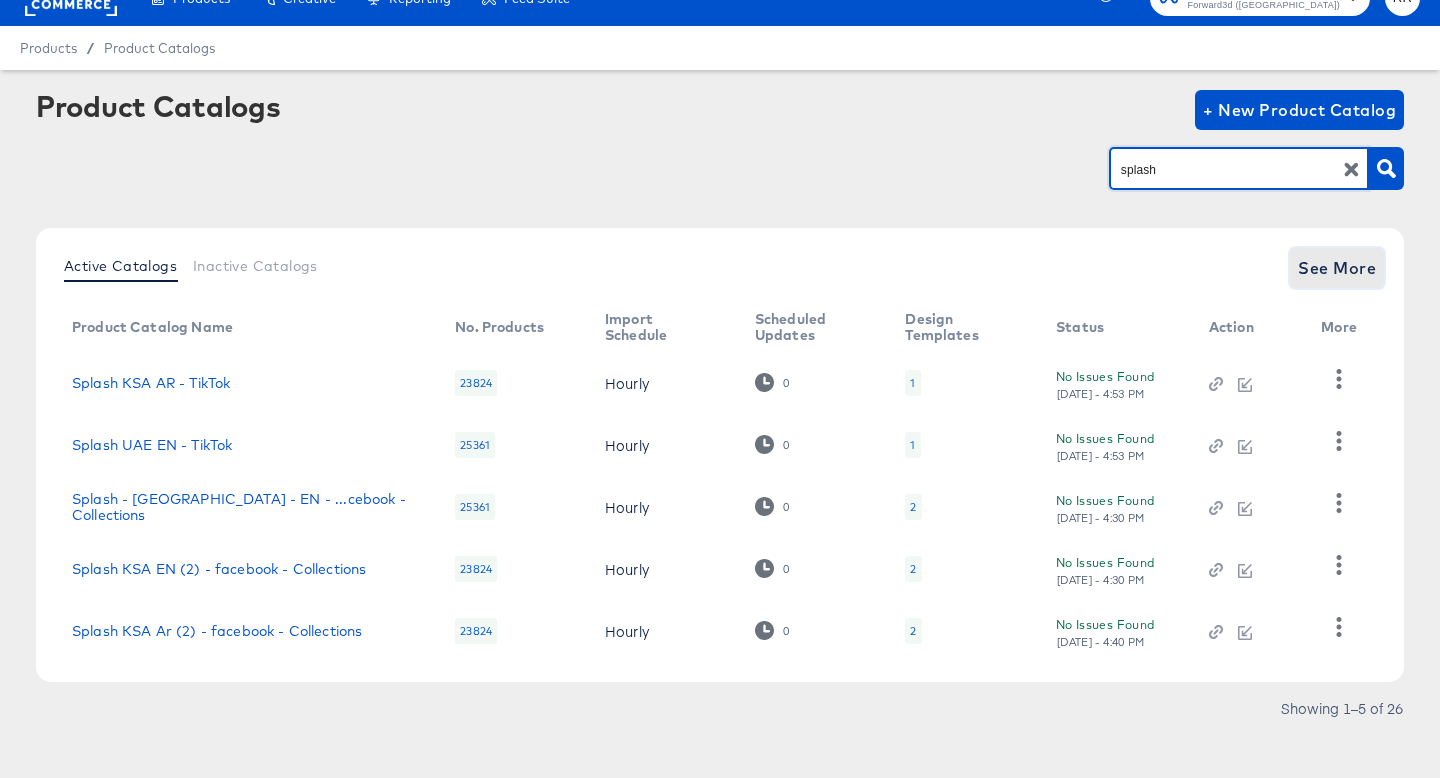 click on "See More" at bounding box center [1337, 268] 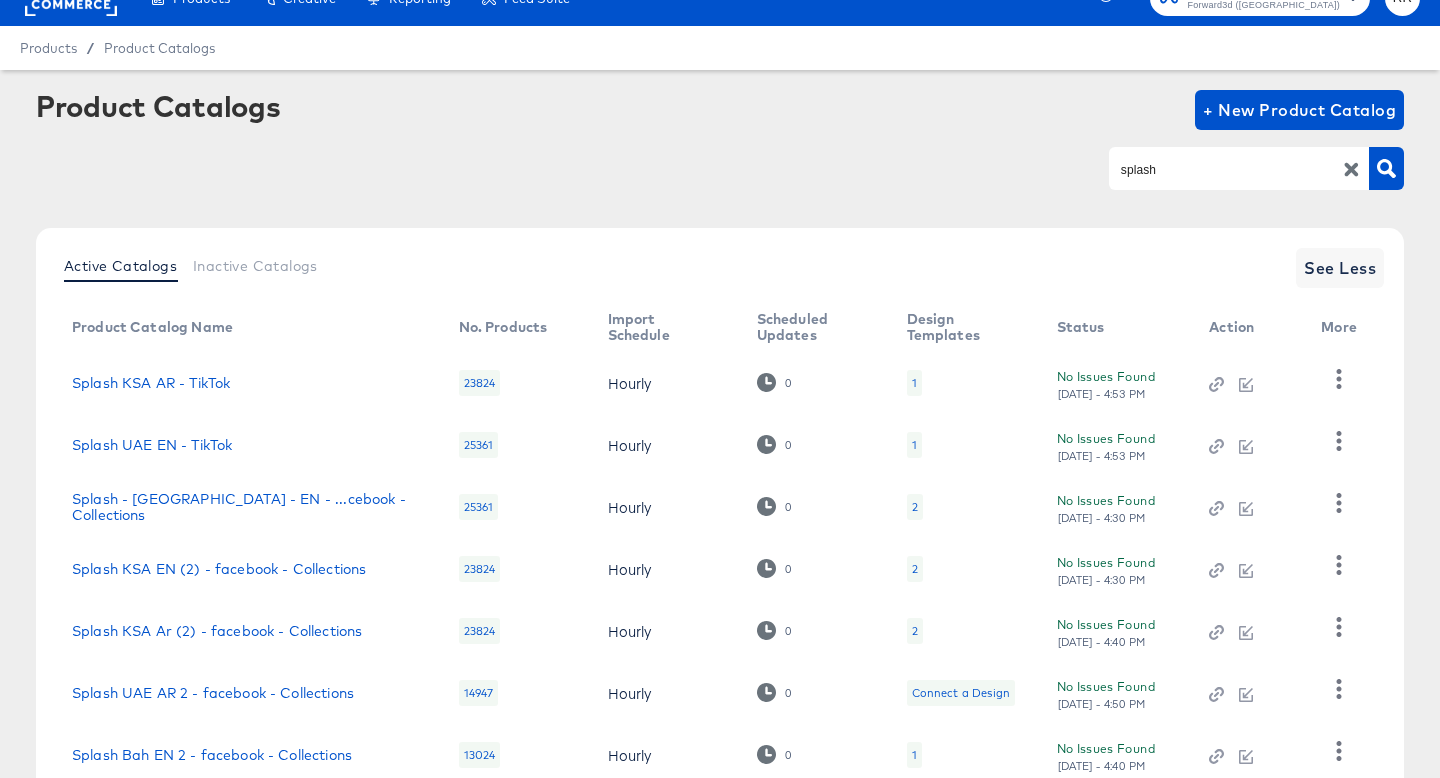 scroll, scrollTop: 356, scrollLeft: 0, axis: vertical 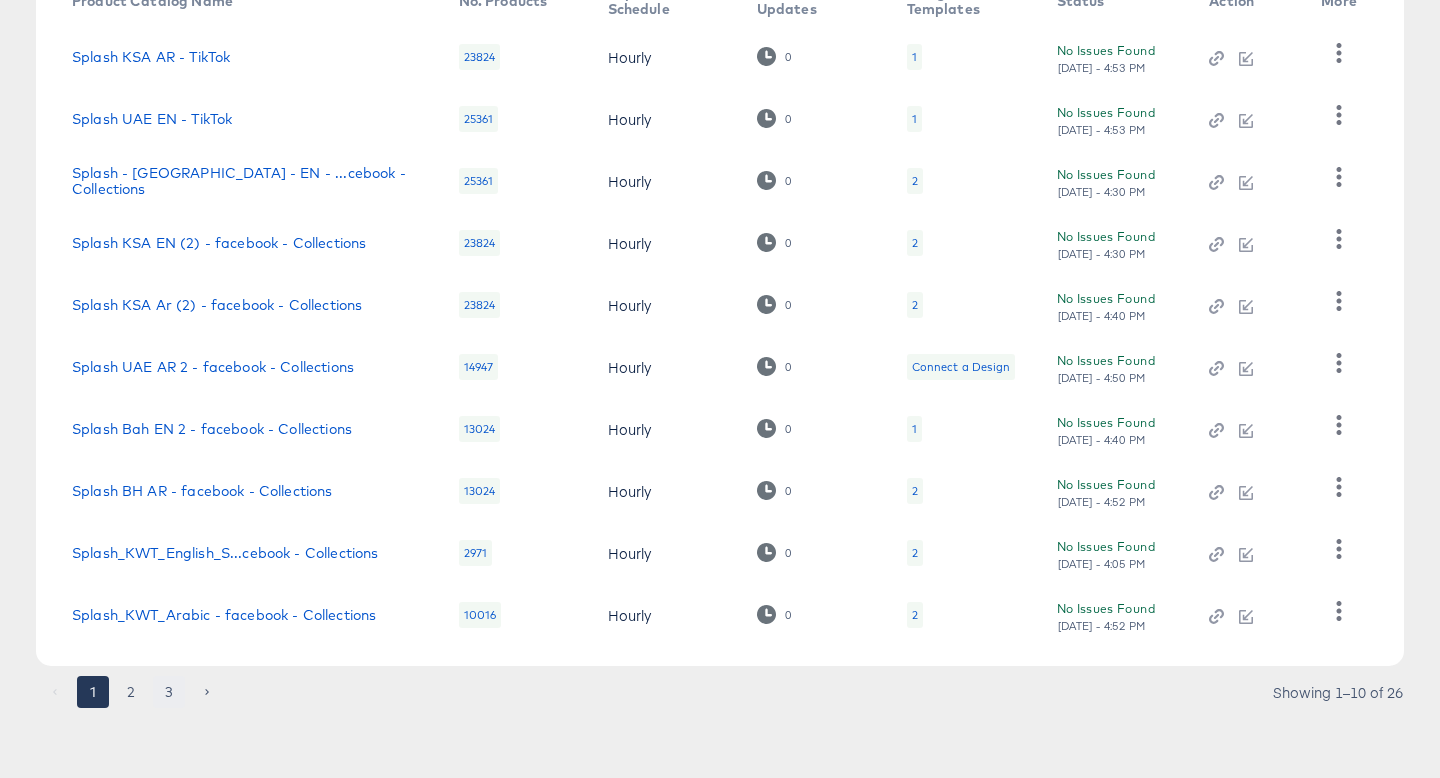 click on "3" at bounding box center (169, 692) 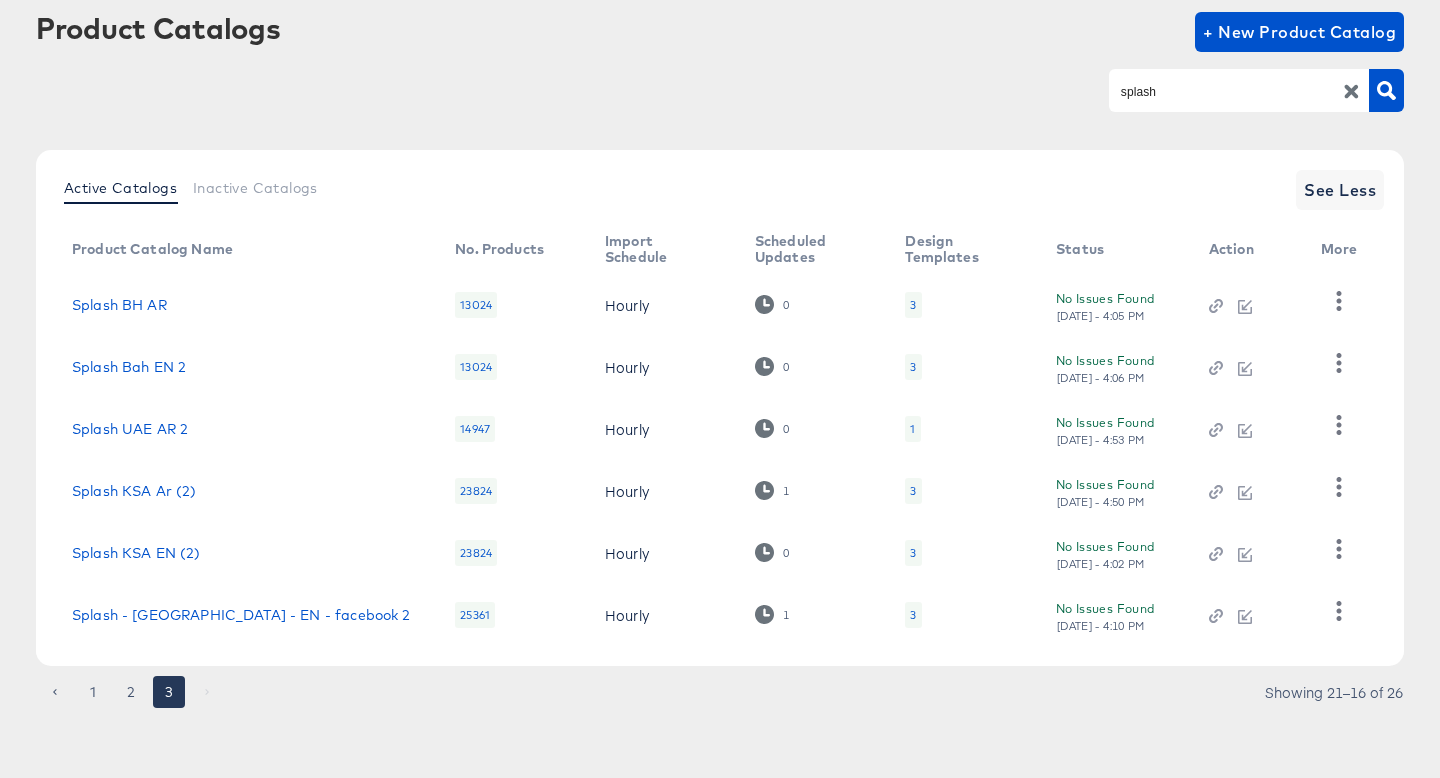 scroll, scrollTop: 108, scrollLeft: 0, axis: vertical 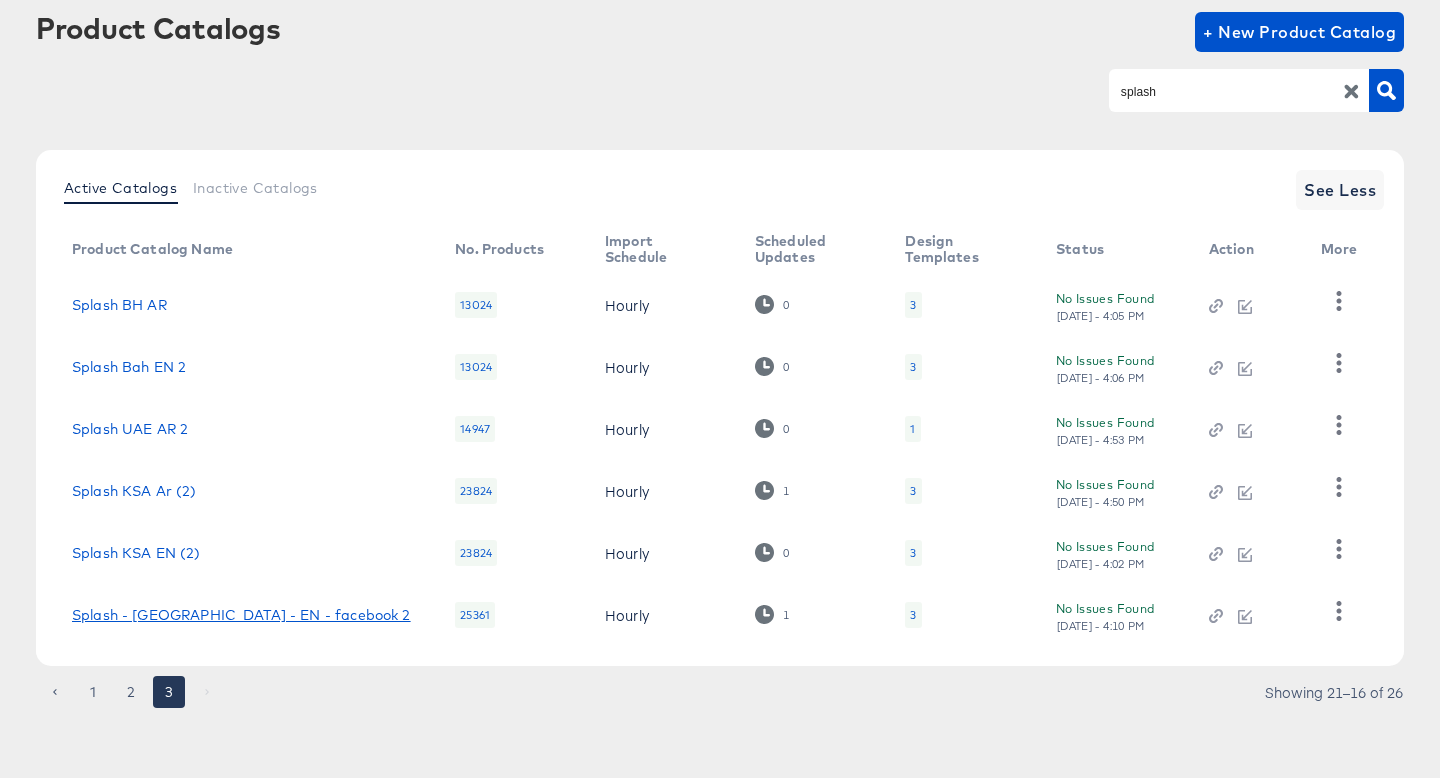 click on "Splash - UAE - EN - facebook 2" at bounding box center (241, 615) 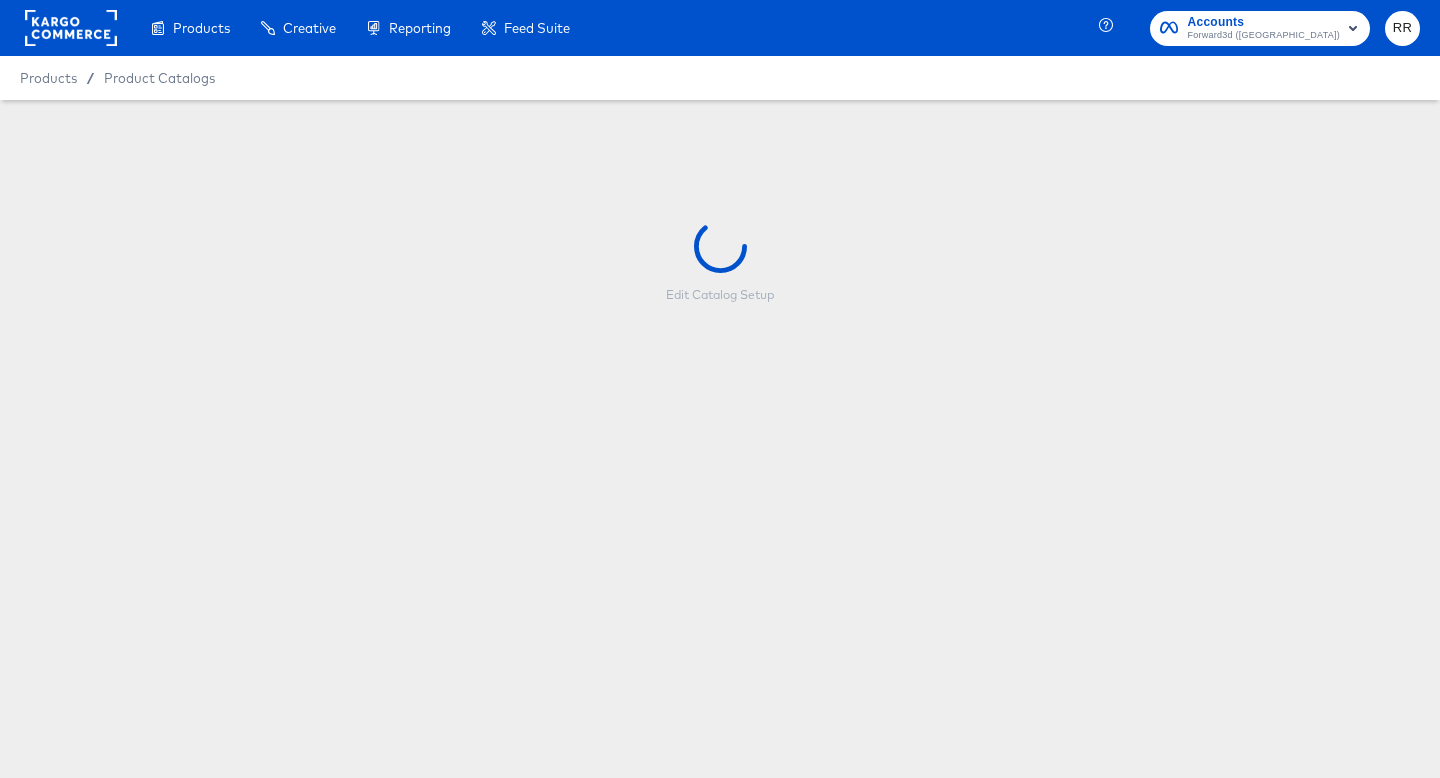 scroll, scrollTop: 0, scrollLeft: 0, axis: both 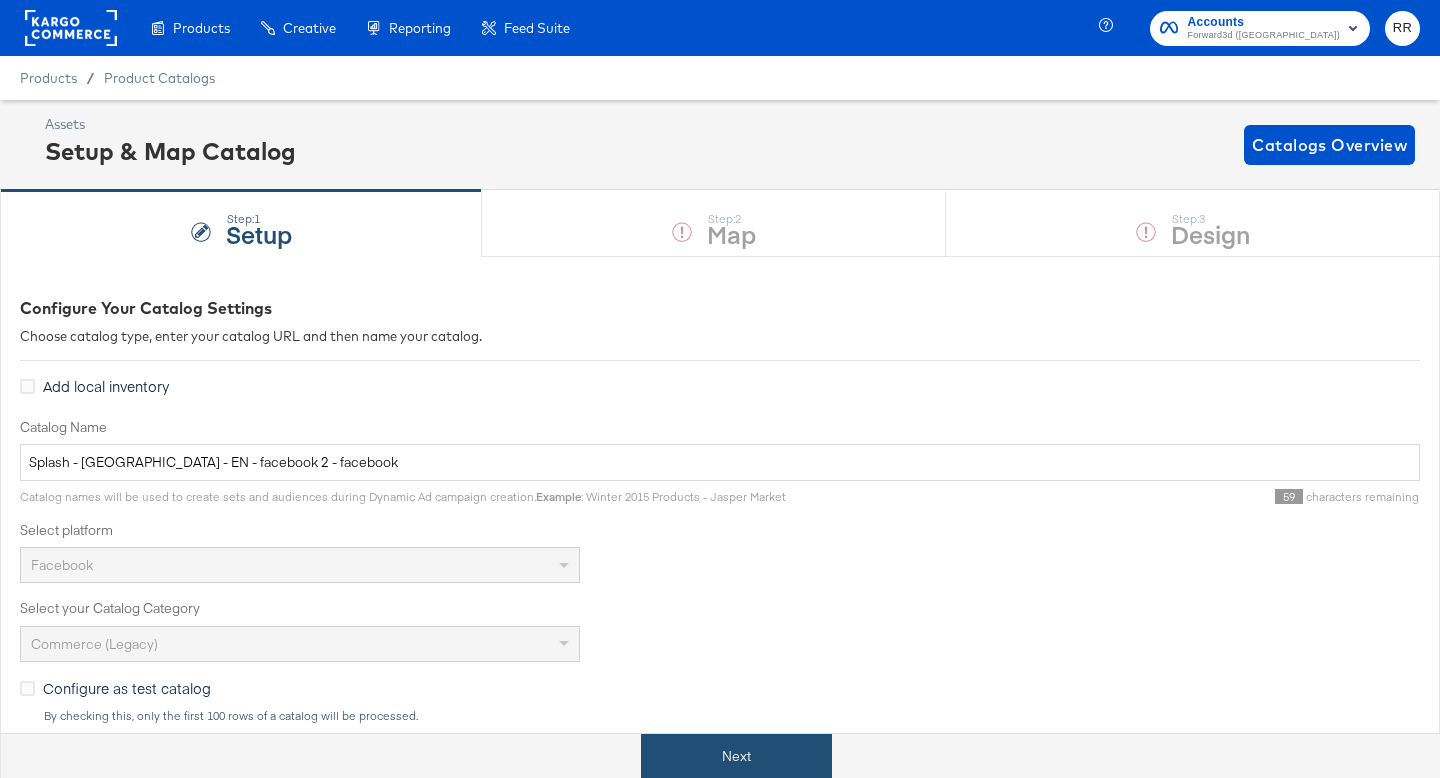 click on "Next" at bounding box center [736, 756] 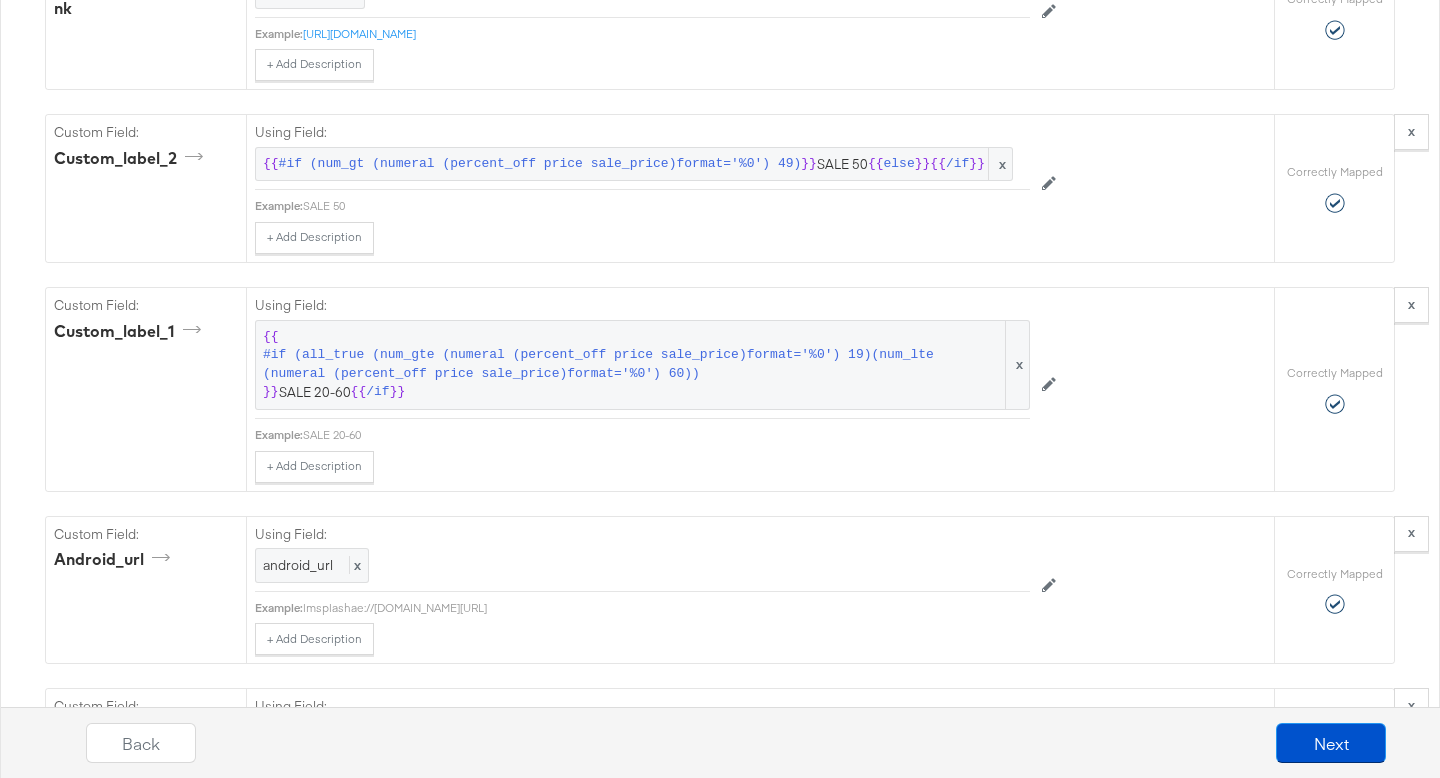 scroll, scrollTop: 2621, scrollLeft: 0, axis: vertical 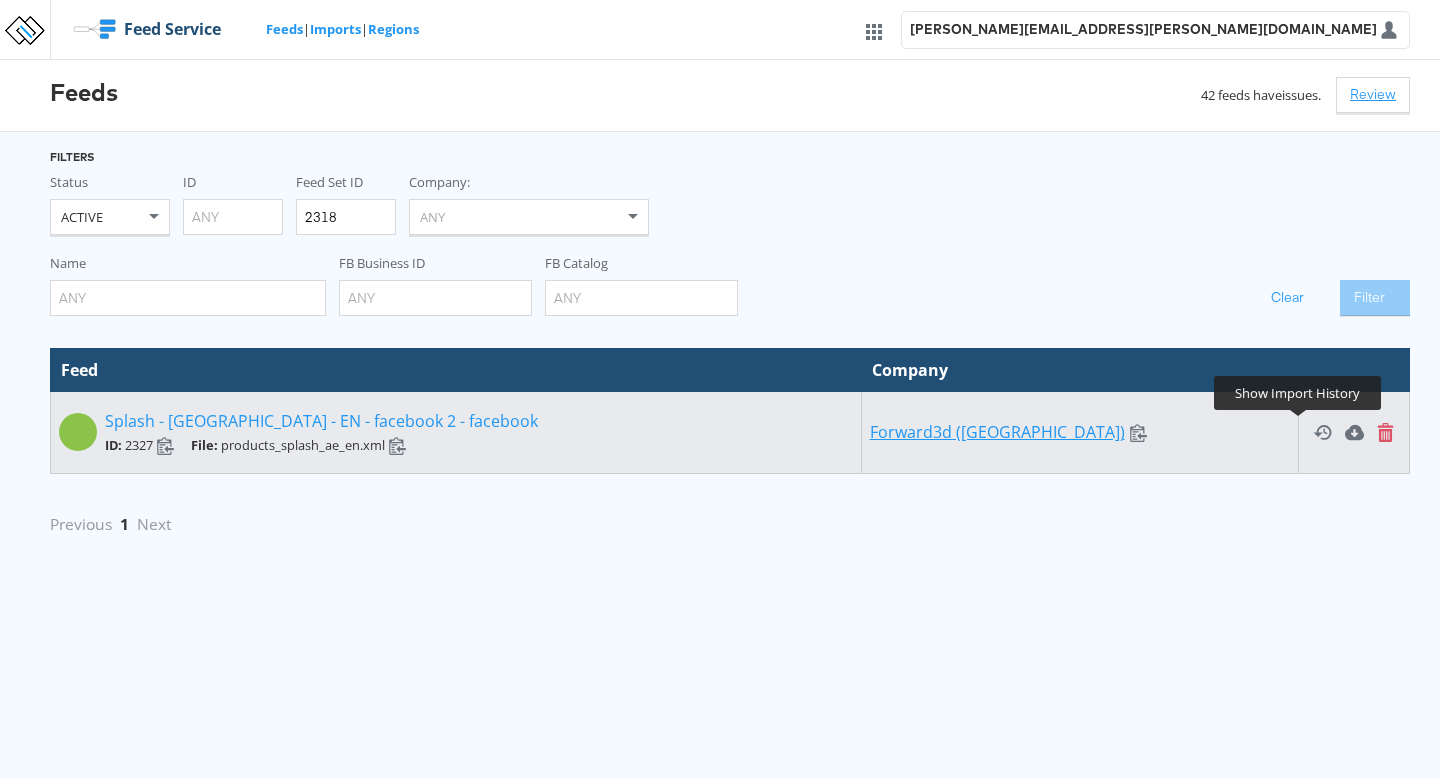click 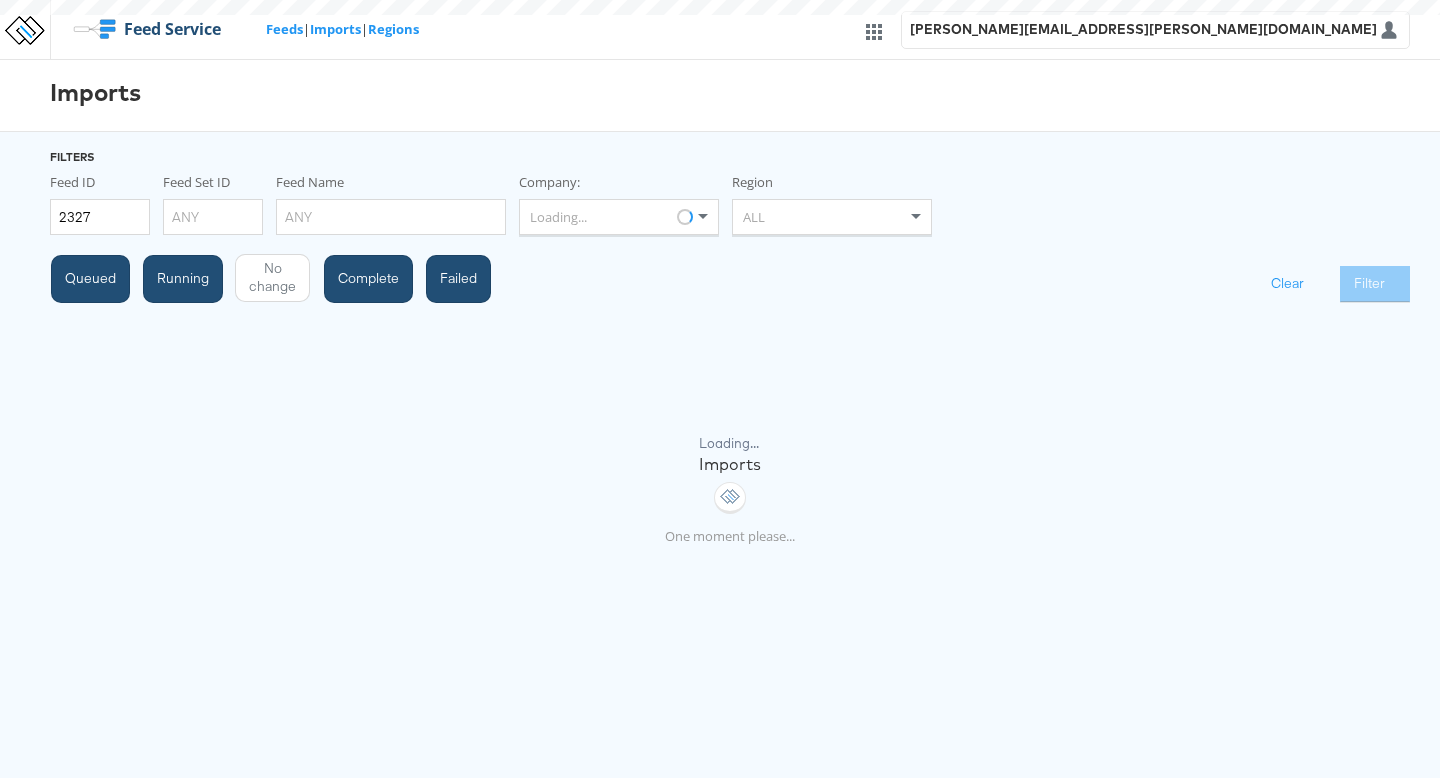 scroll, scrollTop: 0, scrollLeft: 0, axis: both 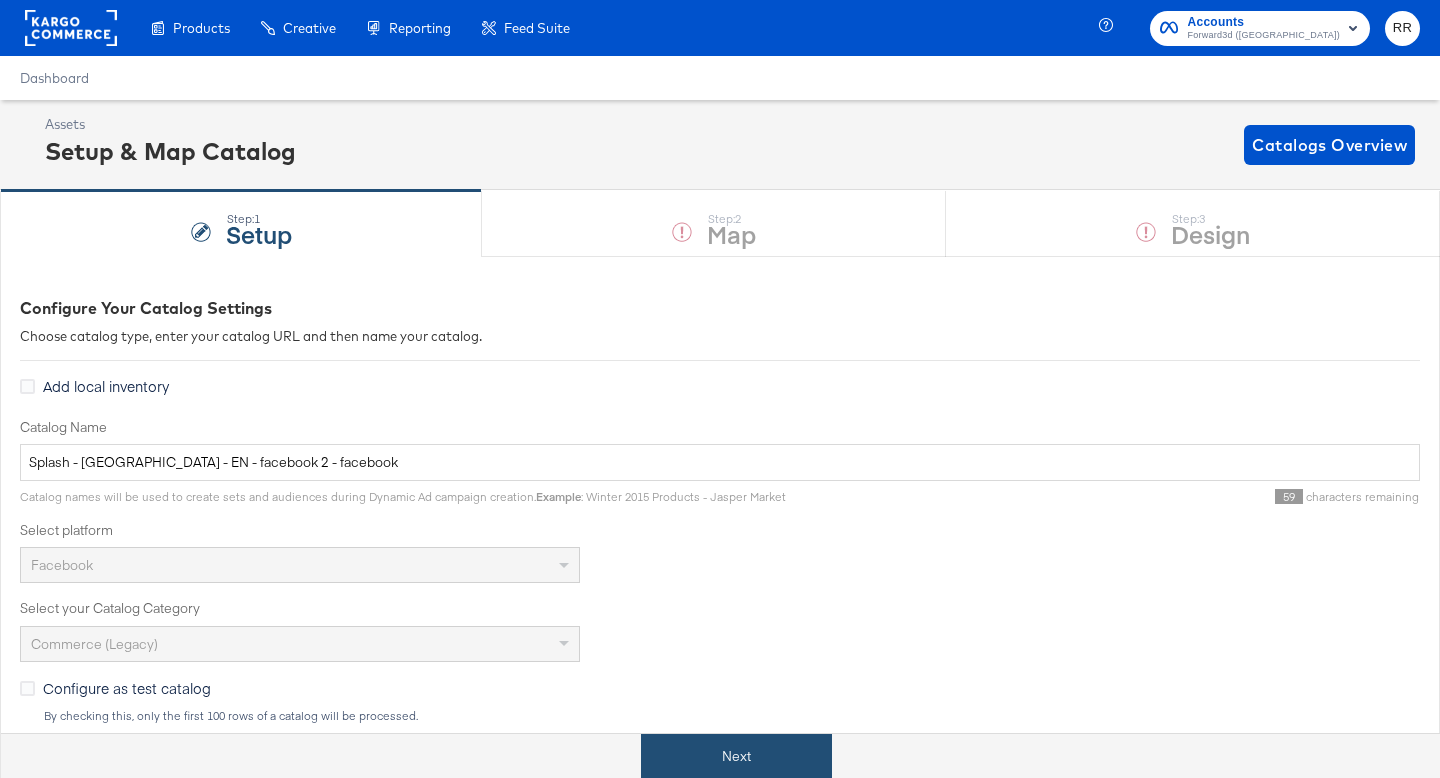 click on "Next" at bounding box center (736, 756) 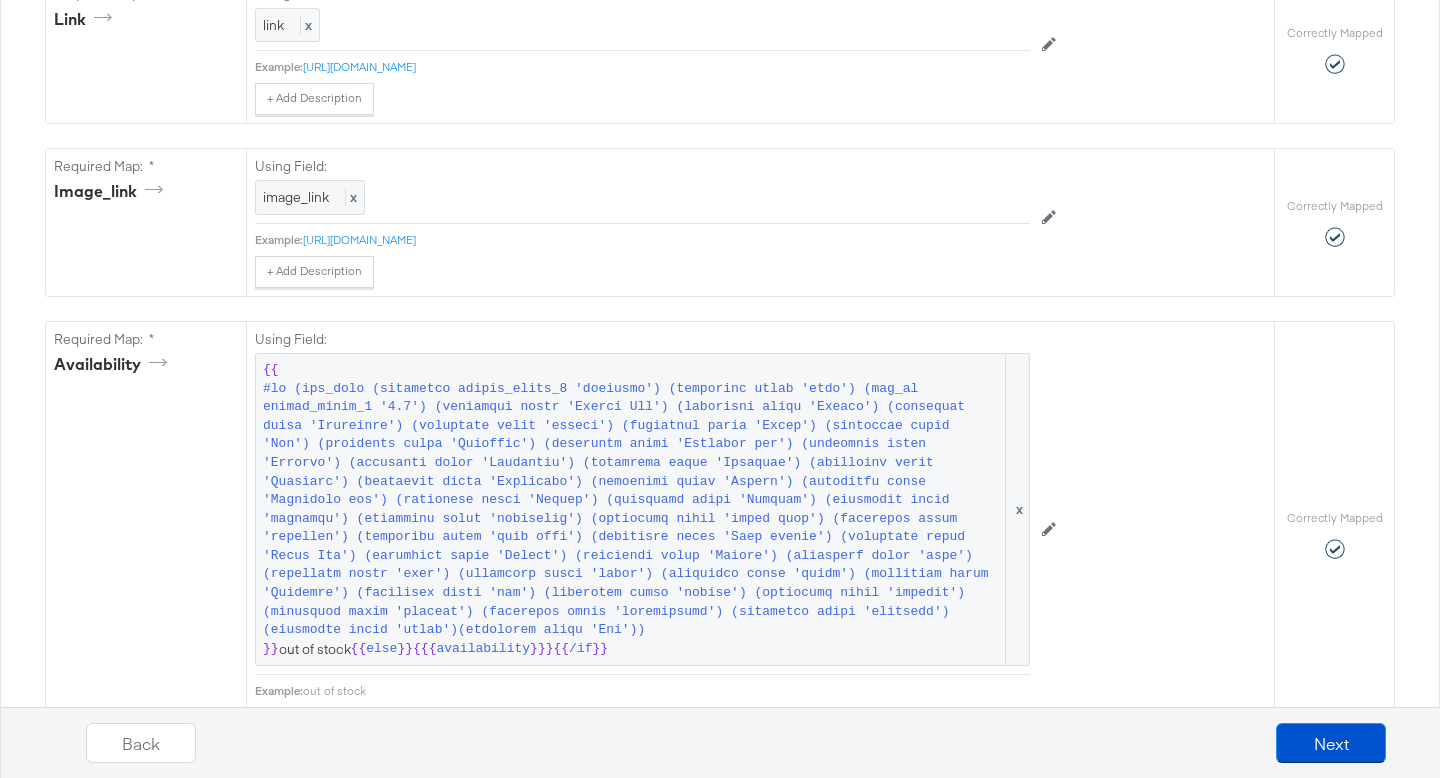 scroll, scrollTop: 2471, scrollLeft: 0, axis: vertical 